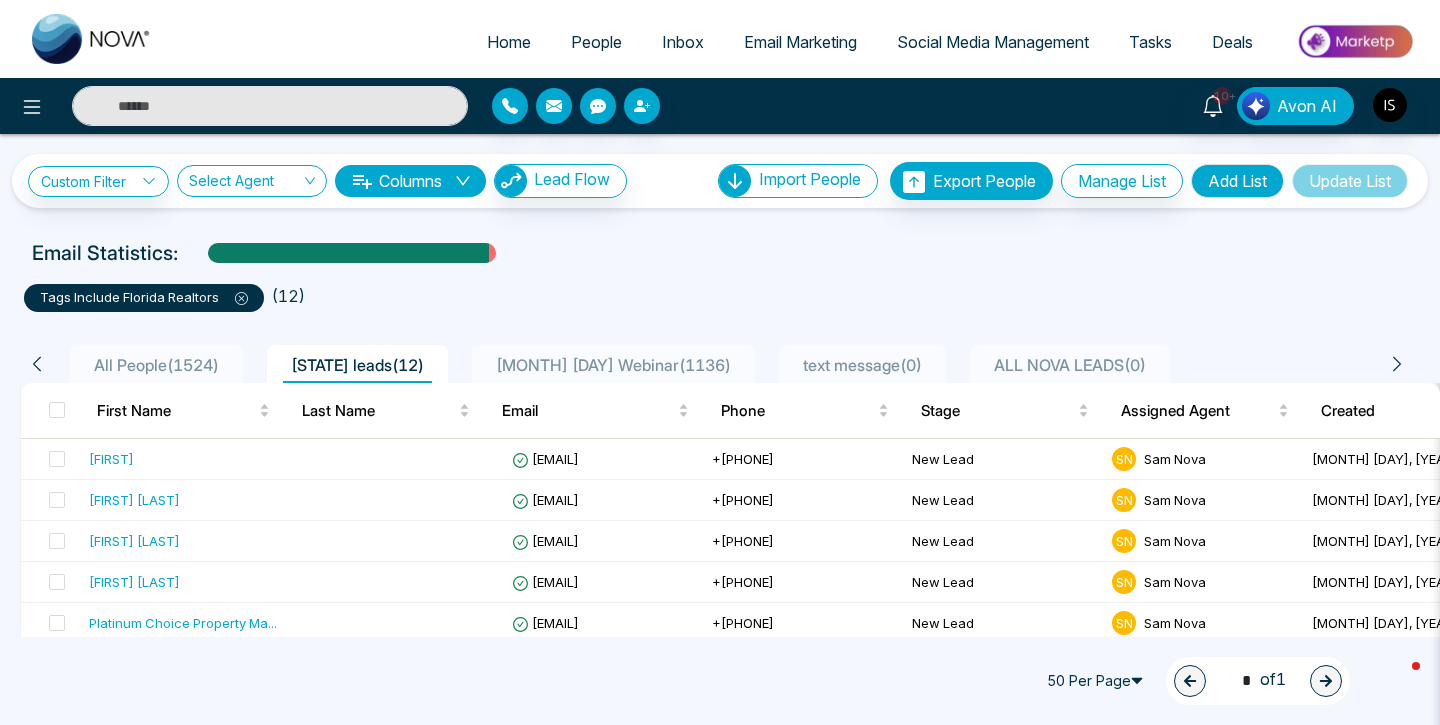 scroll, scrollTop: 197, scrollLeft: 0, axis: vertical 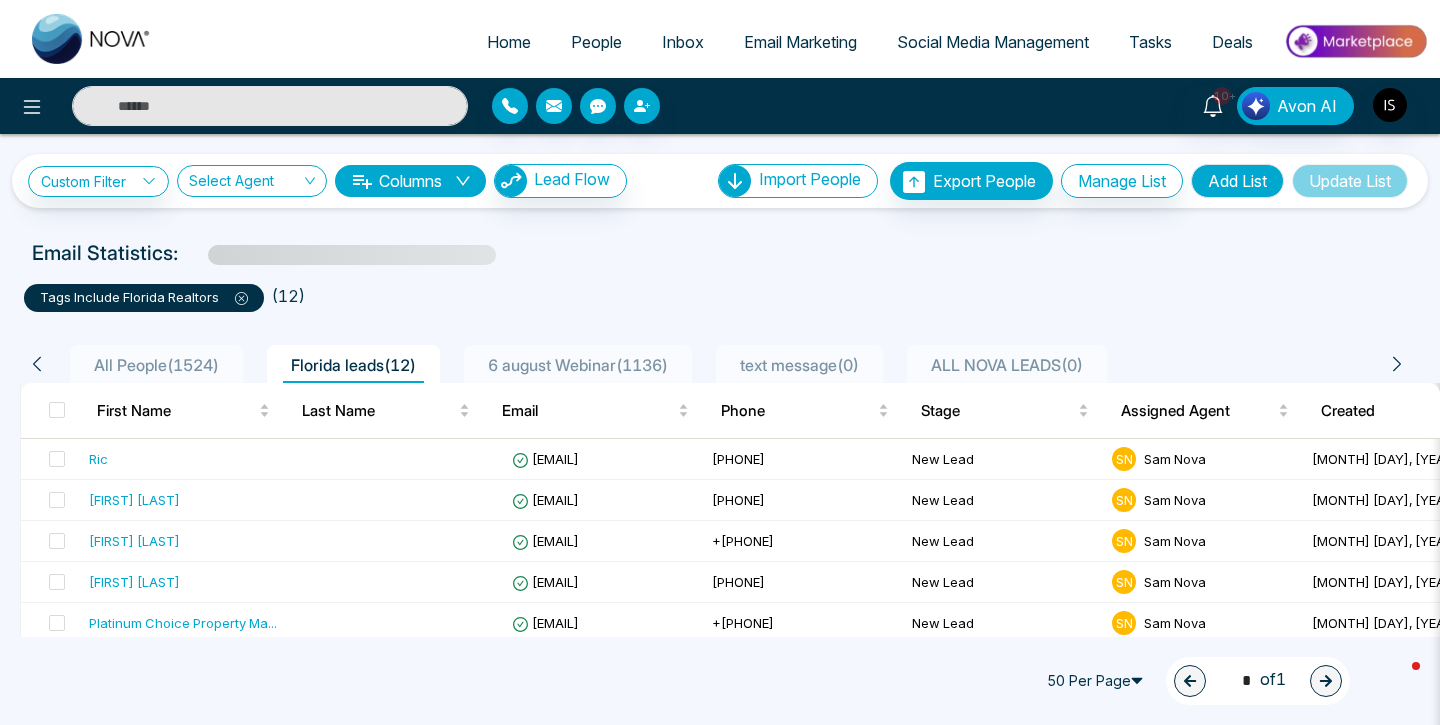 click at bounding box center [92, 39] 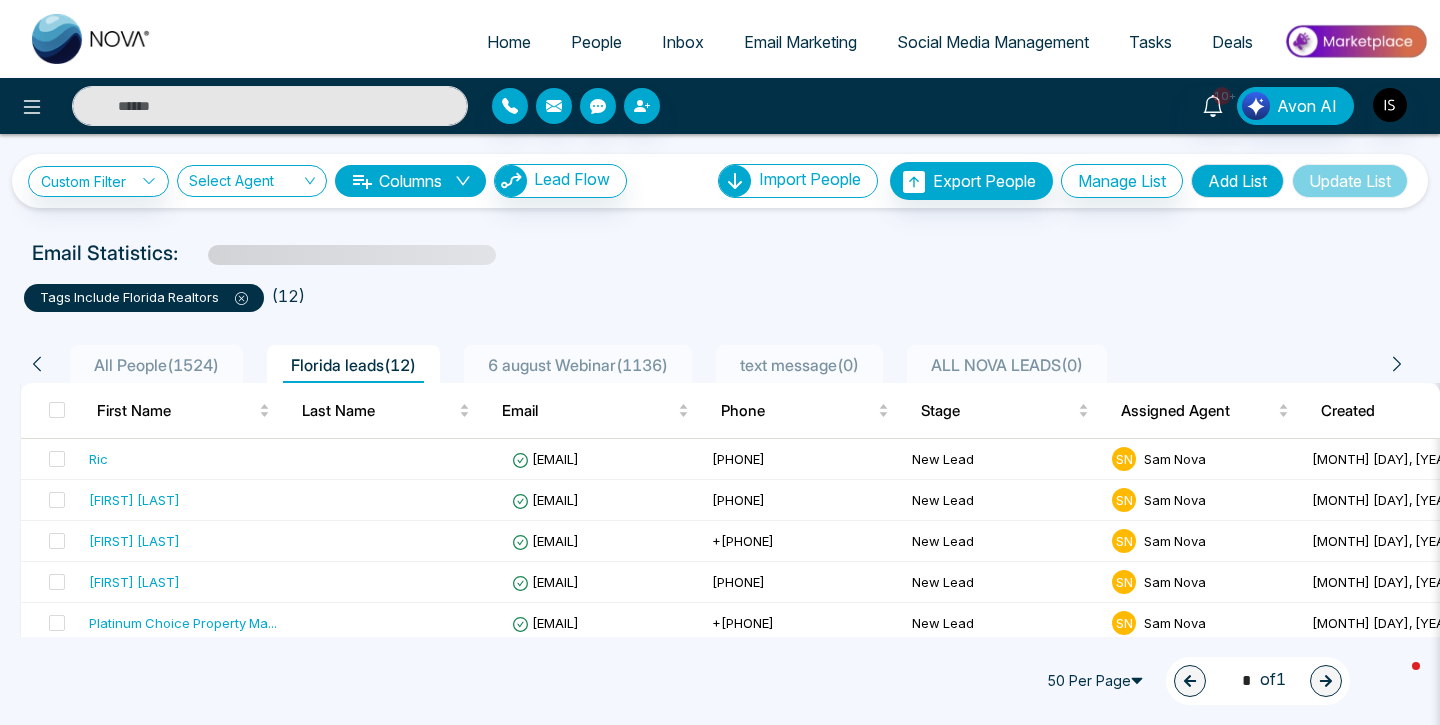 select on "*" 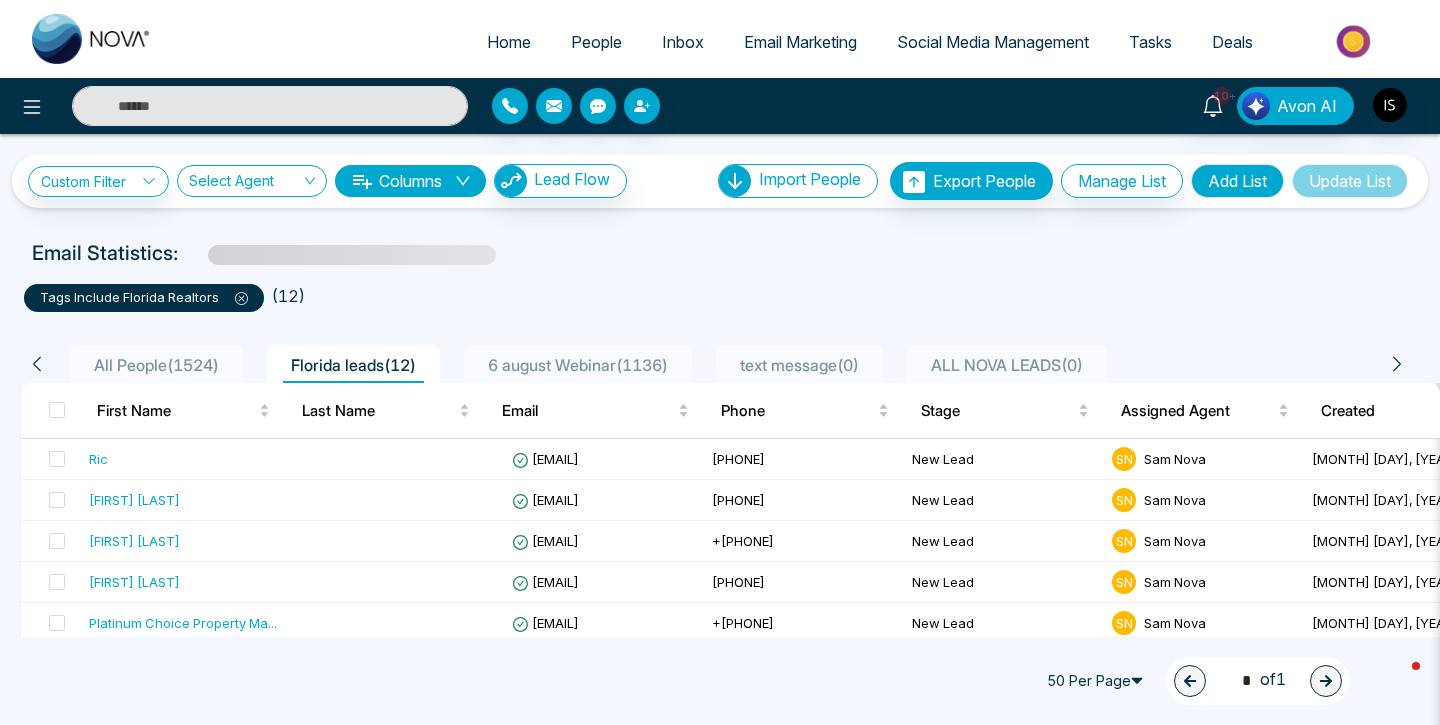 select on "*" 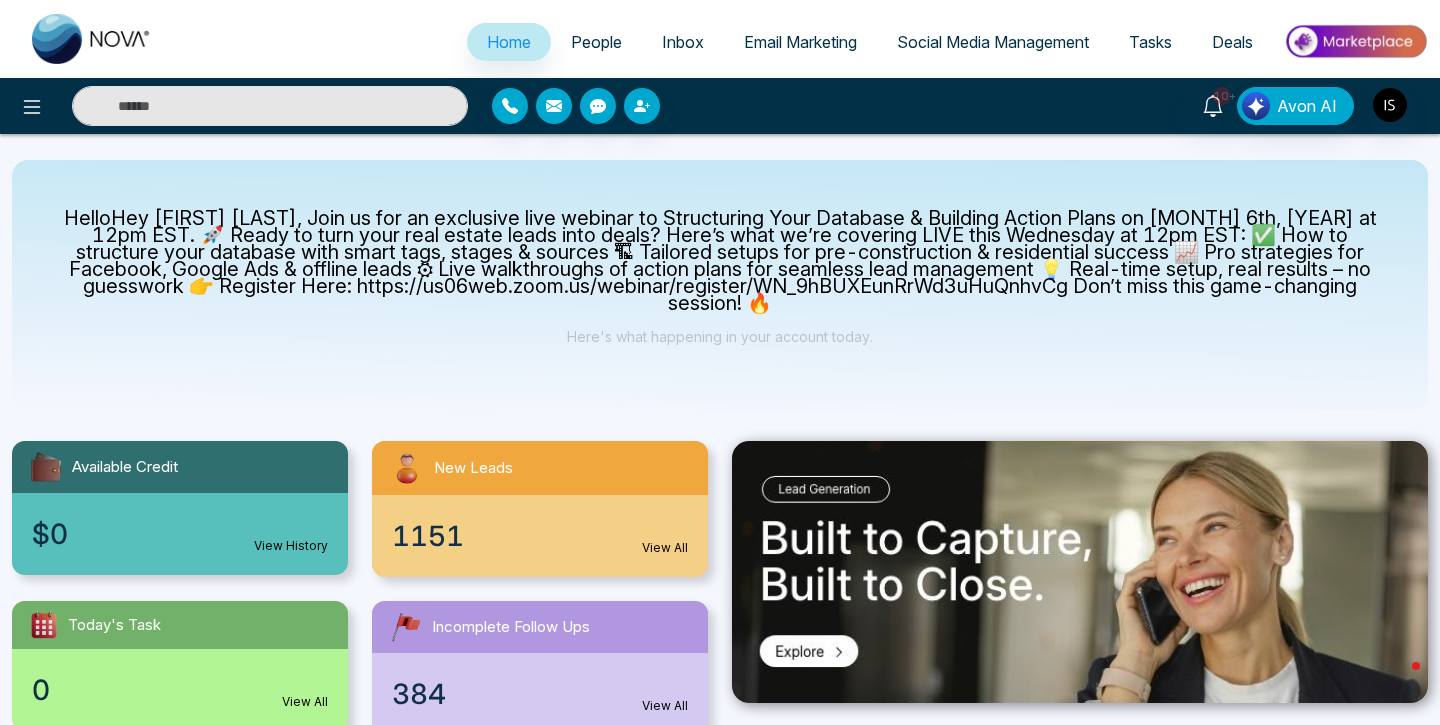 click on "Inbox" at bounding box center [683, 42] 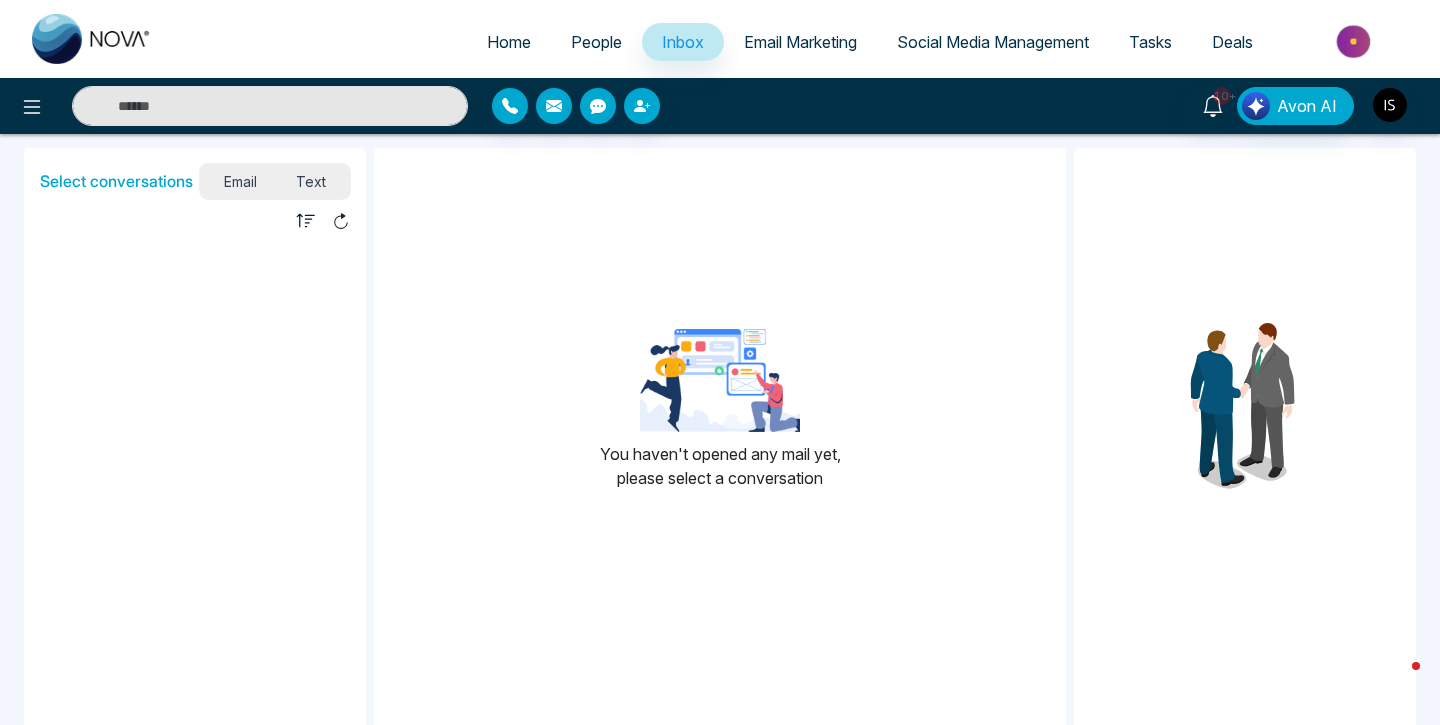 click on "Text" at bounding box center (312, 181) 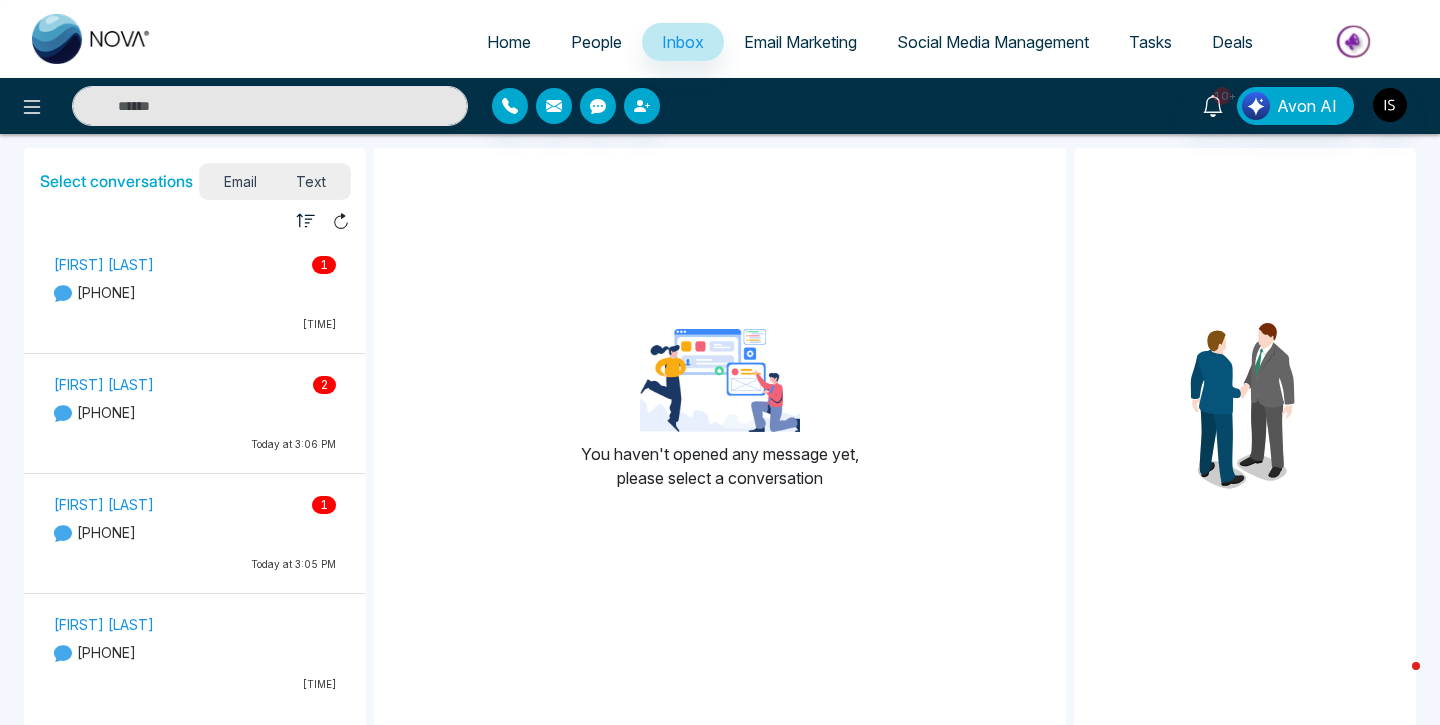 click on "[PHONE]" at bounding box center [195, 292] 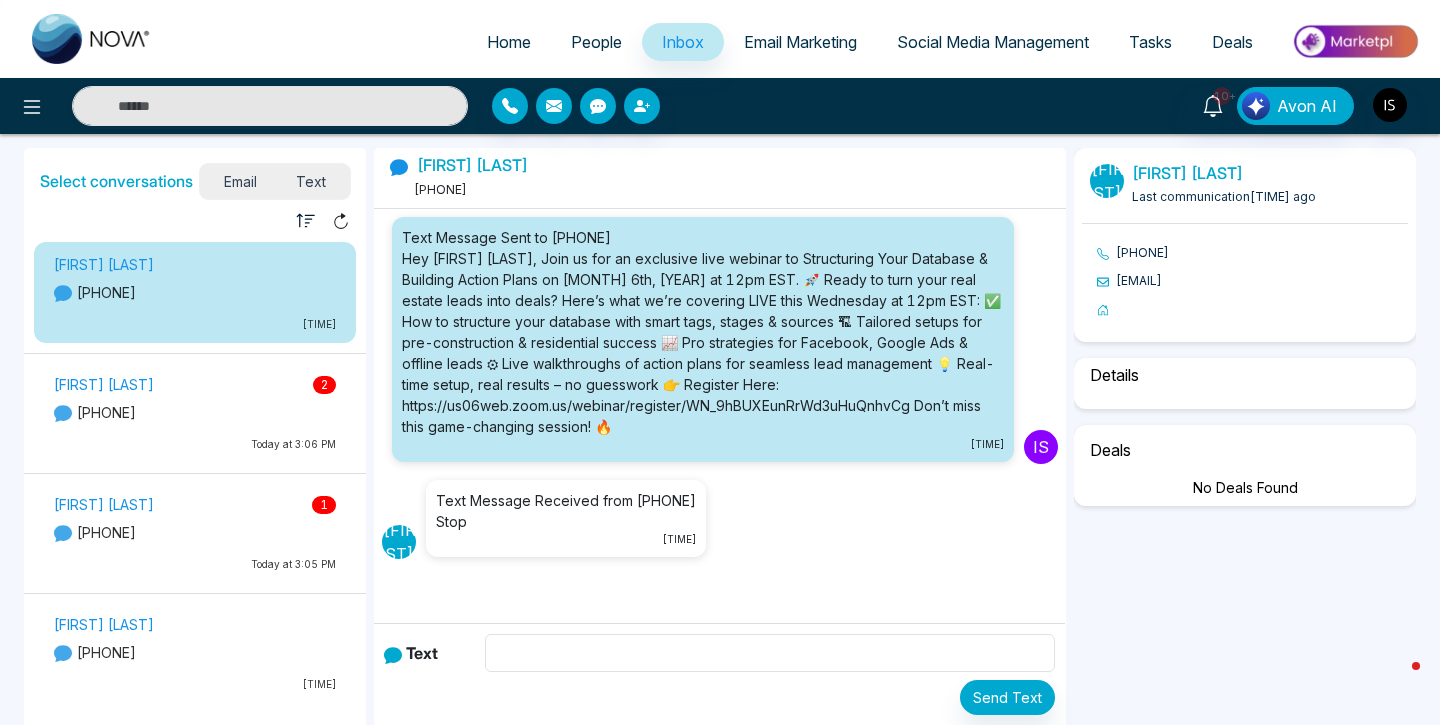 scroll, scrollTop: 55, scrollLeft: 0, axis: vertical 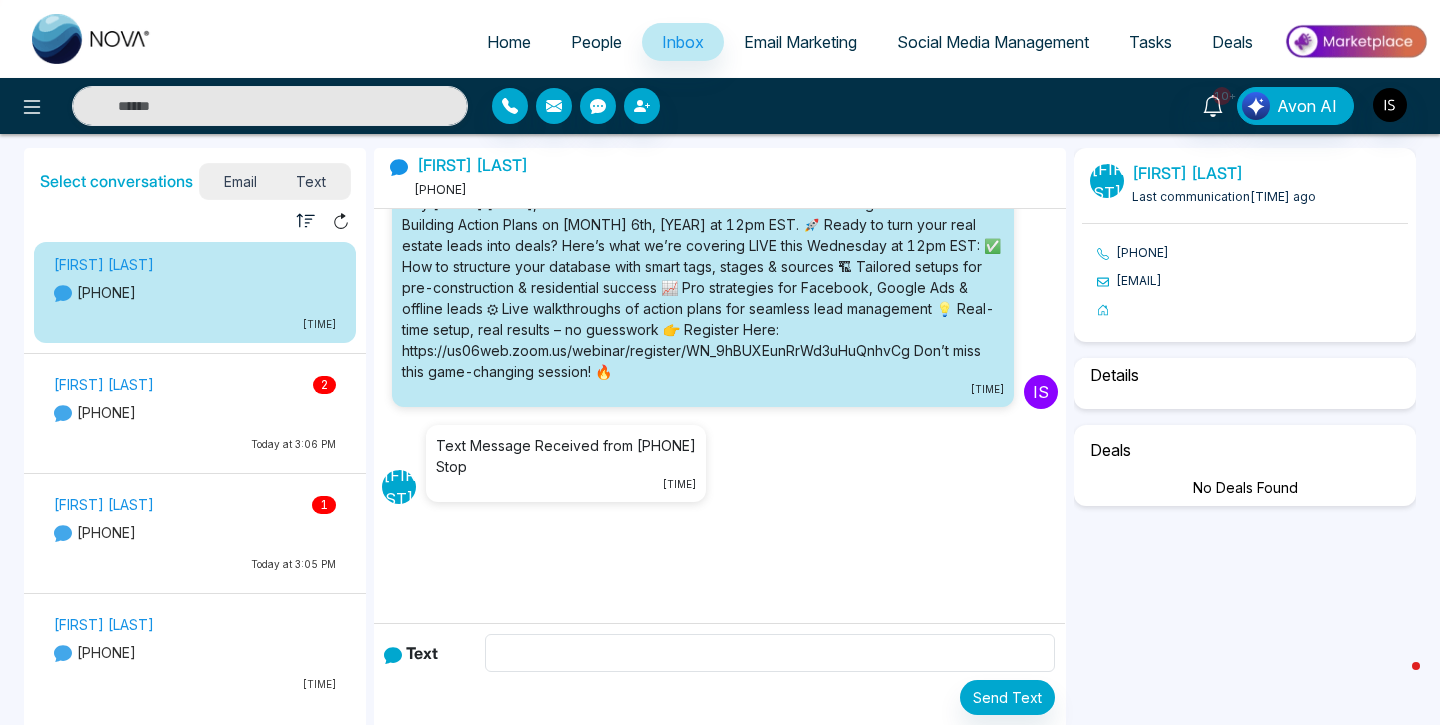 select on "*" 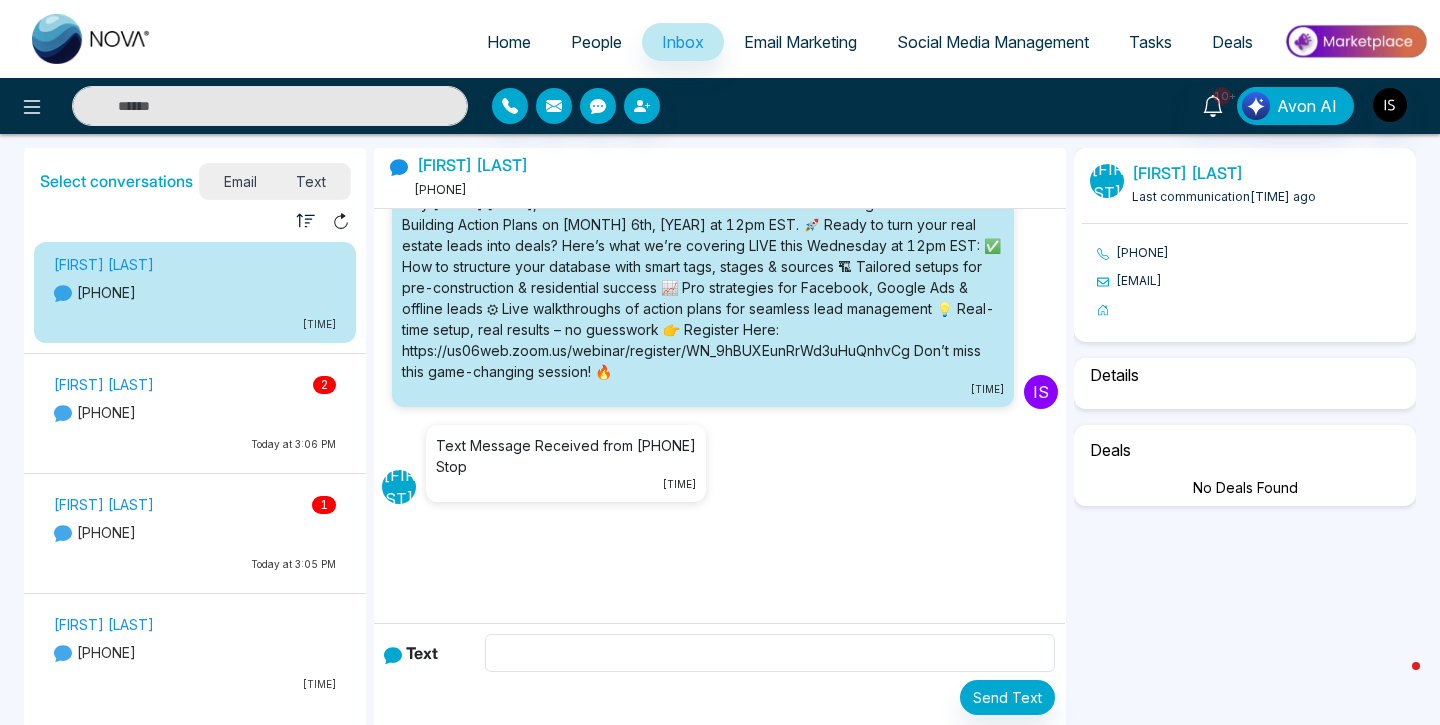 select on "**********" 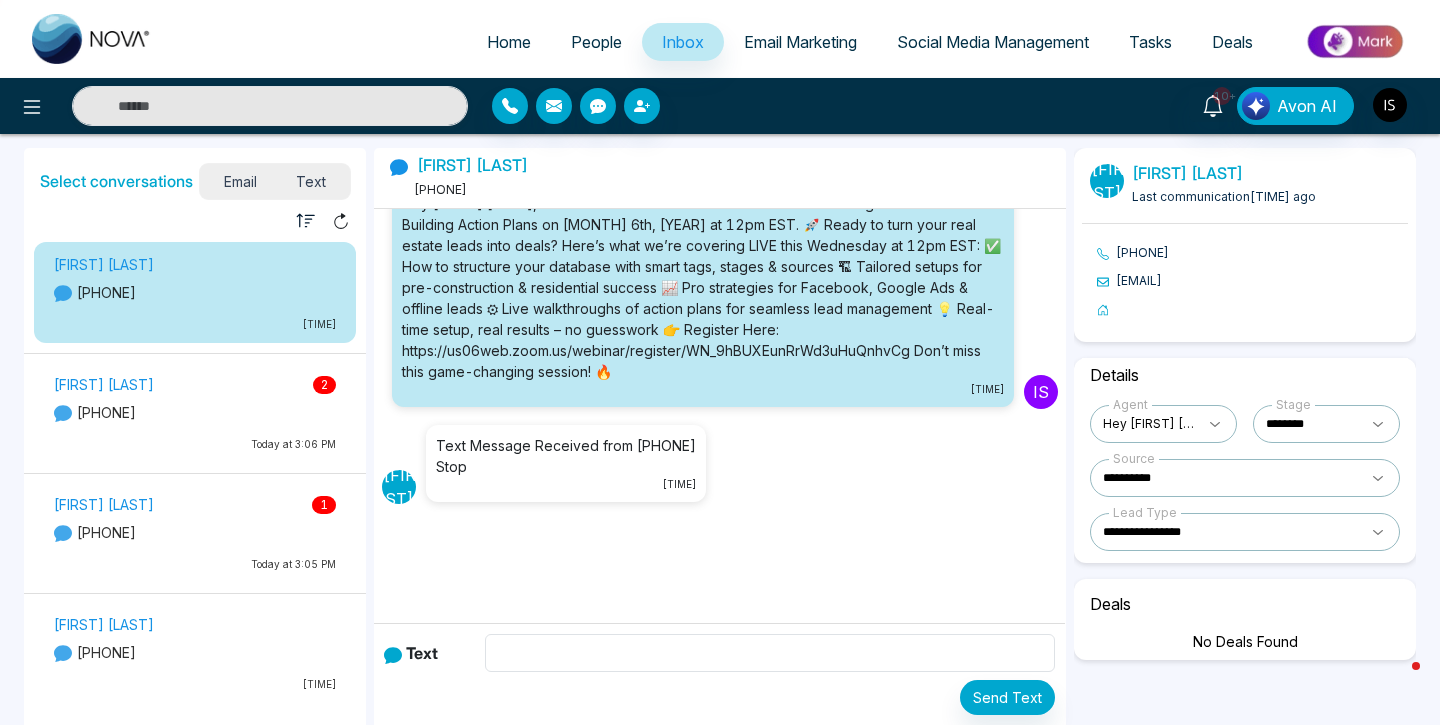 click on "[FIRST] [LAST]    [NUMBER]" at bounding box center (195, 384) 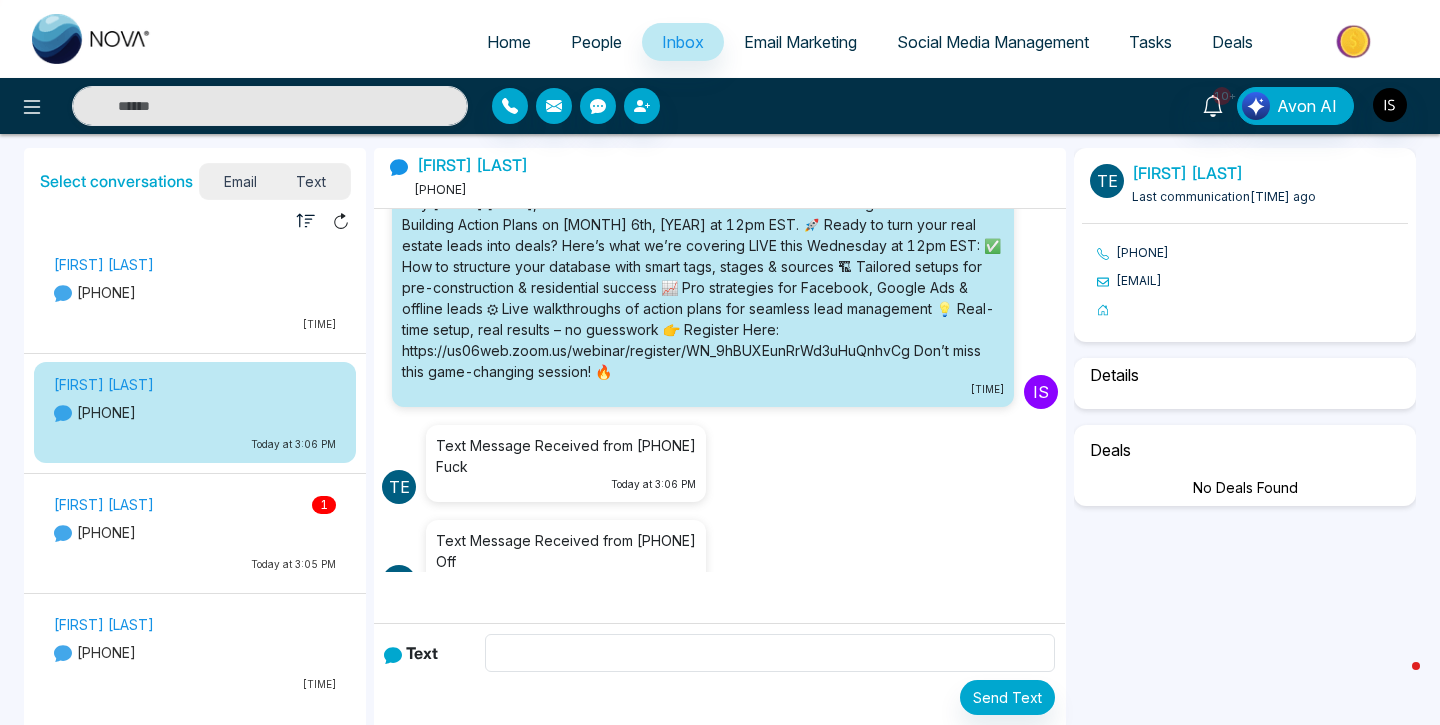 scroll, scrollTop: 150, scrollLeft: 0, axis: vertical 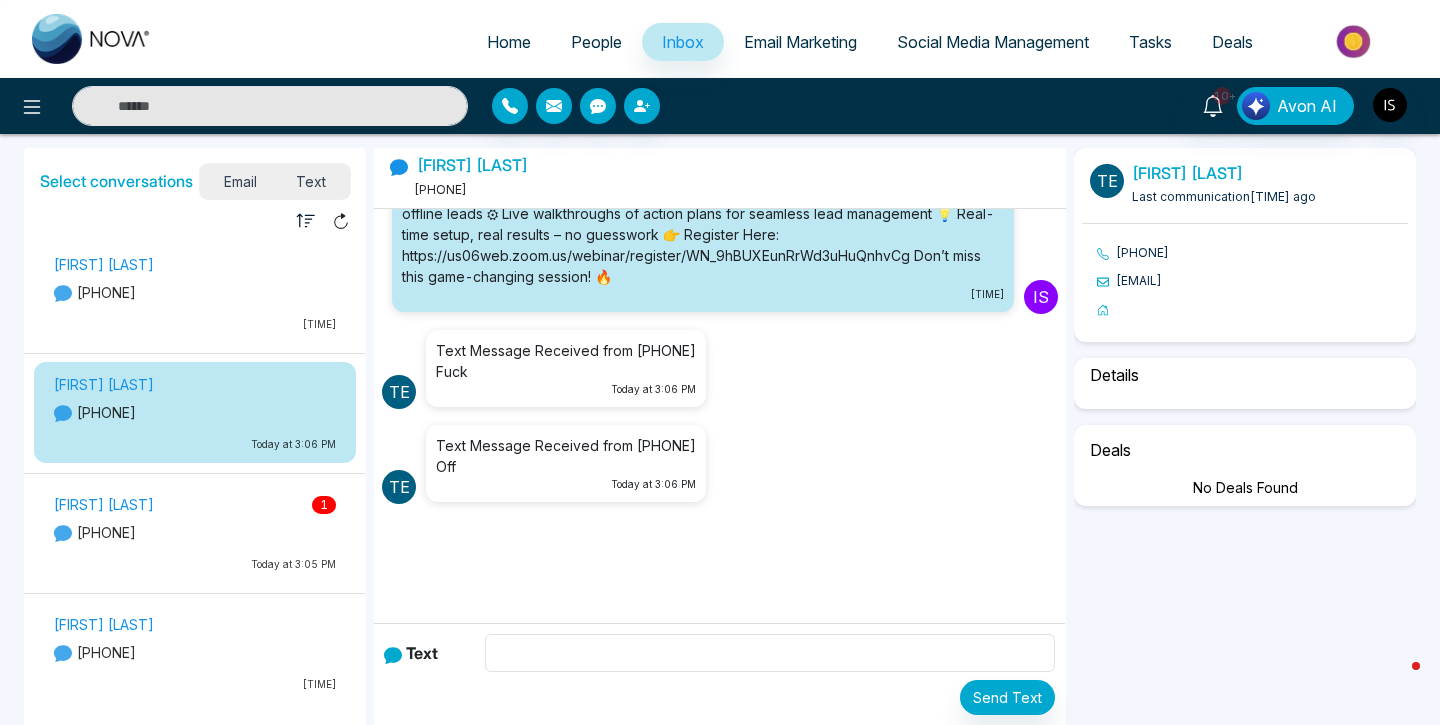 select on "*" 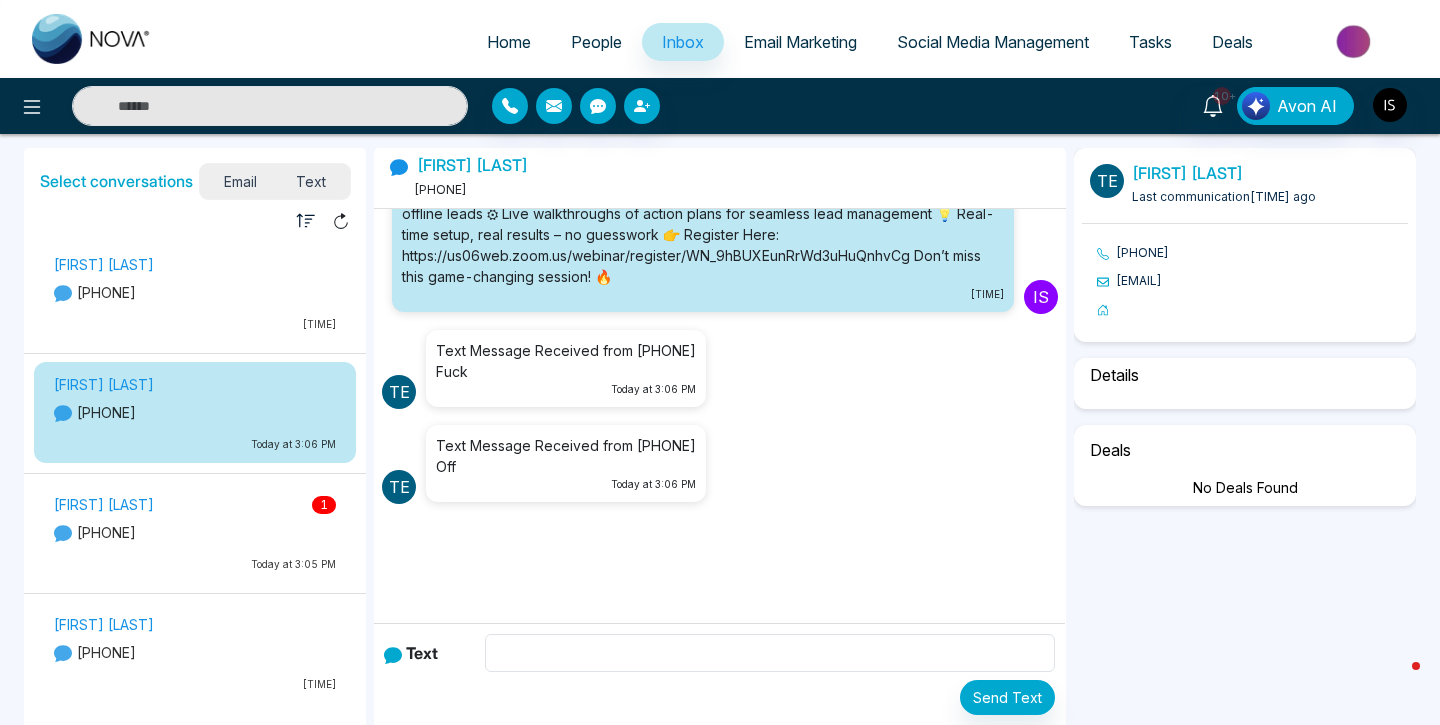 select on "**********" 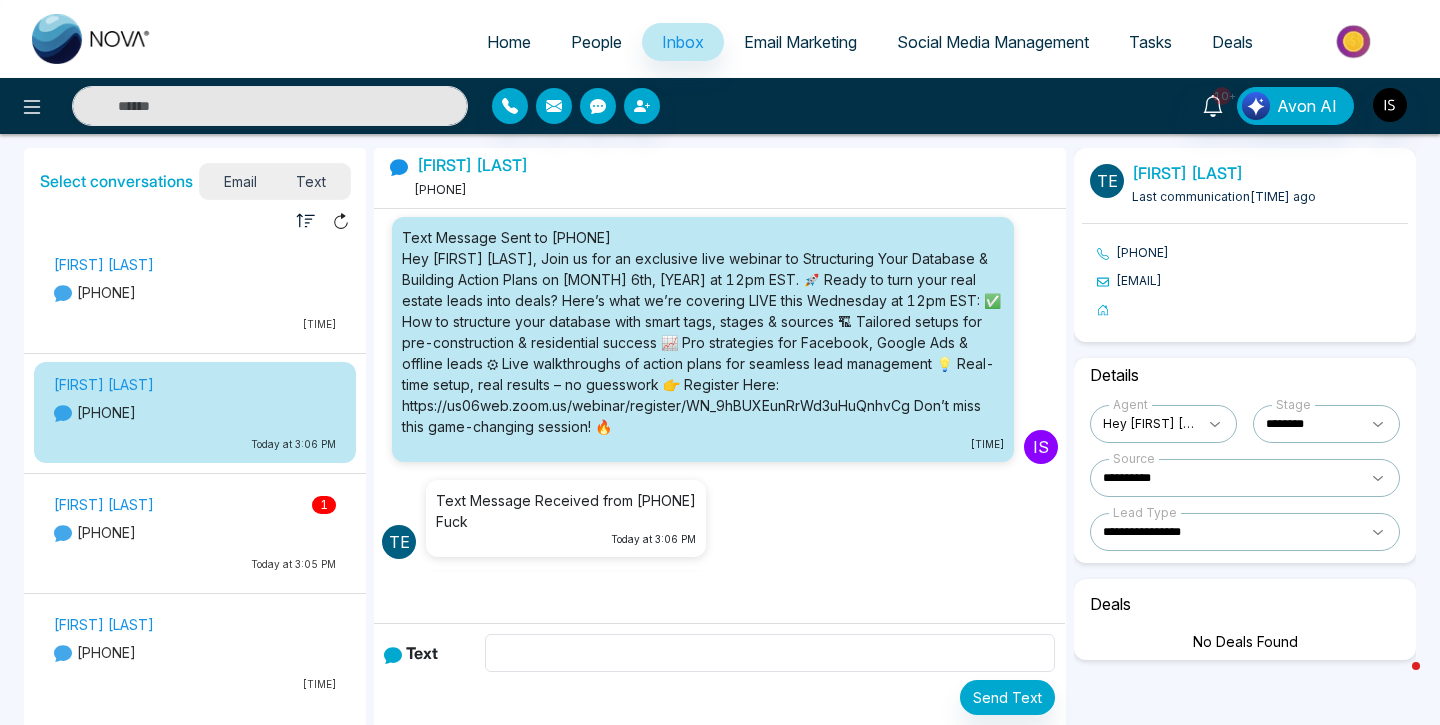 scroll, scrollTop: 1, scrollLeft: 0, axis: vertical 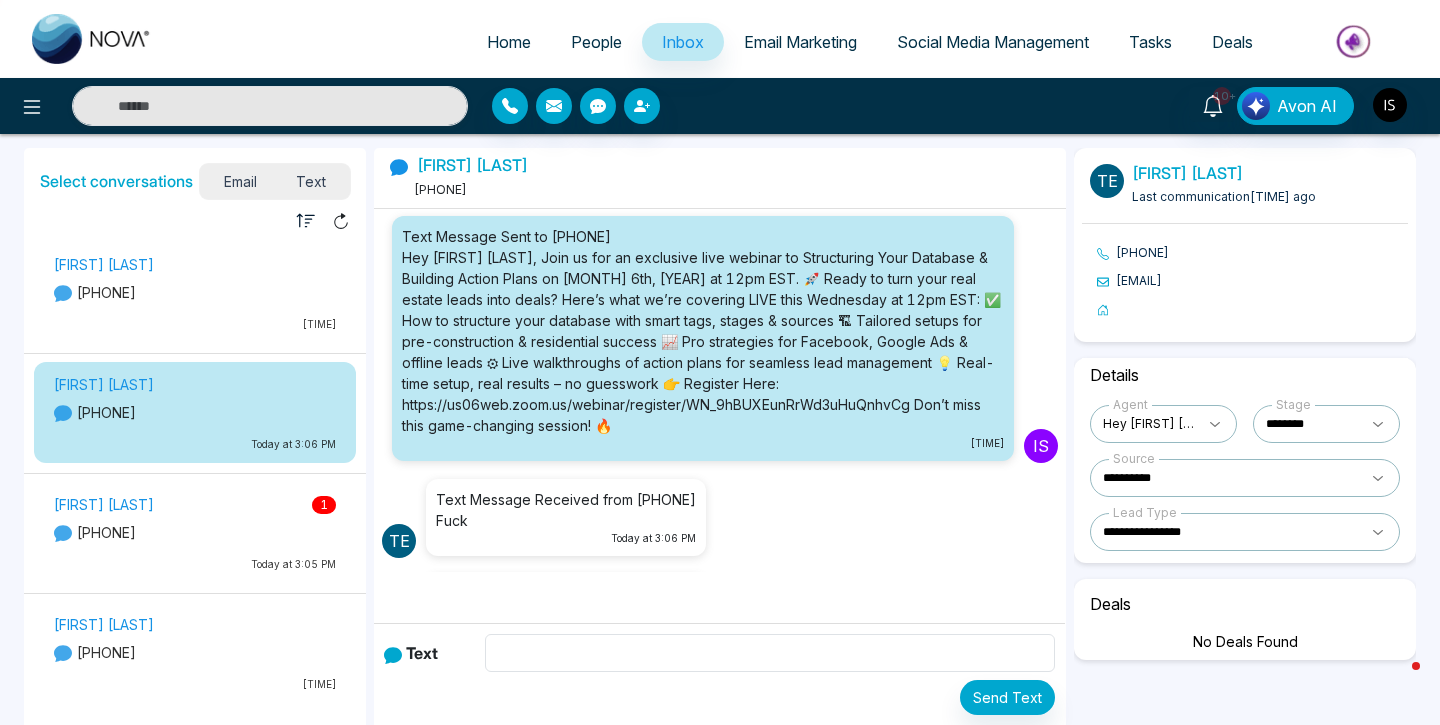 click on "[FIRST] [LAST]    [NUMBER] [PHONE] [TIME]" at bounding box center (195, 536) 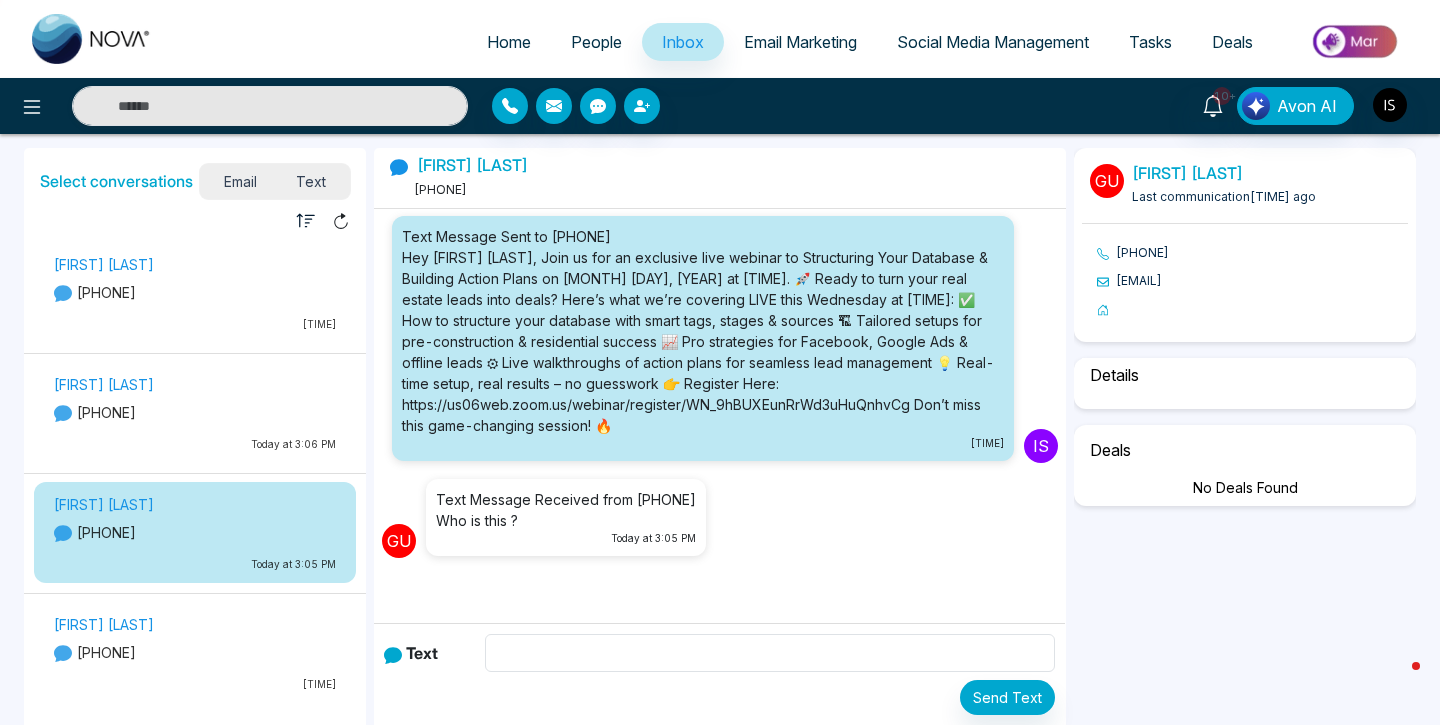 scroll, scrollTop: 55, scrollLeft: 0, axis: vertical 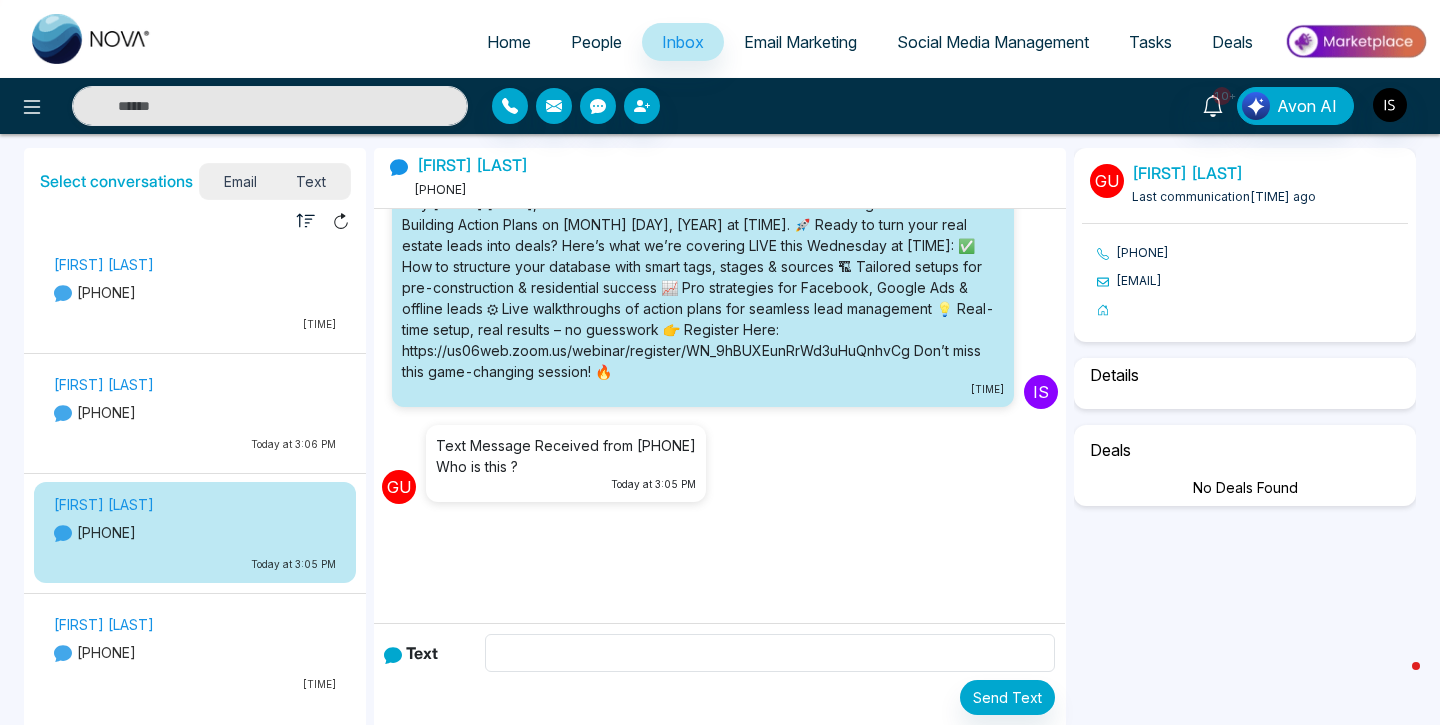 select on "*" 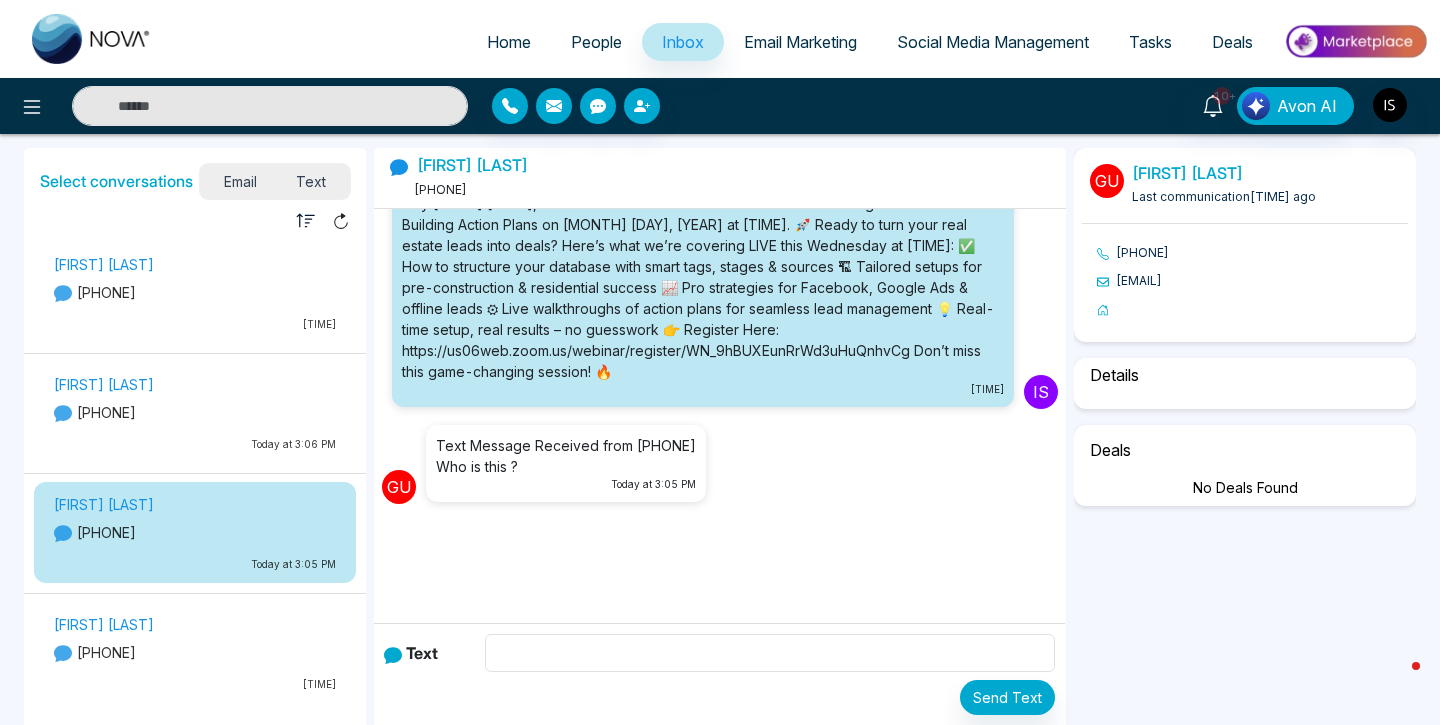 select on "**********" 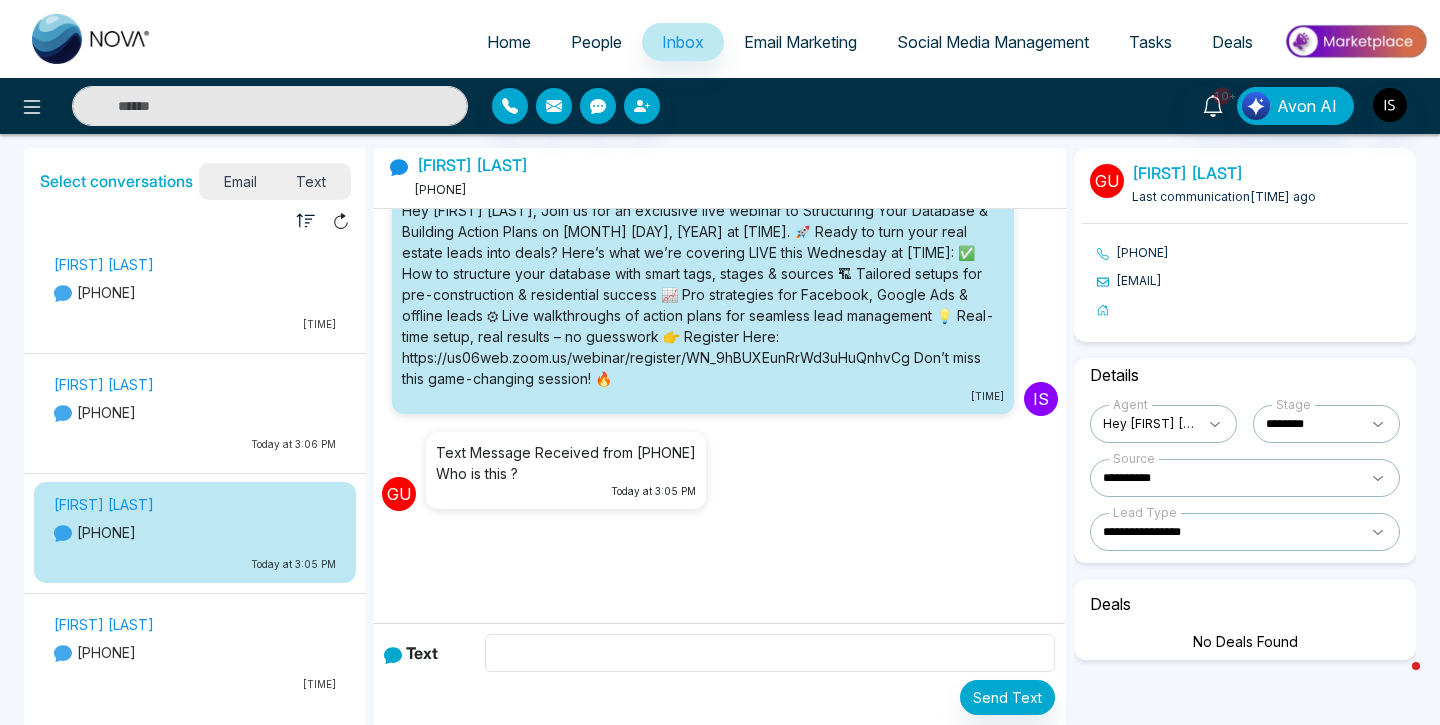 scroll, scrollTop: 51, scrollLeft: 0, axis: vertical 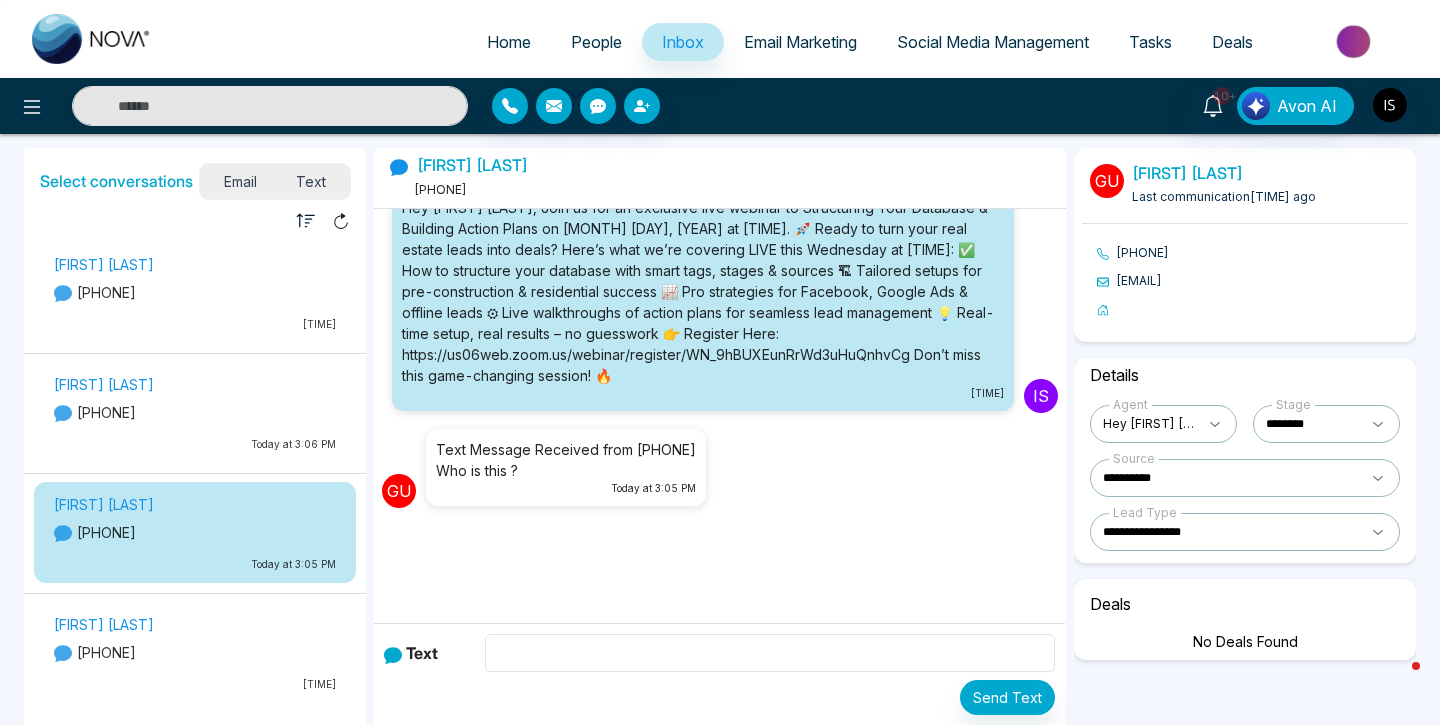 click on "[PHONE]" at bounding box center (195, 412) 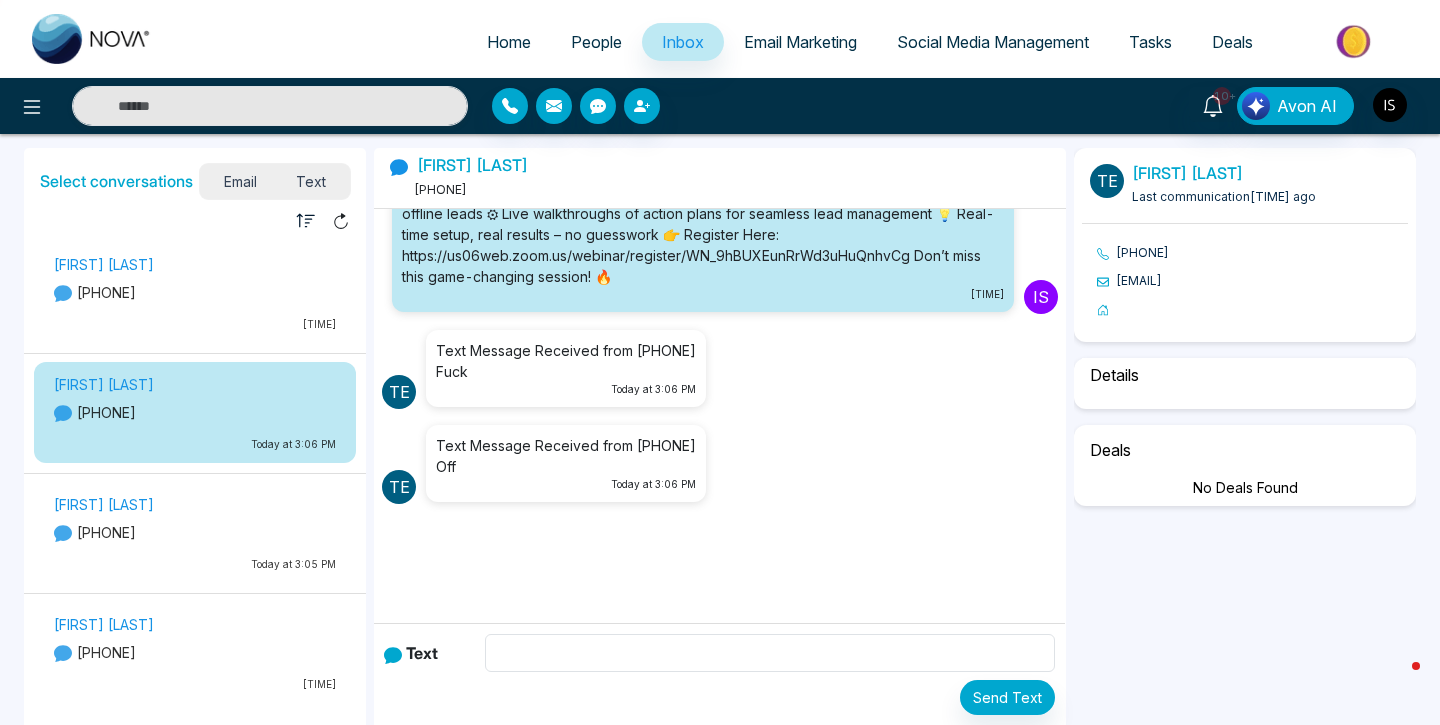 click on "[FIRST] [LAST]    [PHONE] [TIME]" at bounding box center (195, 296) 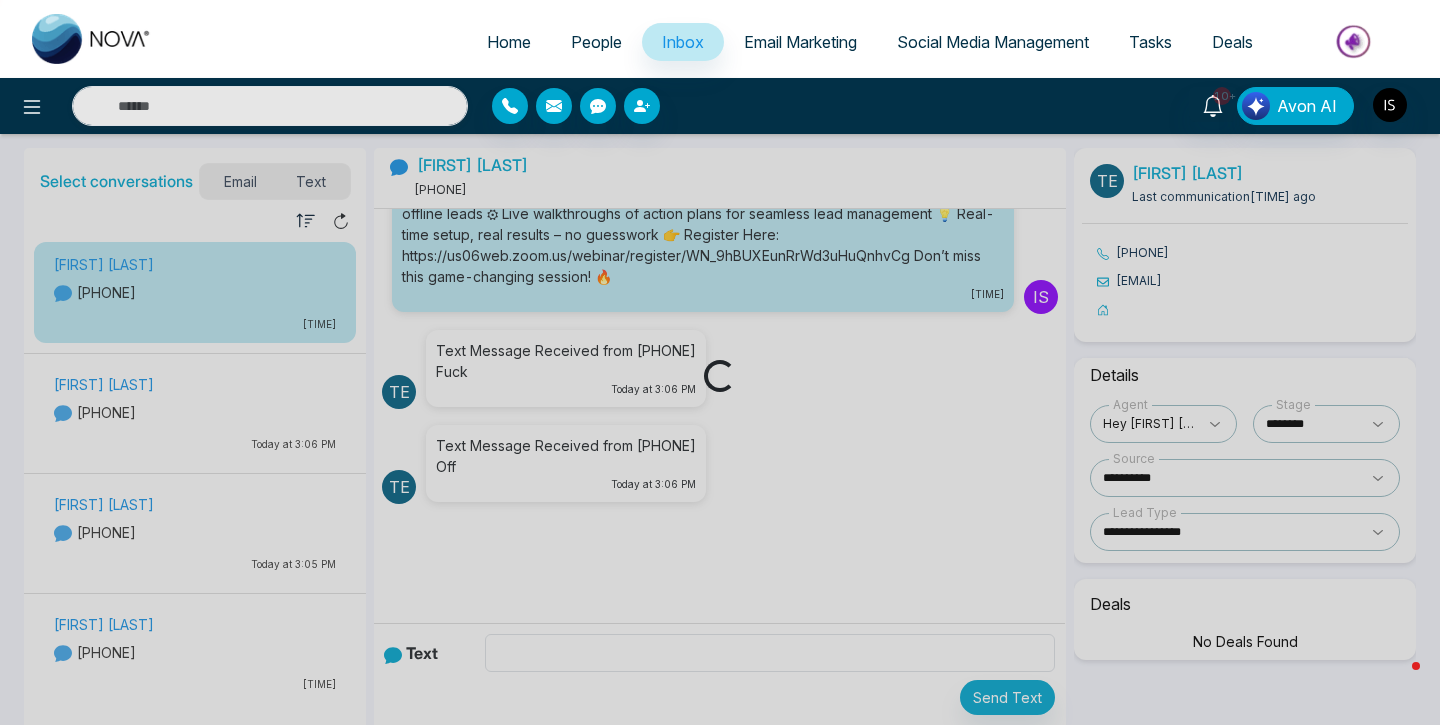 scroll, scrollTop: 55, scrollLeft: 0, axis: vertical 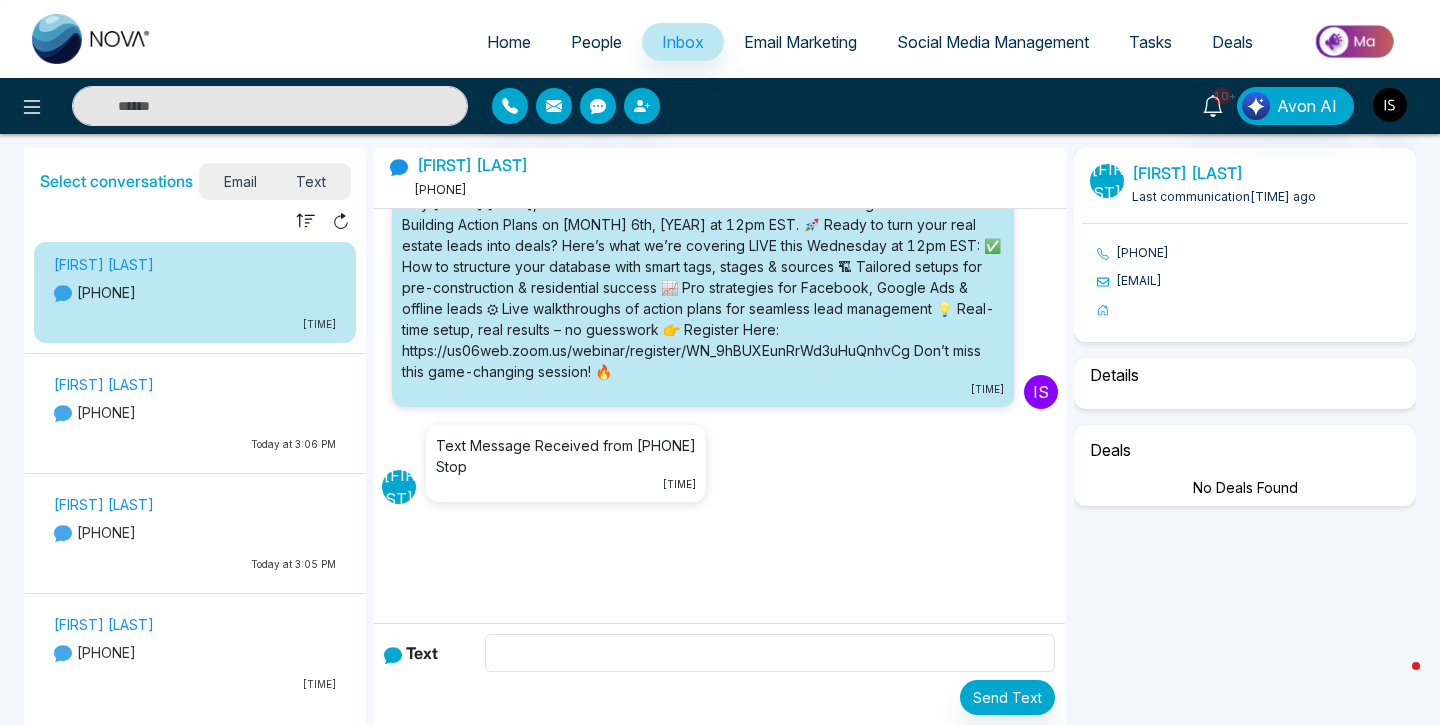 select on "*" 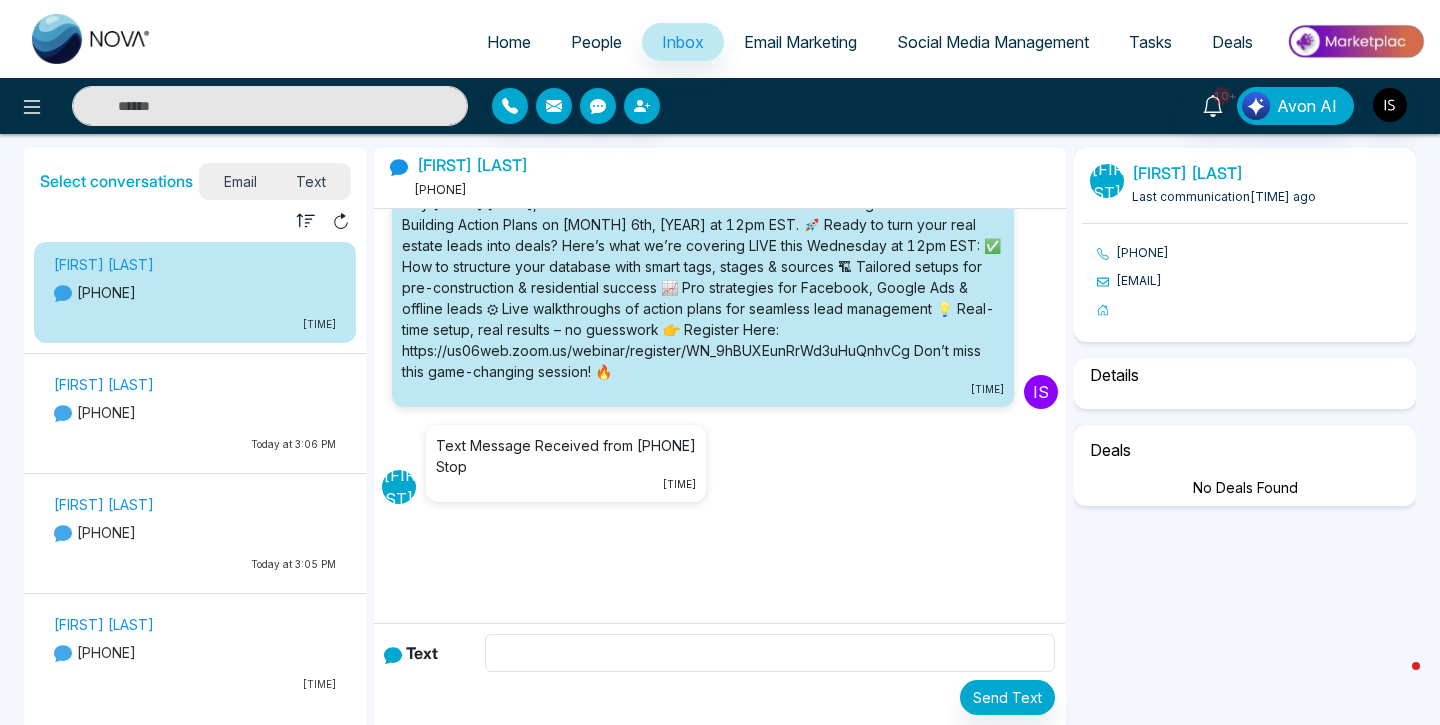 select on "**********" 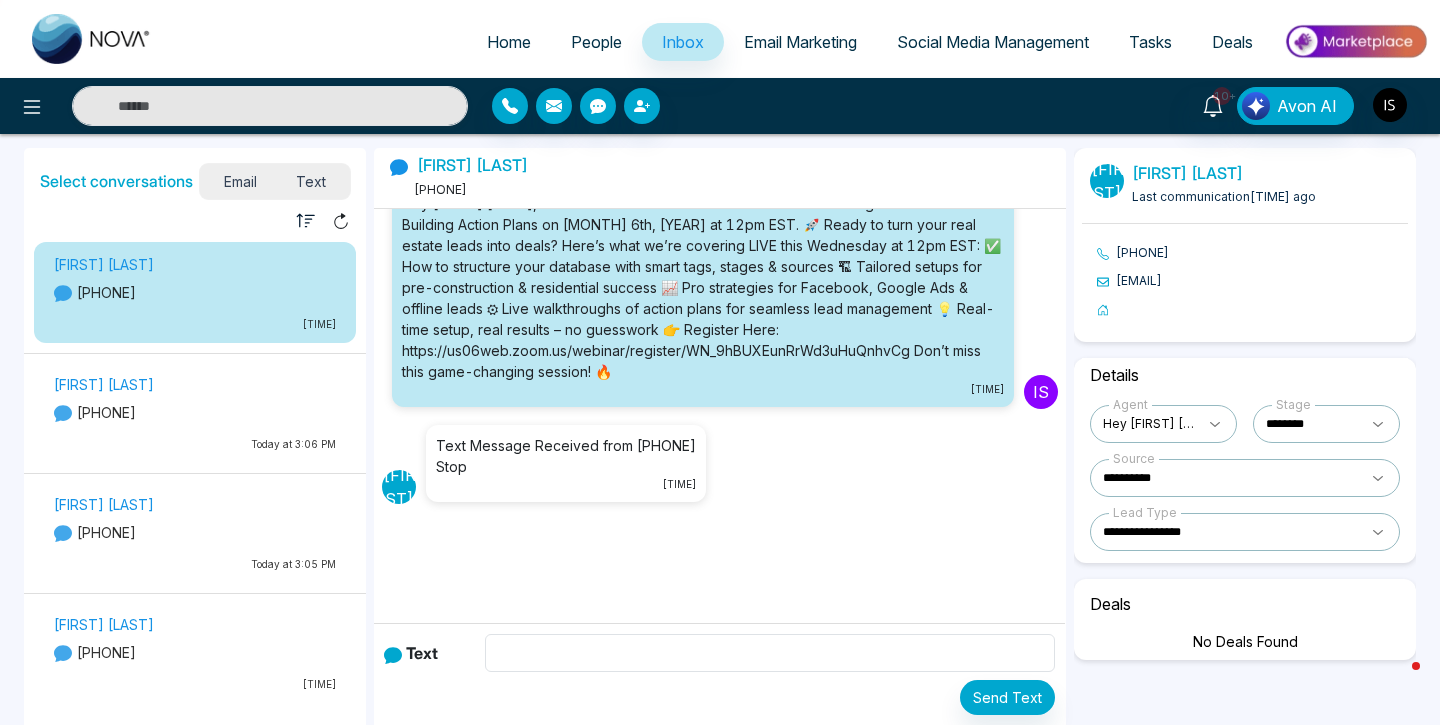 click on "Today at 3:06 PM" at bounding box center (195, 444) 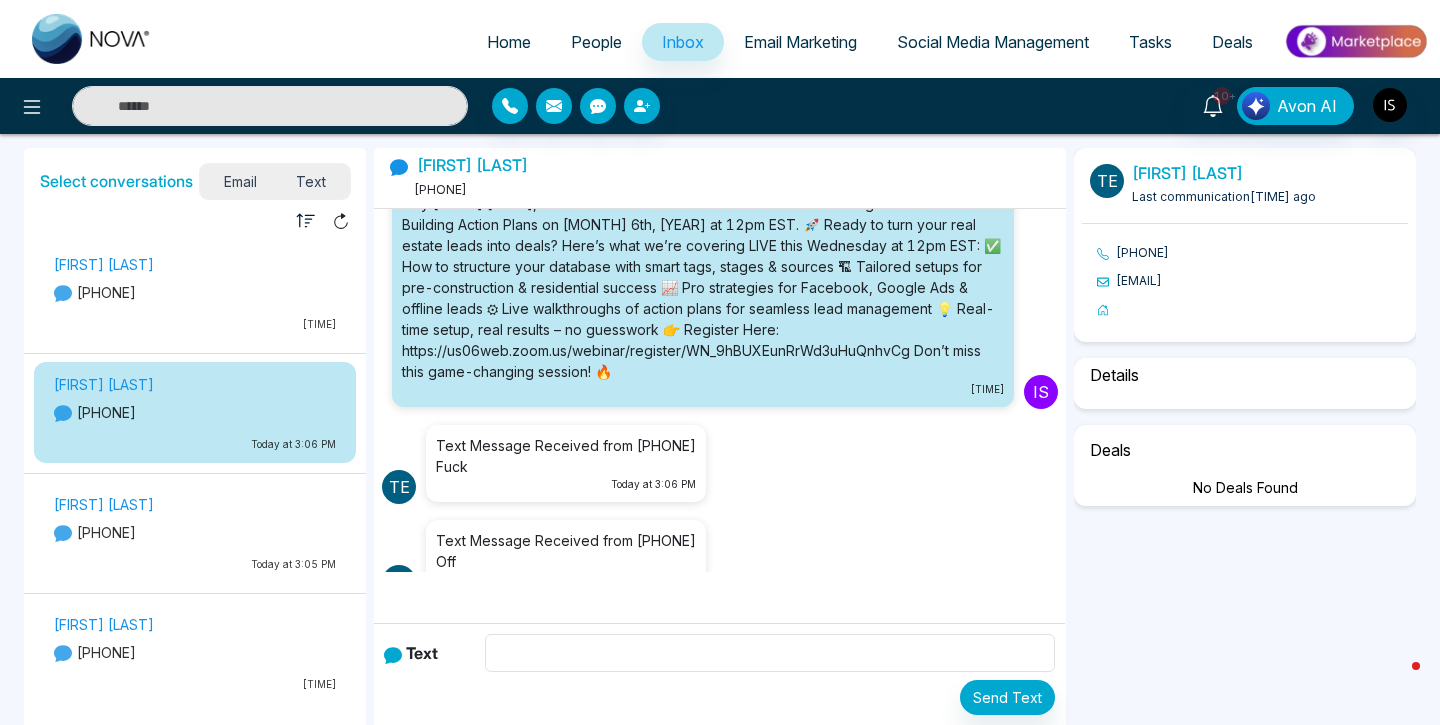 scroll, scrollTop: 150, scrollLeft: 0, axis: vertical 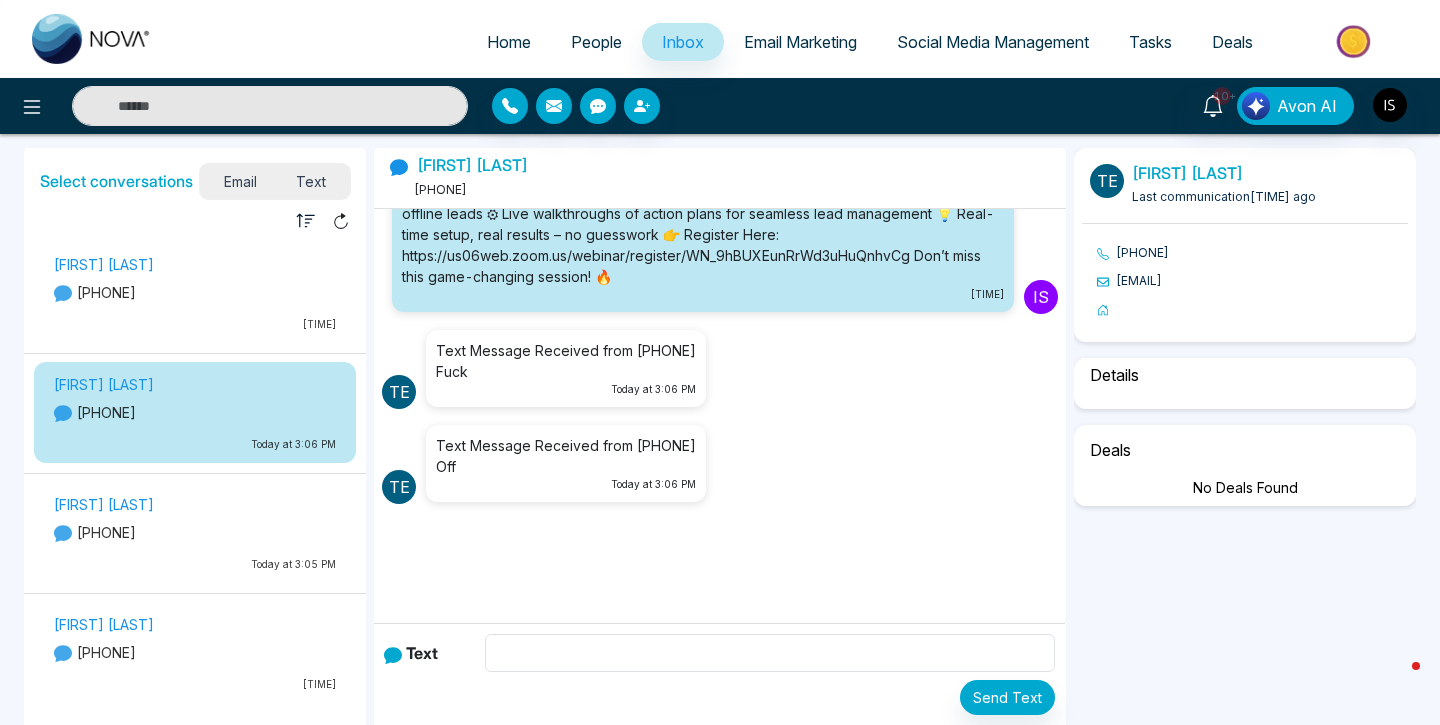 select on "*" 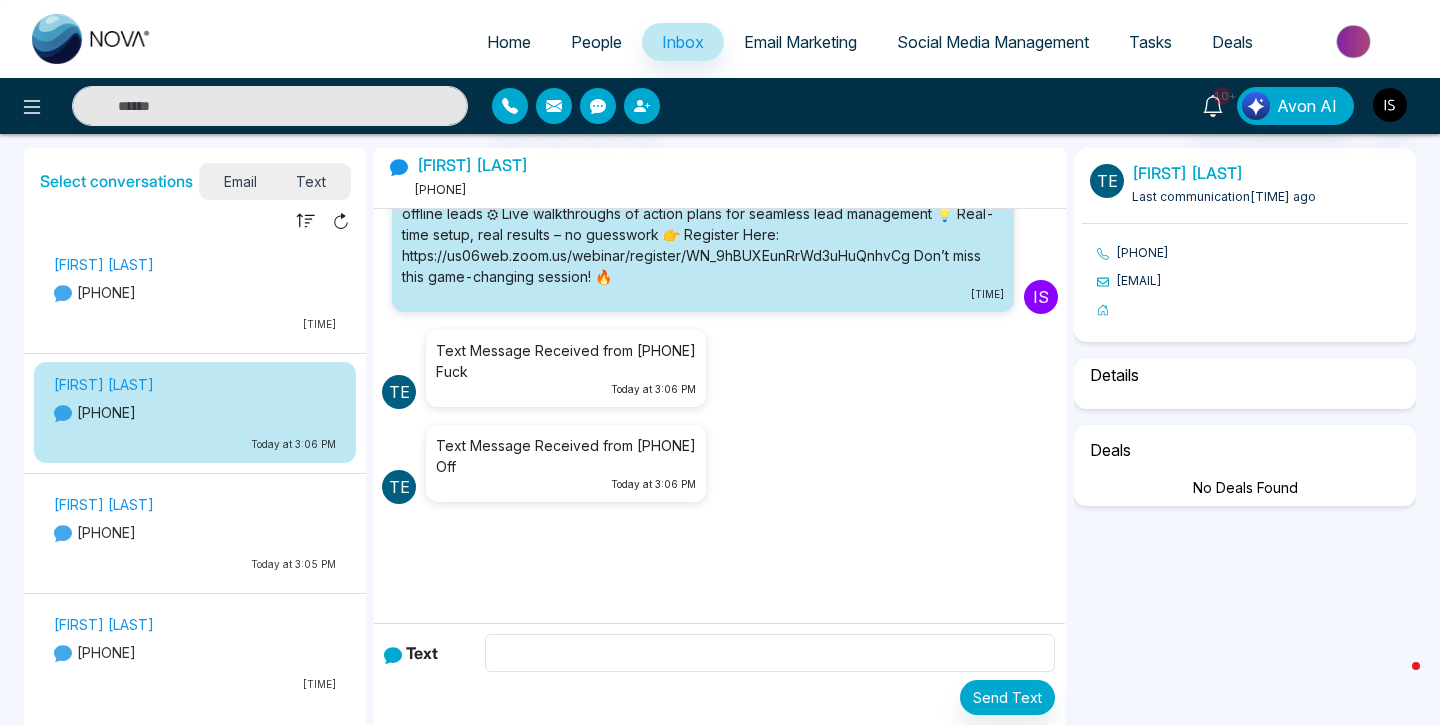 select on "**********" 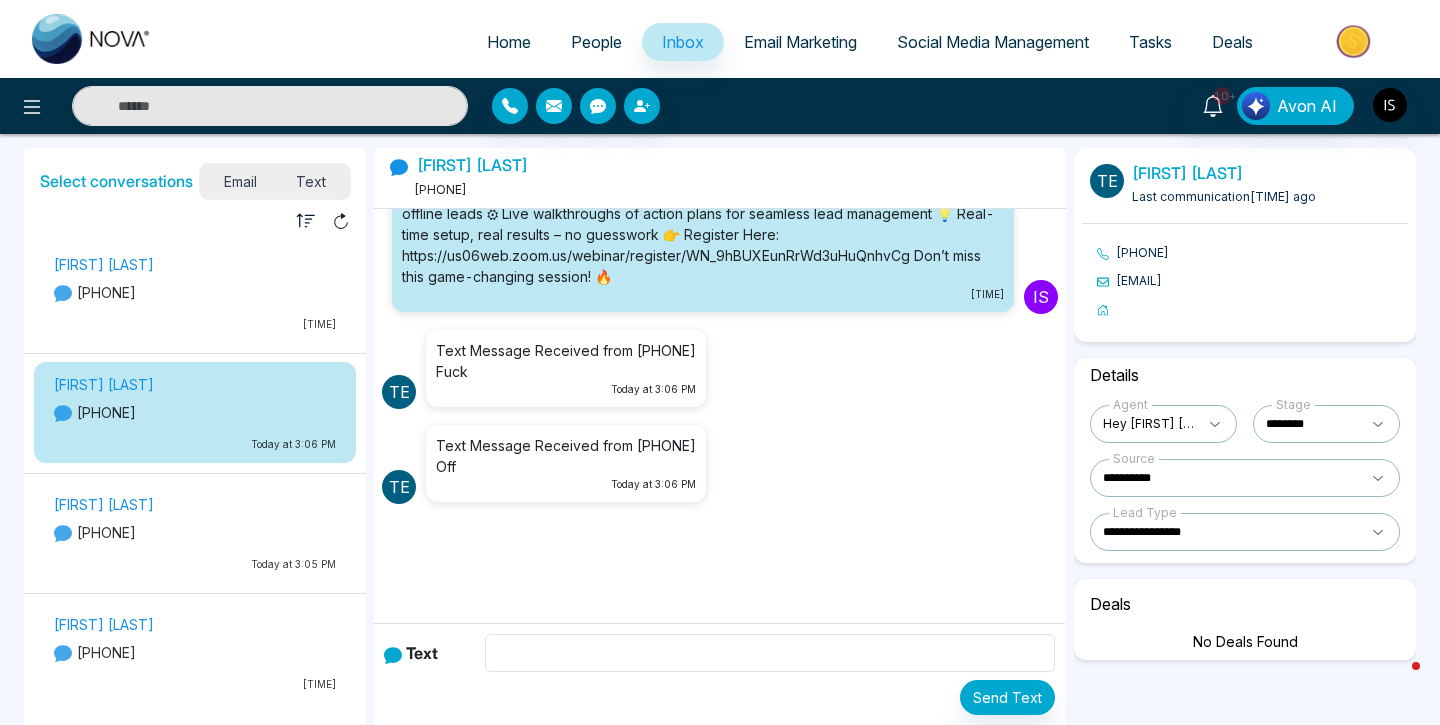 click on "[FIRST] [LAST]    [PHONE] [TIME] [FIRST] [LAST]    [PHONE] [TIME] [FIRST] [LAST]    [PHONE] [TIME] [FIRST] [LAST]    [PHONE] [TIME] [FIRST] [LAST]    [PHONE] [TIME] [FIRST] [LAST]    [PHONE] [TIME] [FIRST] [LAST]    [PHONE] [TIME] [FIRST] [LAST]    [PHONE] [TIME] [FIRST] [LAST]    [PHONE] [TIME] [FIRST] [LAST]    [PHONE] [TIME] [FIRST] [LAST]    [PHONE] [TIME] [FIRST] [LAST]    [PHONE] [TIME] [FIRST] [LAST]    [PHONE] [TIME] [FIRST] [LAST]    [PHONE] [TIME] [FIRST] [LAST]    [PHONE] [TIME]" at bounding box center [195, 469] 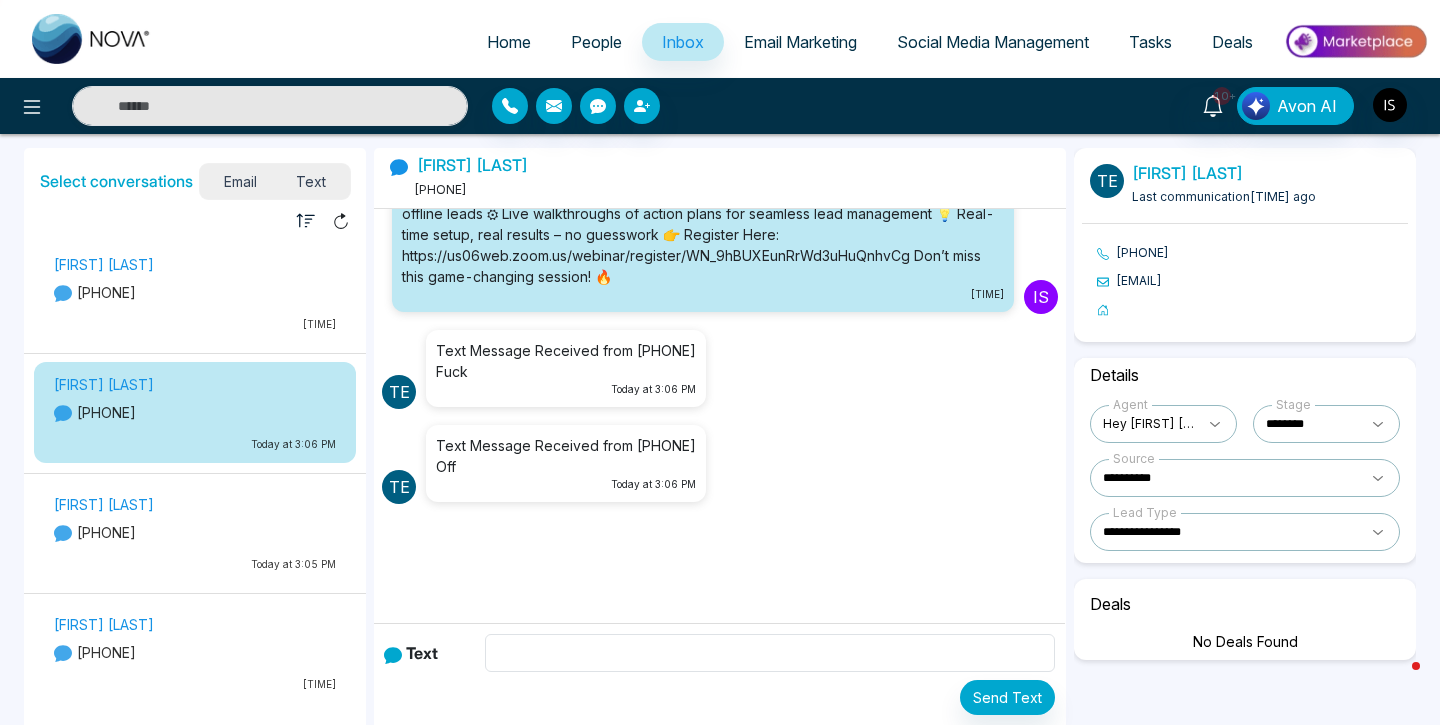 click on "[PHONE]" at bounding box center (195, 292) 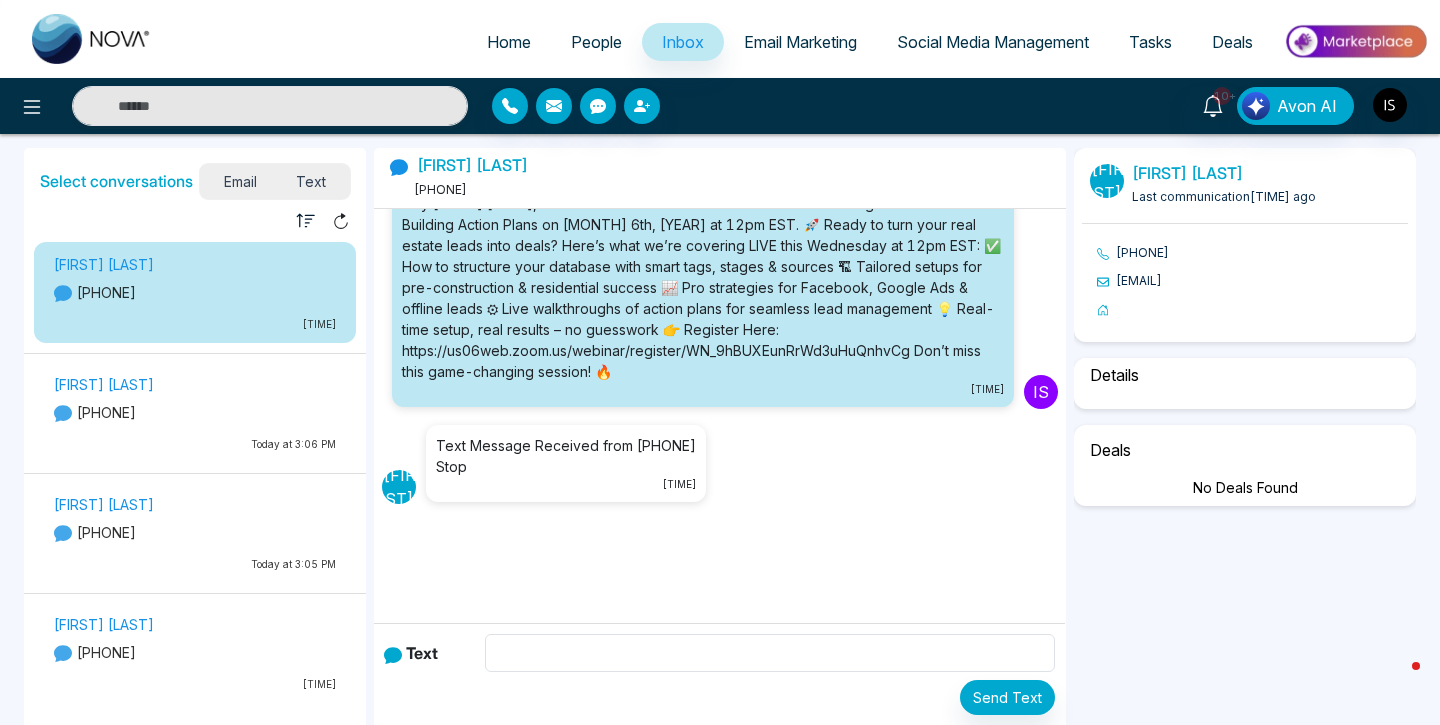 scroll, scrollTop: 55, scrollLeft: 0, axis: vertical 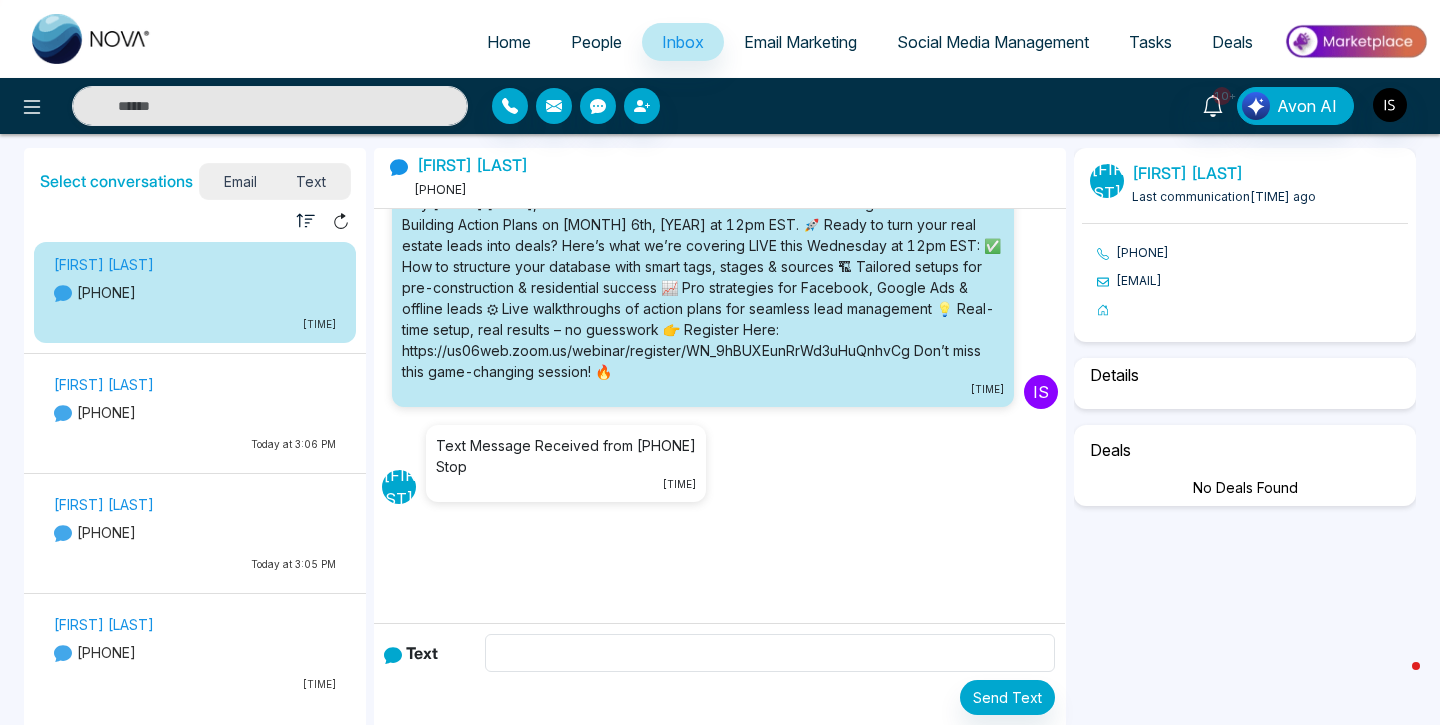 select on "*" 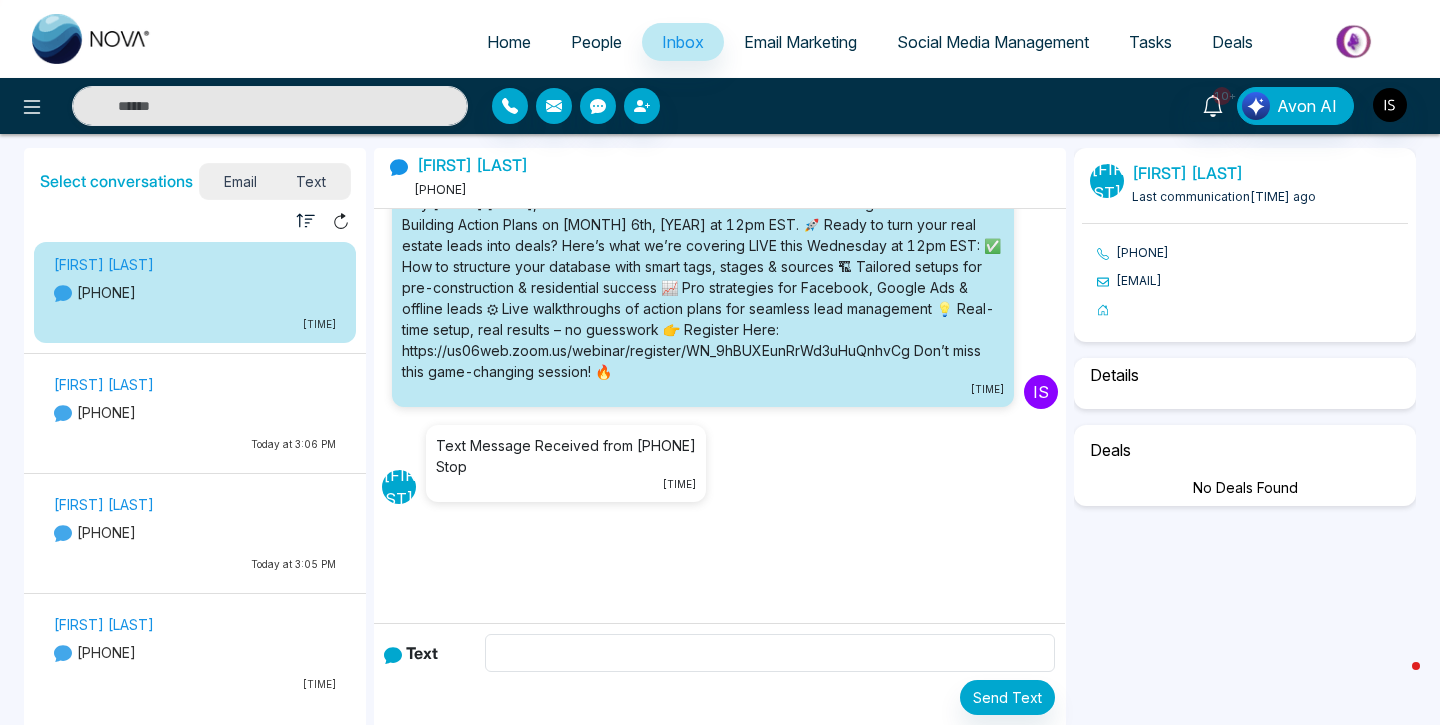select on "**********" 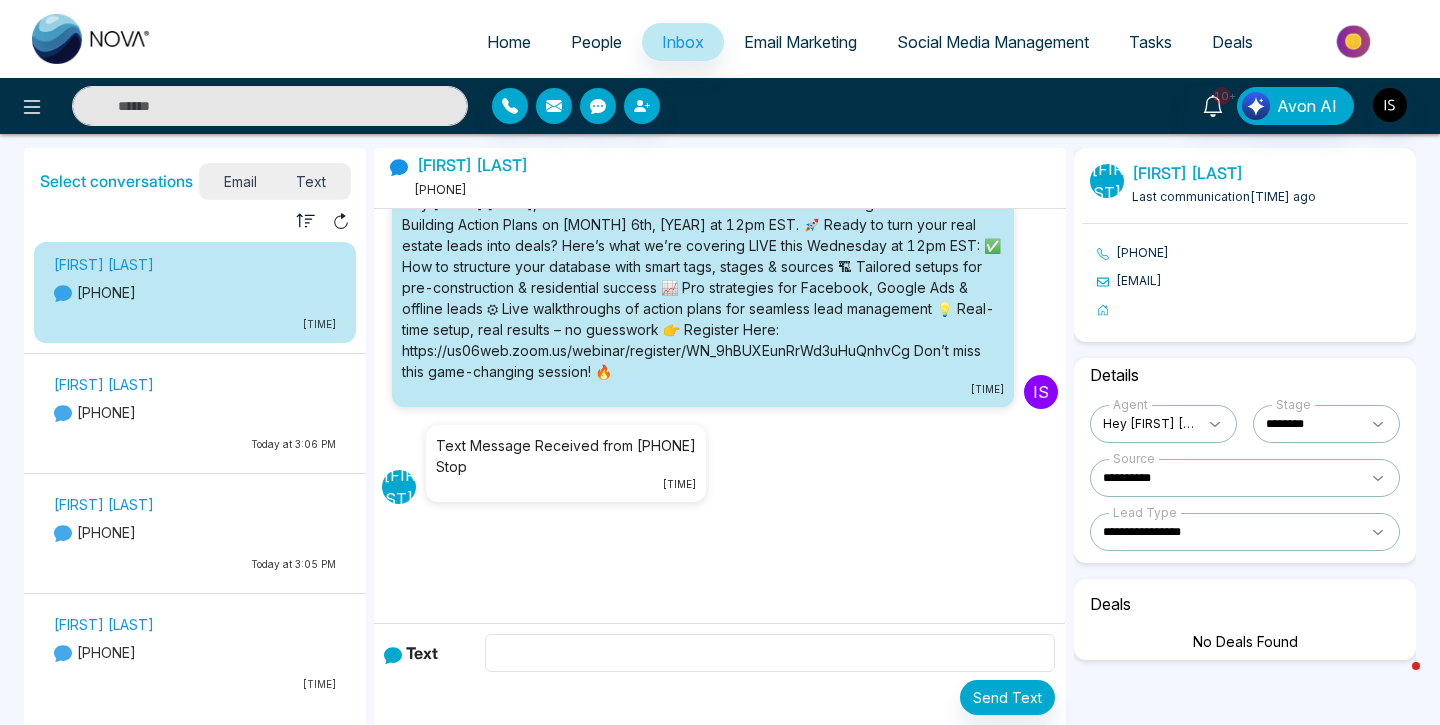 click on "[FIRST] [LAST]" at bounding box center [195, 264] 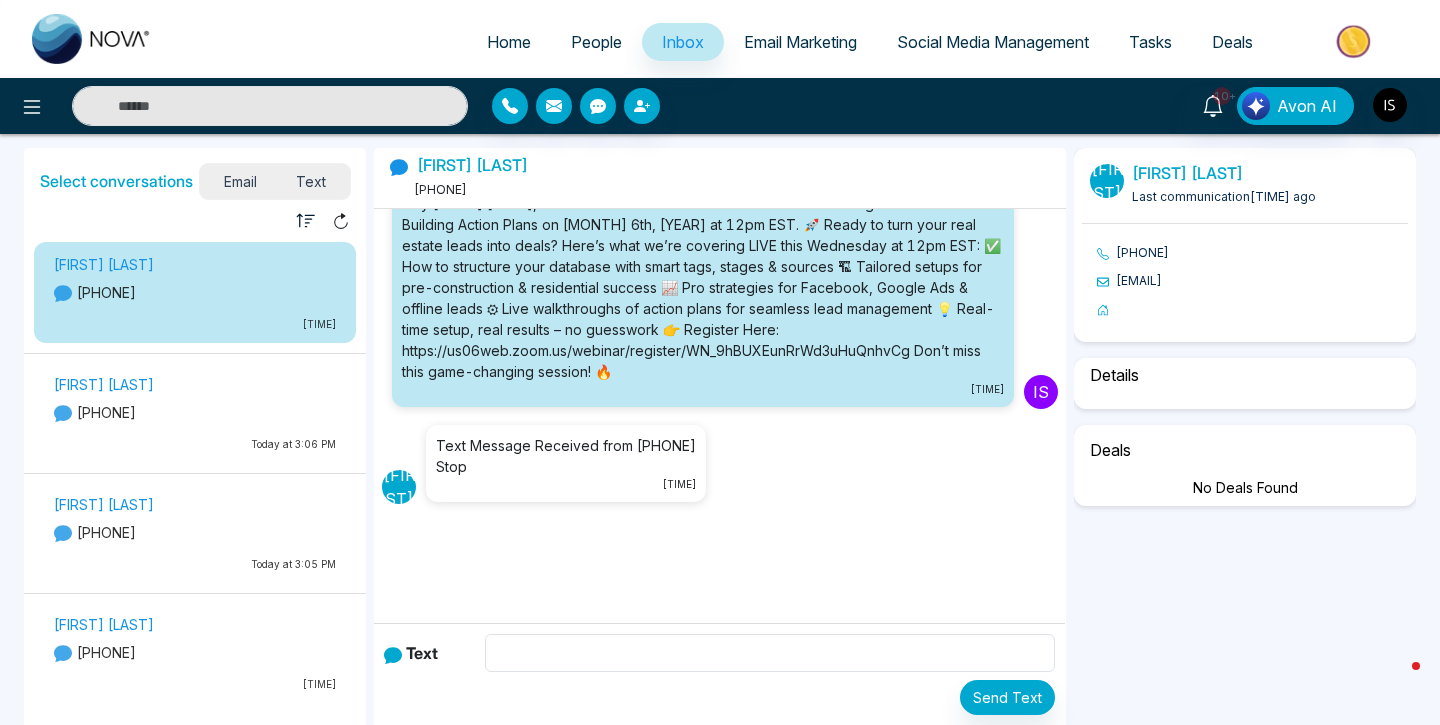 select on "*" 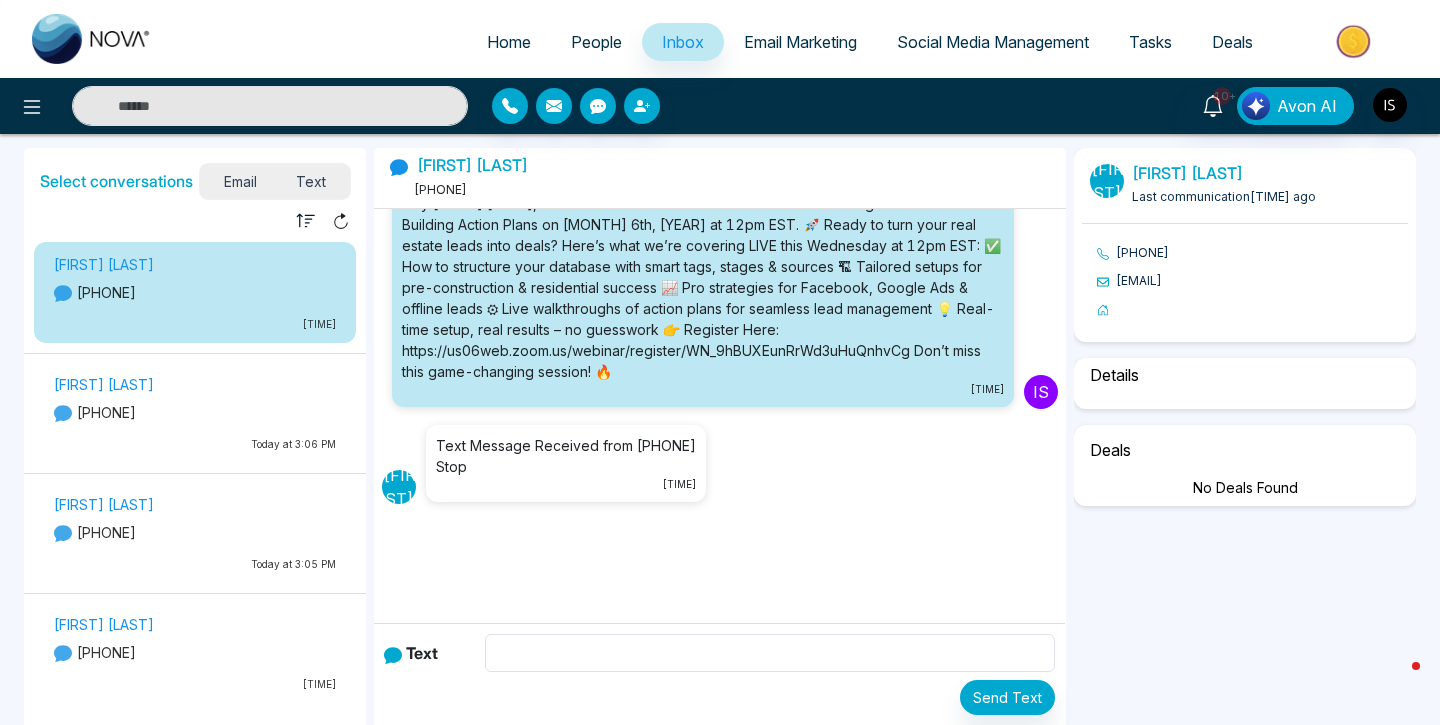 select on "**********" 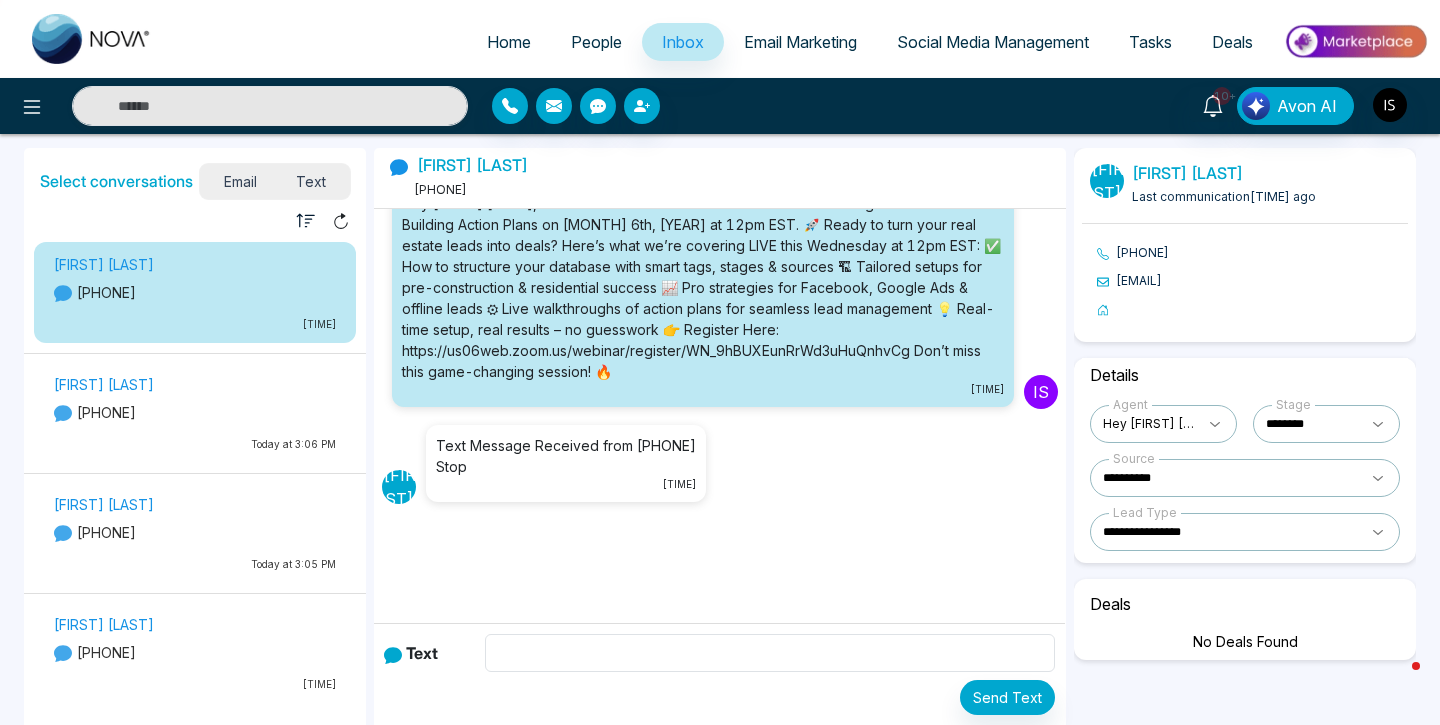 click on "[FIRST] [LAST]" at bounding box center (195, 264) 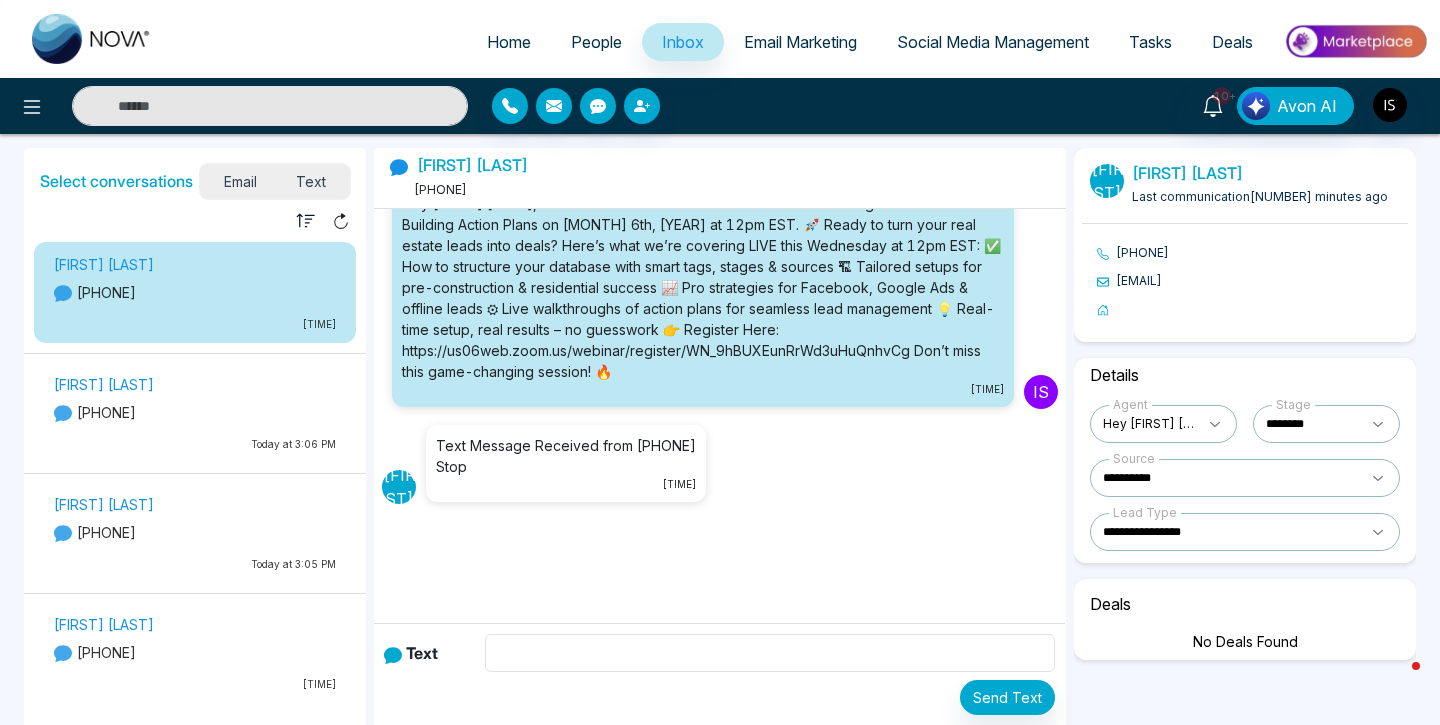 click on "[FIRST] [LAST]" at bounding box center (472, 165) 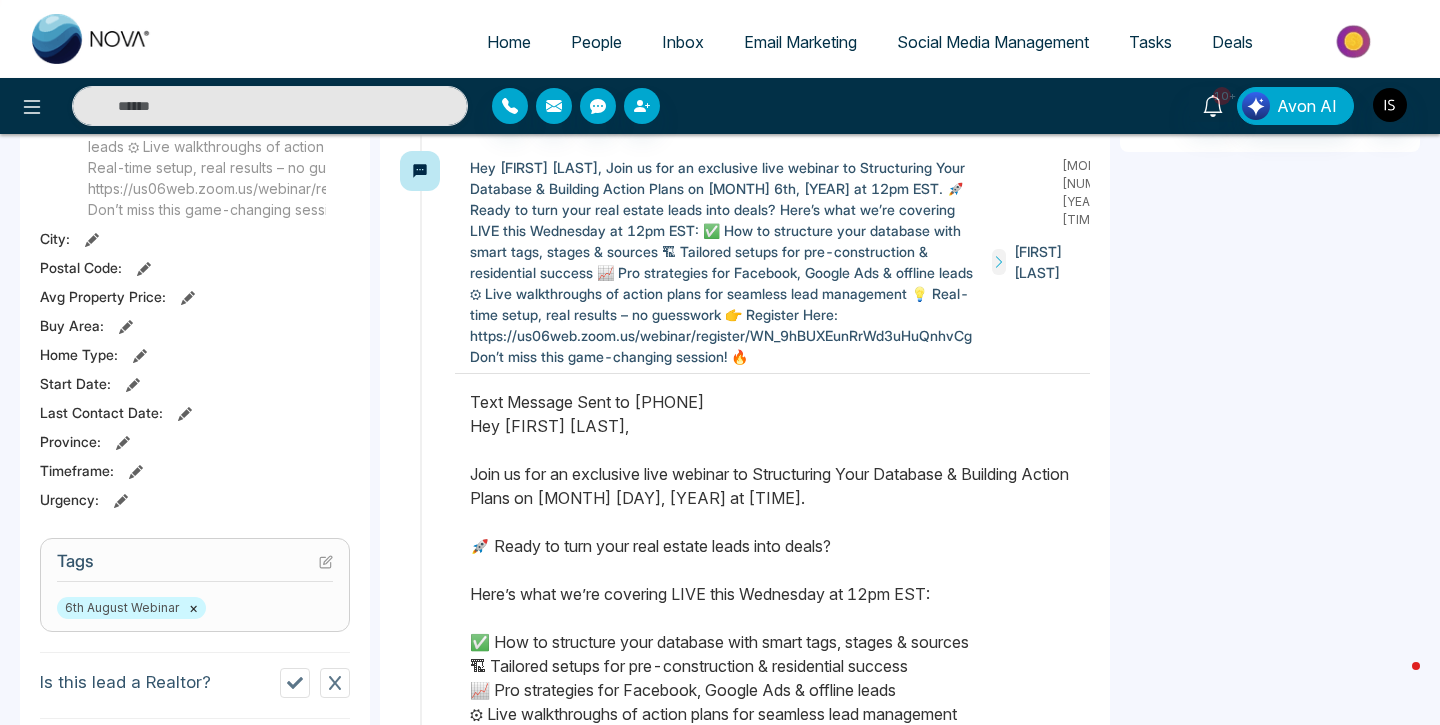 scroll, scrollTop: 637, scrollLeft: 0, axis: vertical 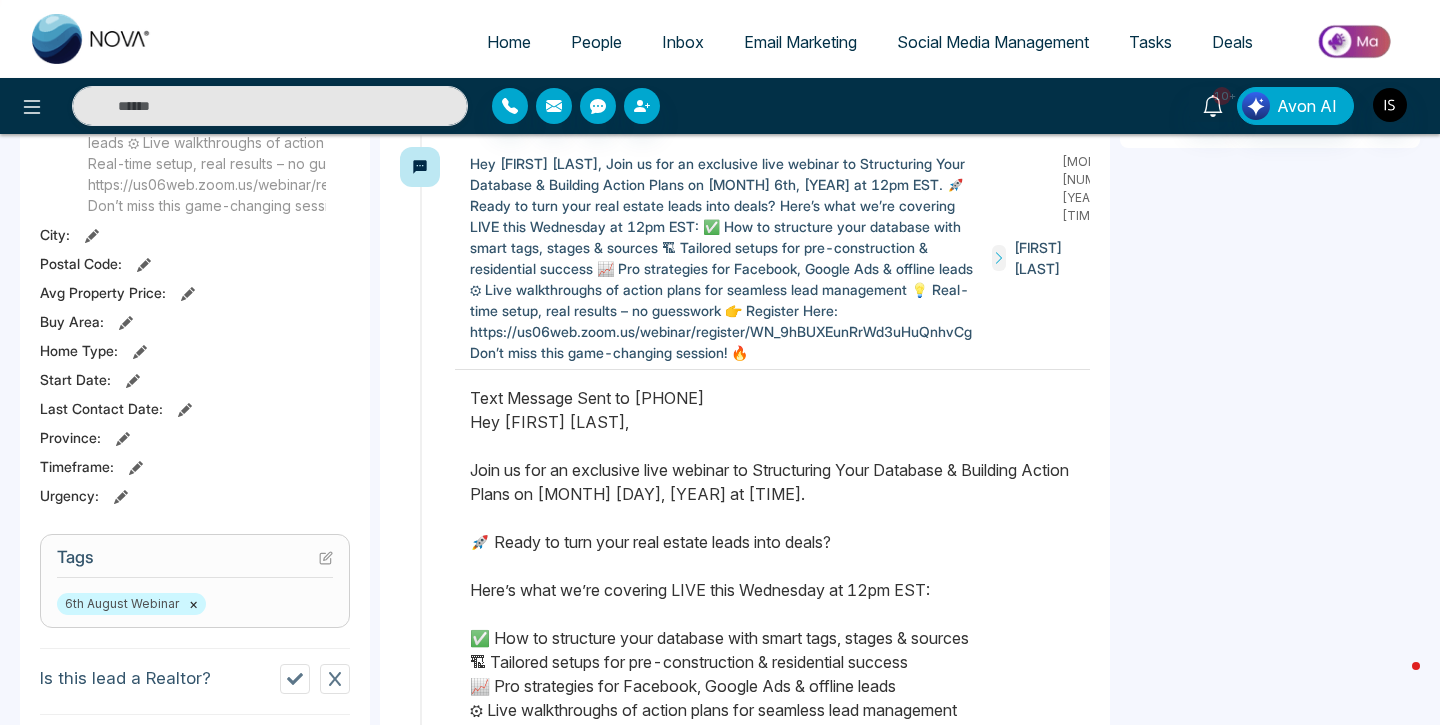 click on "×" at bounding box center [193, 604] 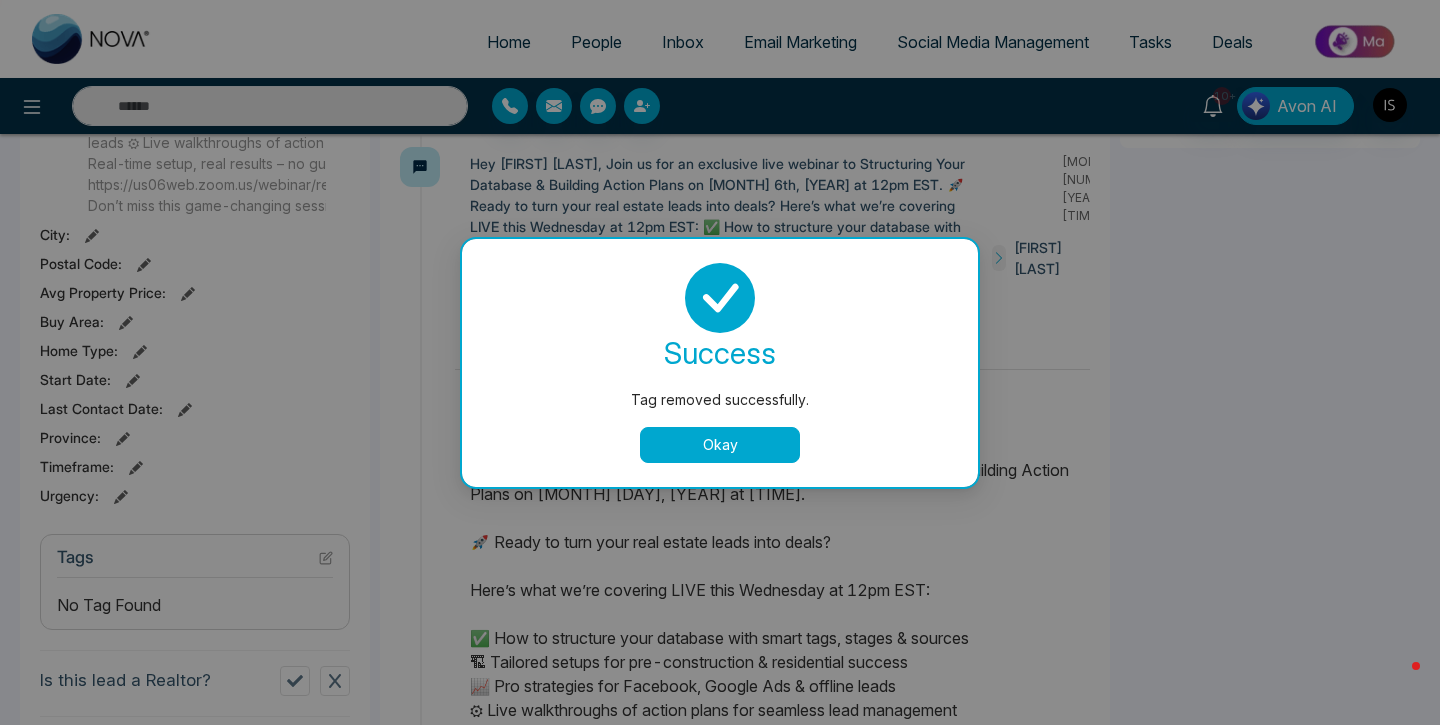 click on "Okay" at bounding box center (720, 445) 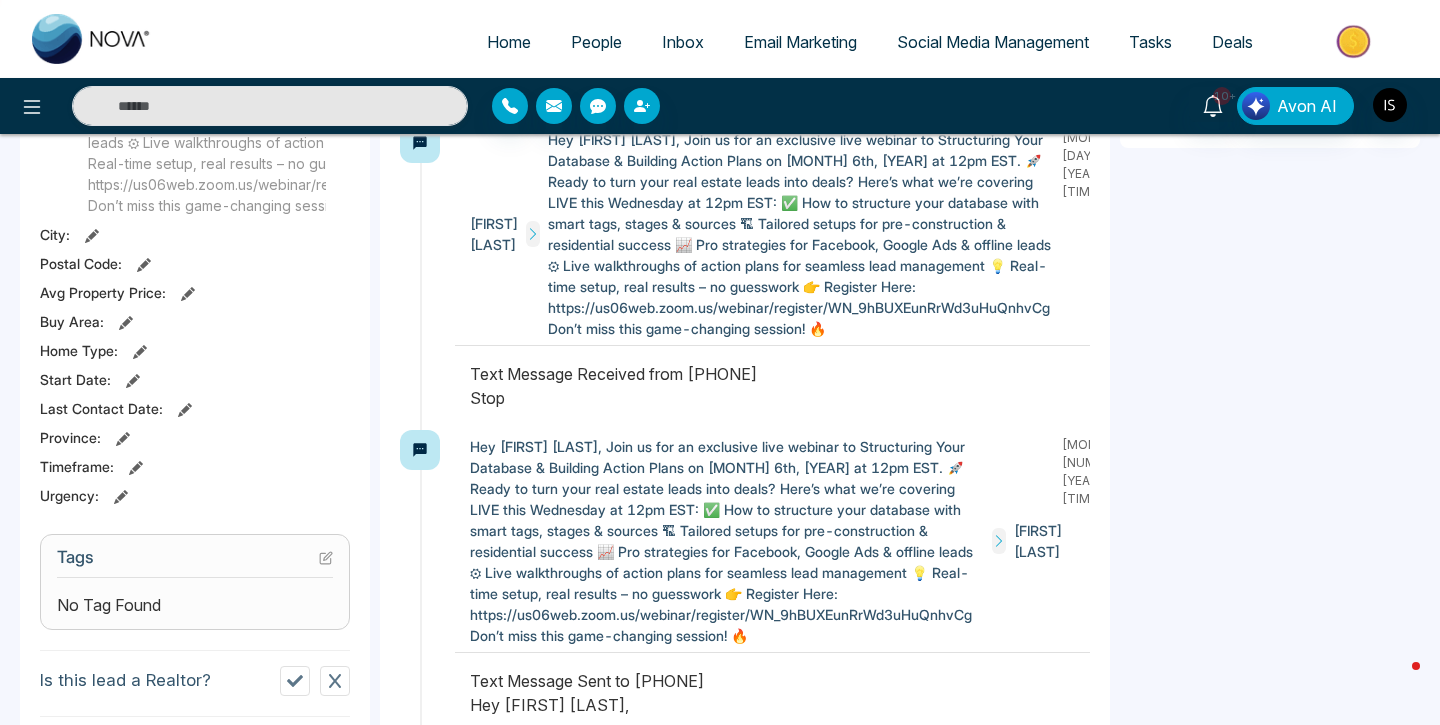 scroll, scrollTop: 576, scrollLeft: 0, axis: vertical 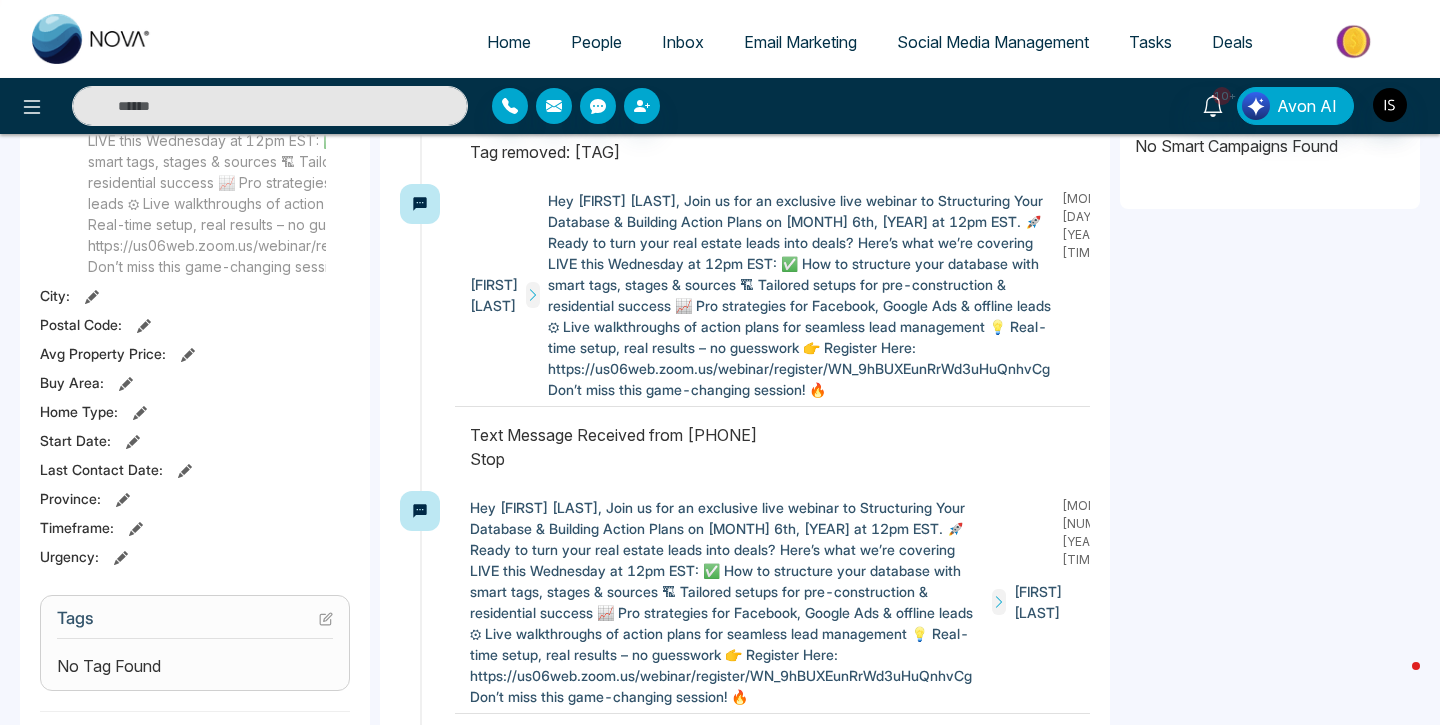 click at bounding box center (270, 106) 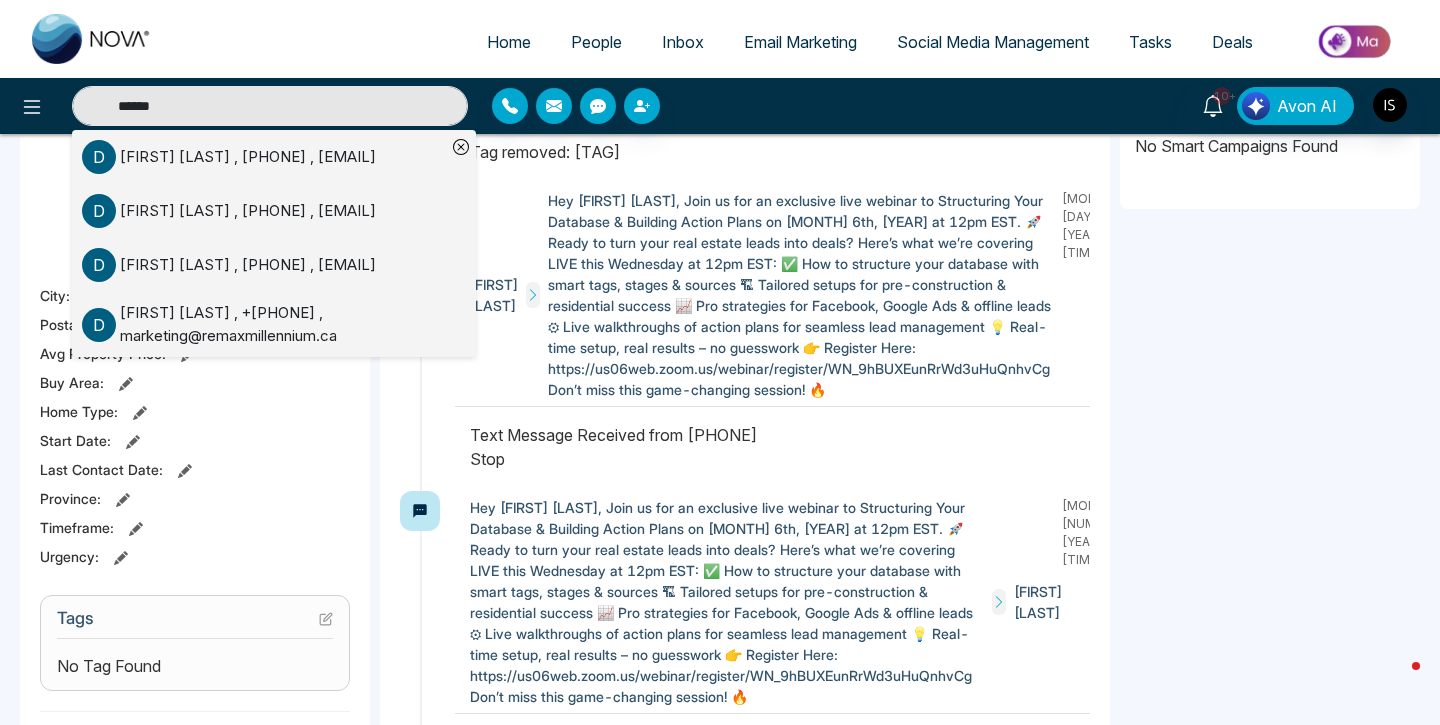 type on "******" 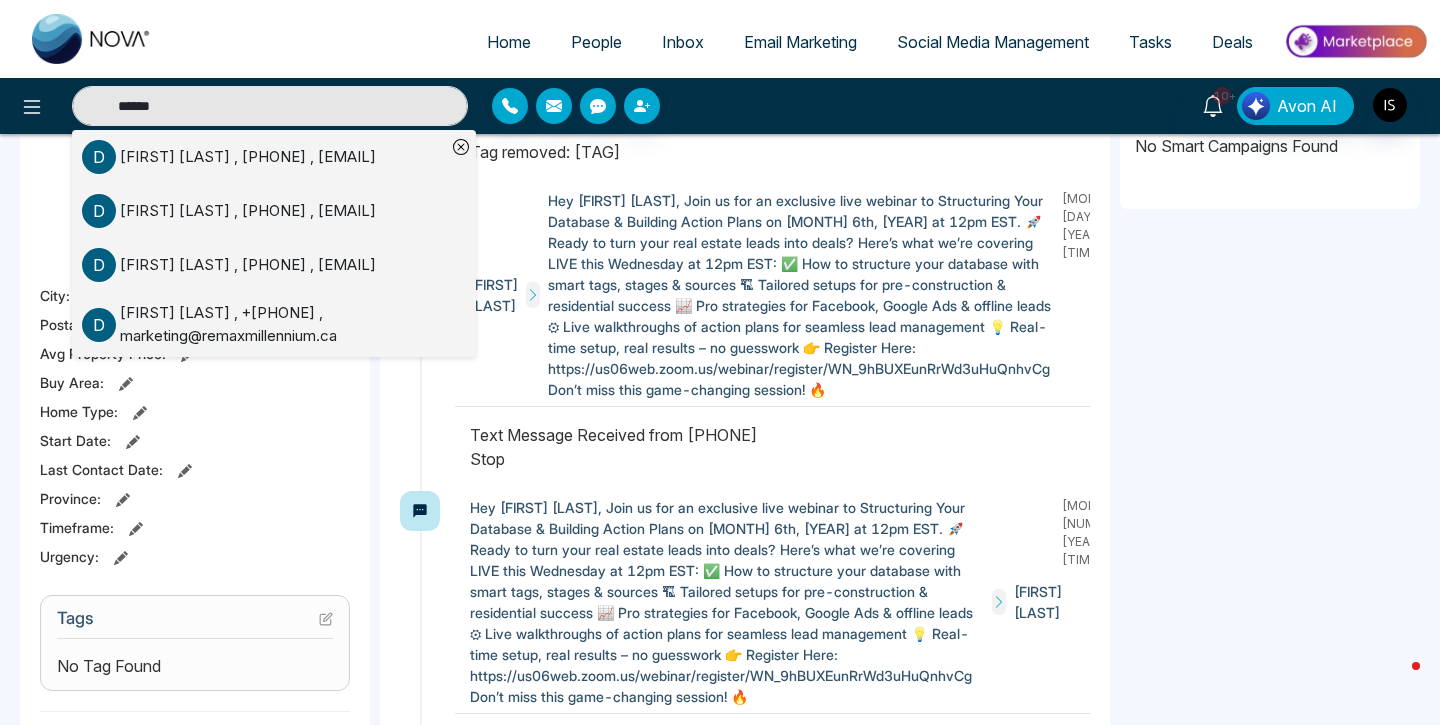 click on "[FIRST] [LAST]    , [PHONE]   , [EMAIL]" at bounding box center (248, 157) 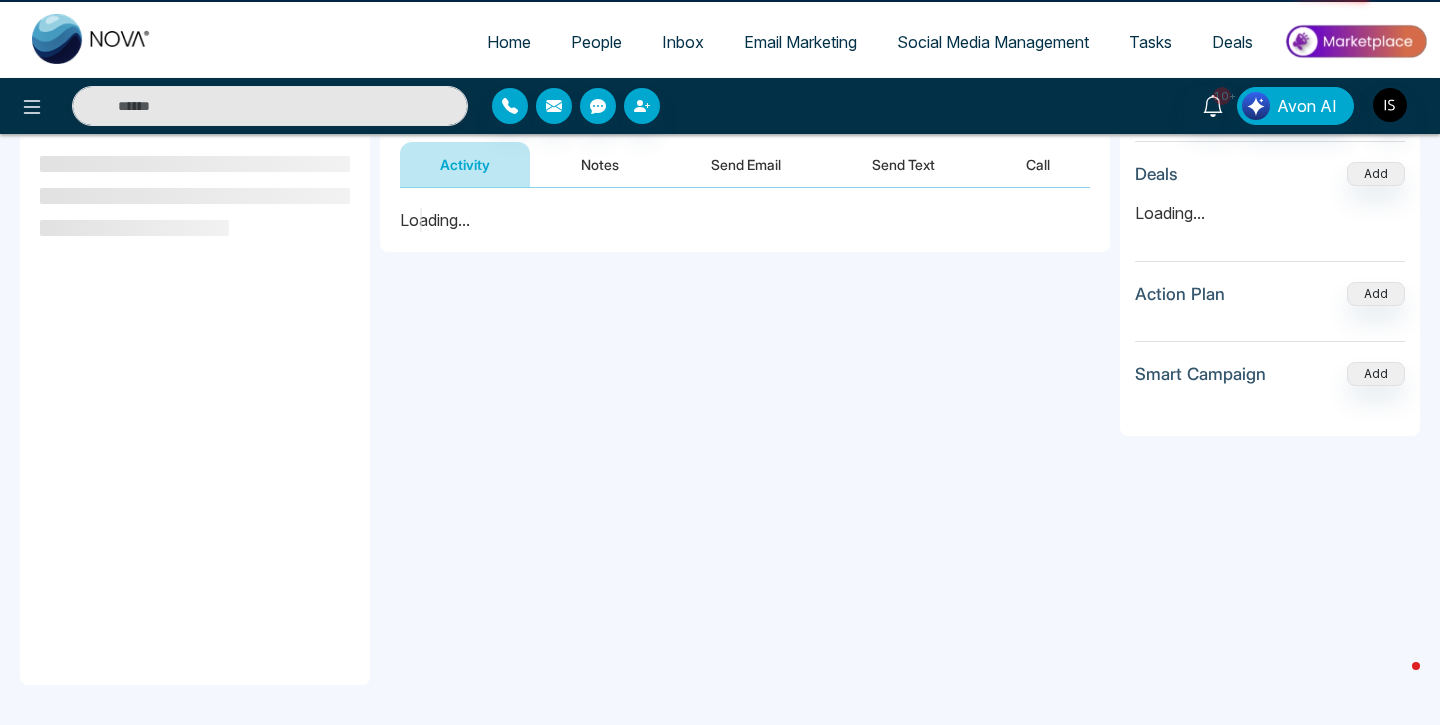 scroll, scrollTop: 0, scrollLeft: 0, axis: both 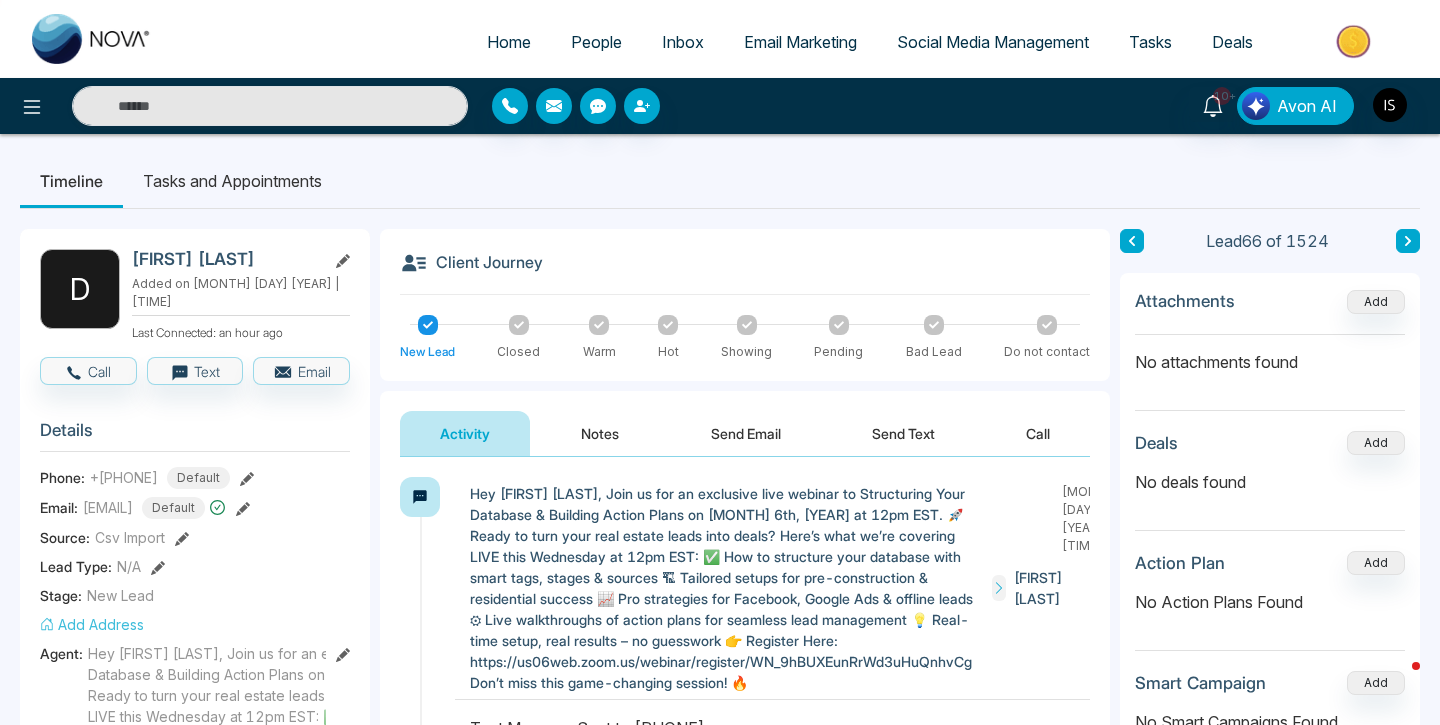 click on "+[PHONE]" at bounding box center [124, 477] 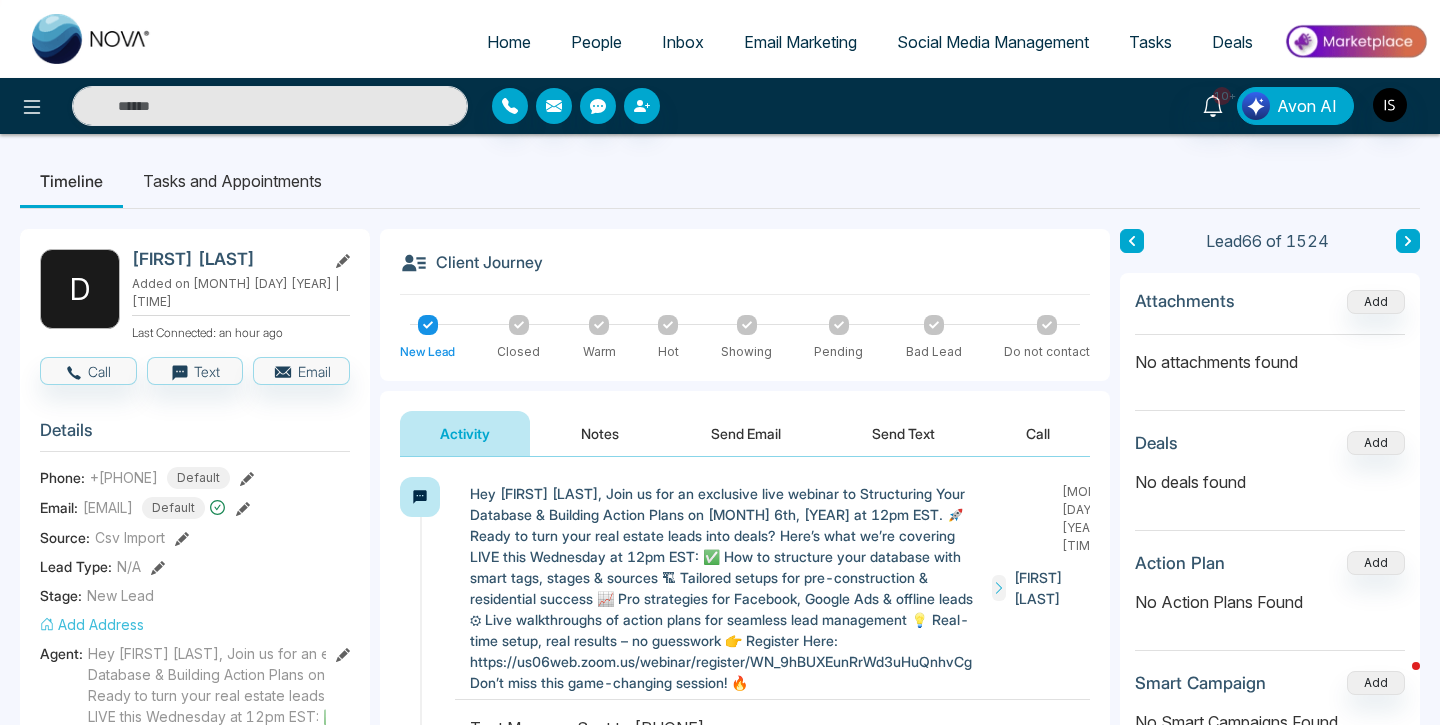 click on "+[PHONE]" at bounding box center (124, 477) 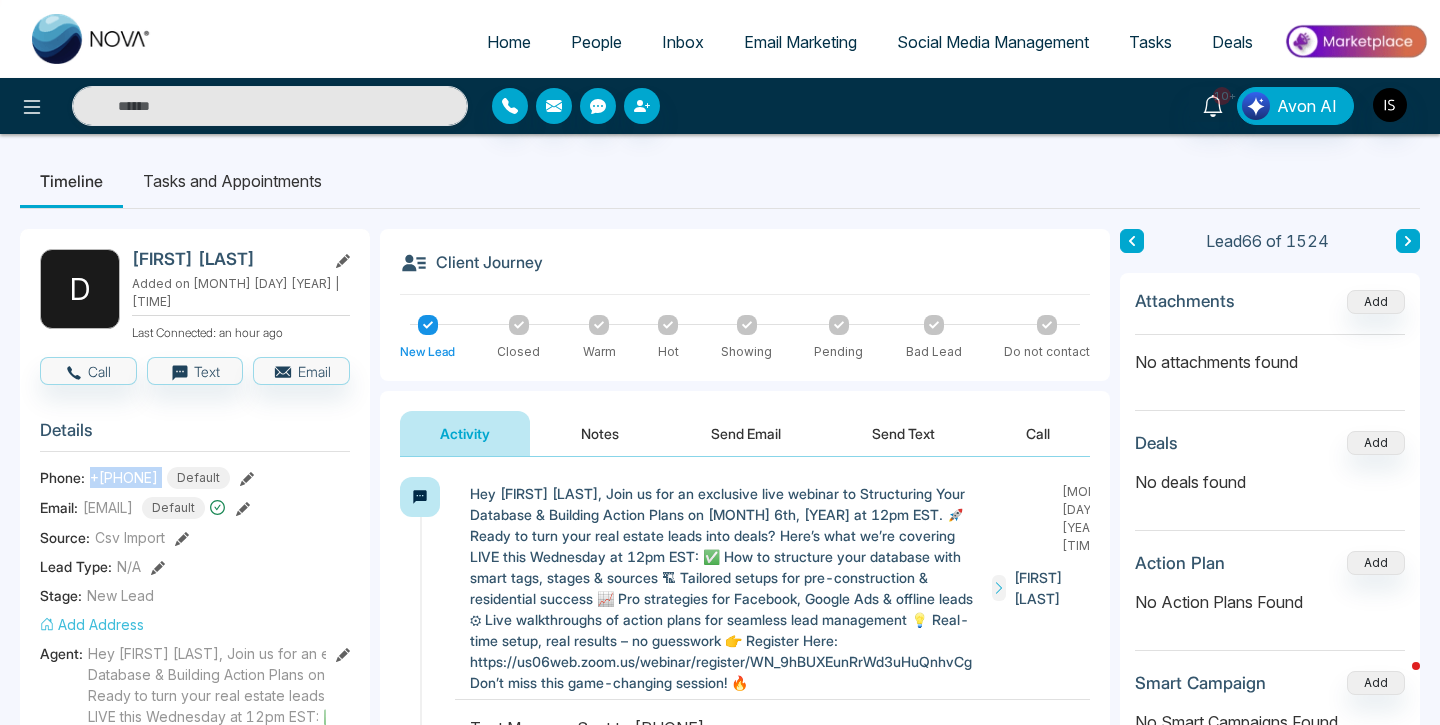 click on "+[PHONE]" at bounding box center [124, 477] 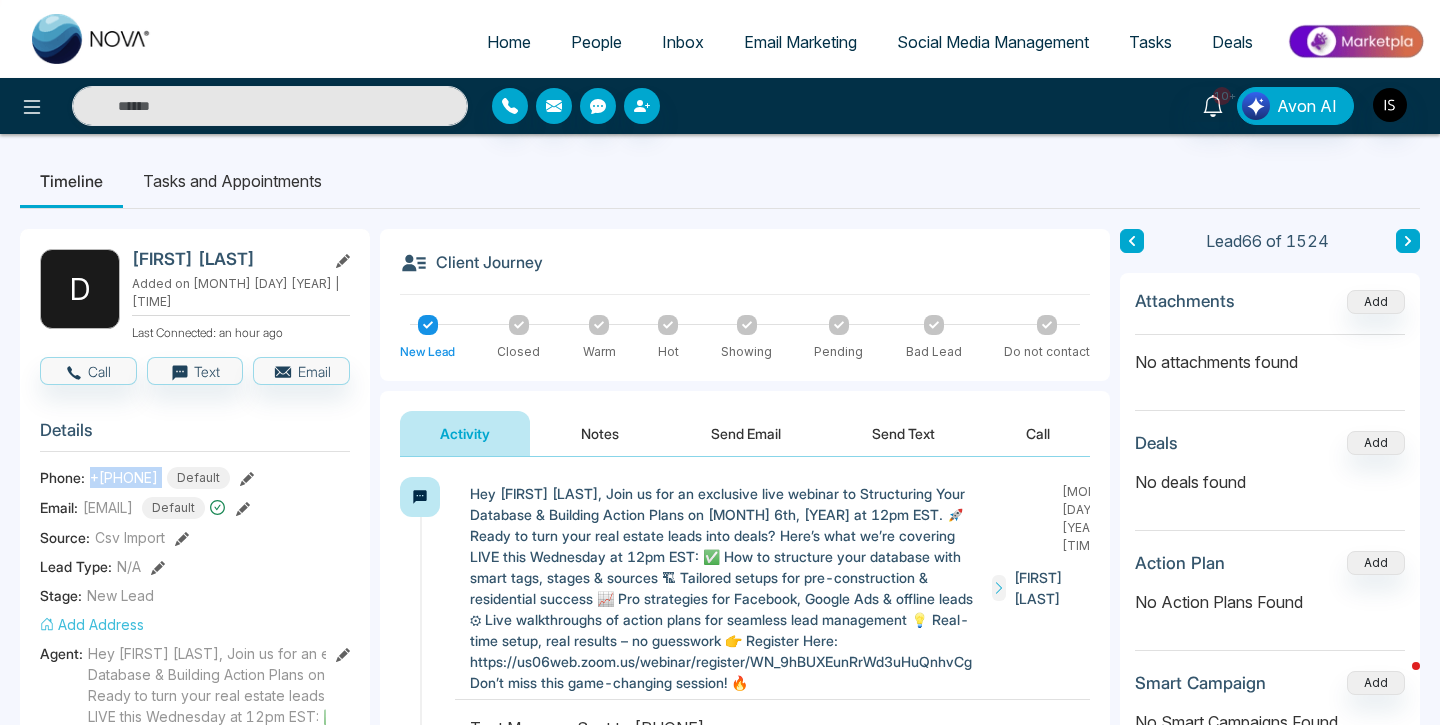 copy on "+[PHONE]" 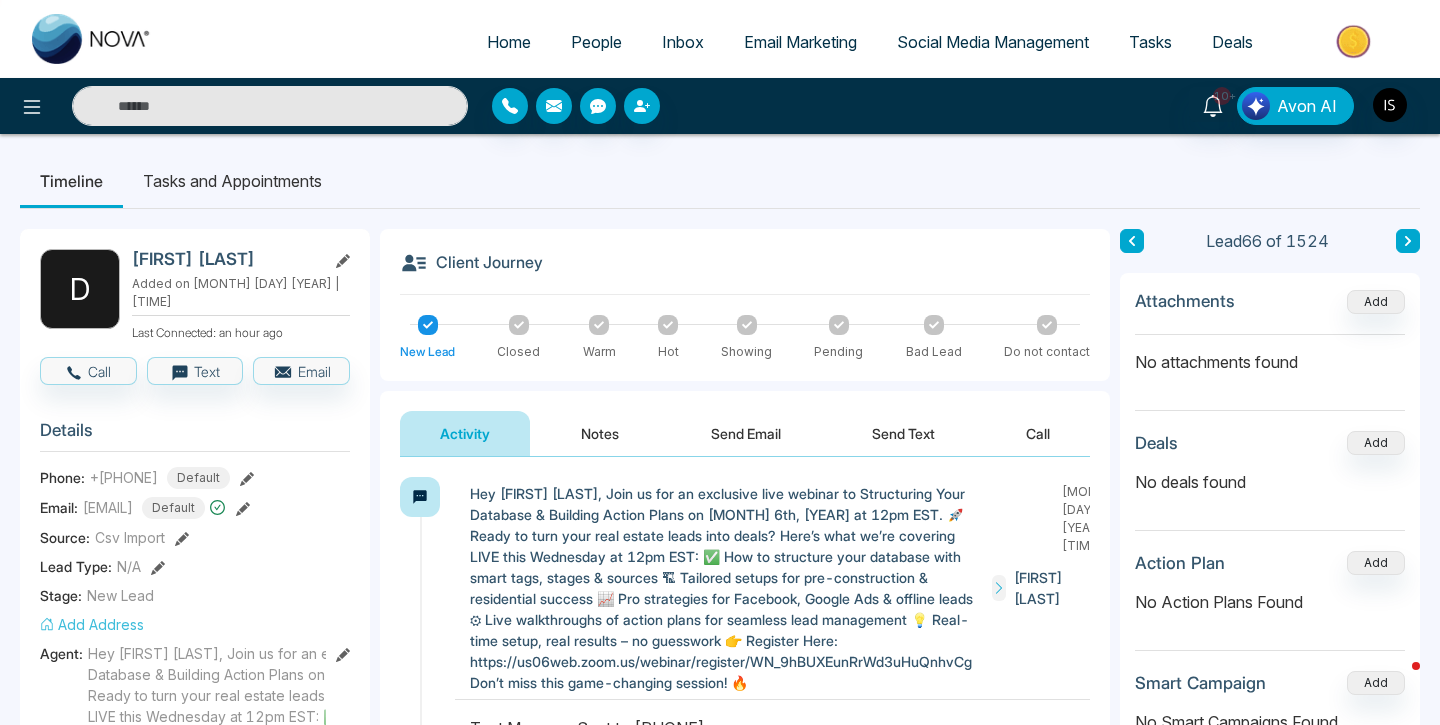 click at bounding box center (270, 106) 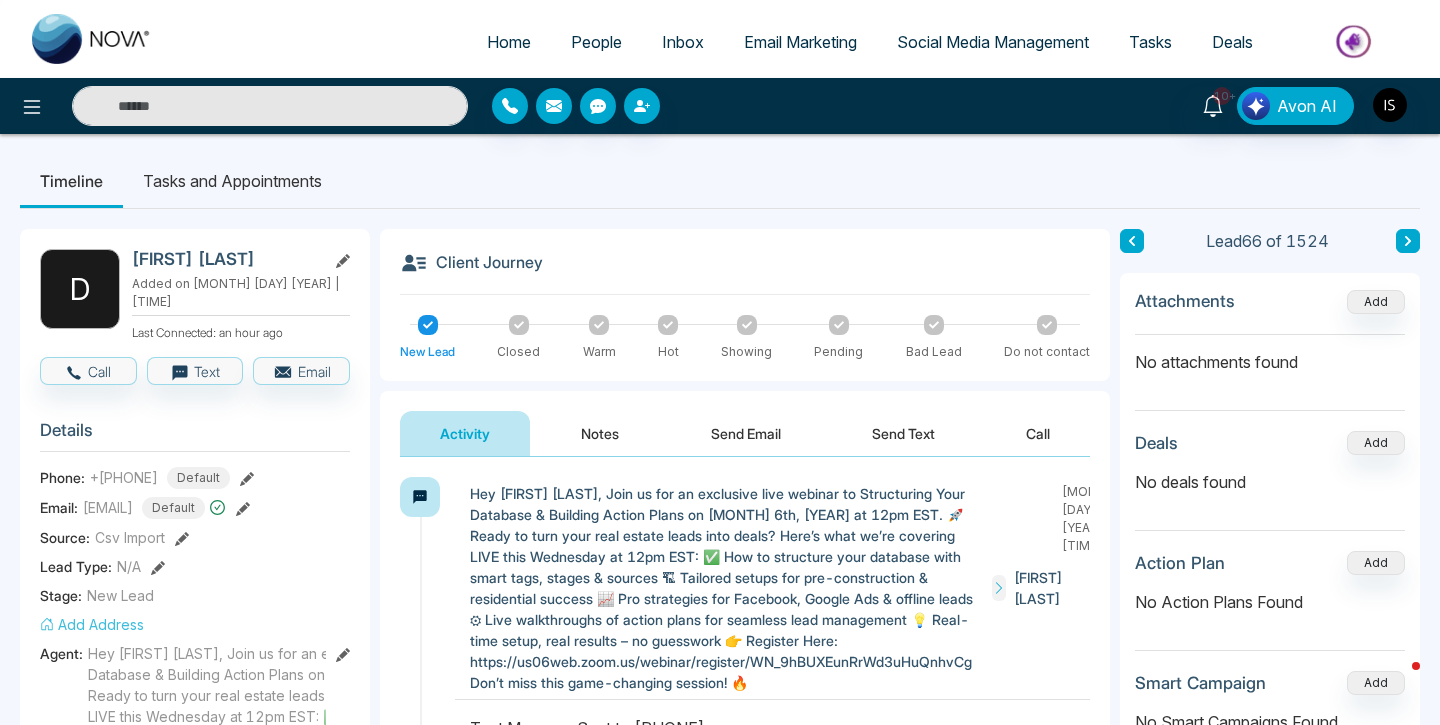 paste on "**********" 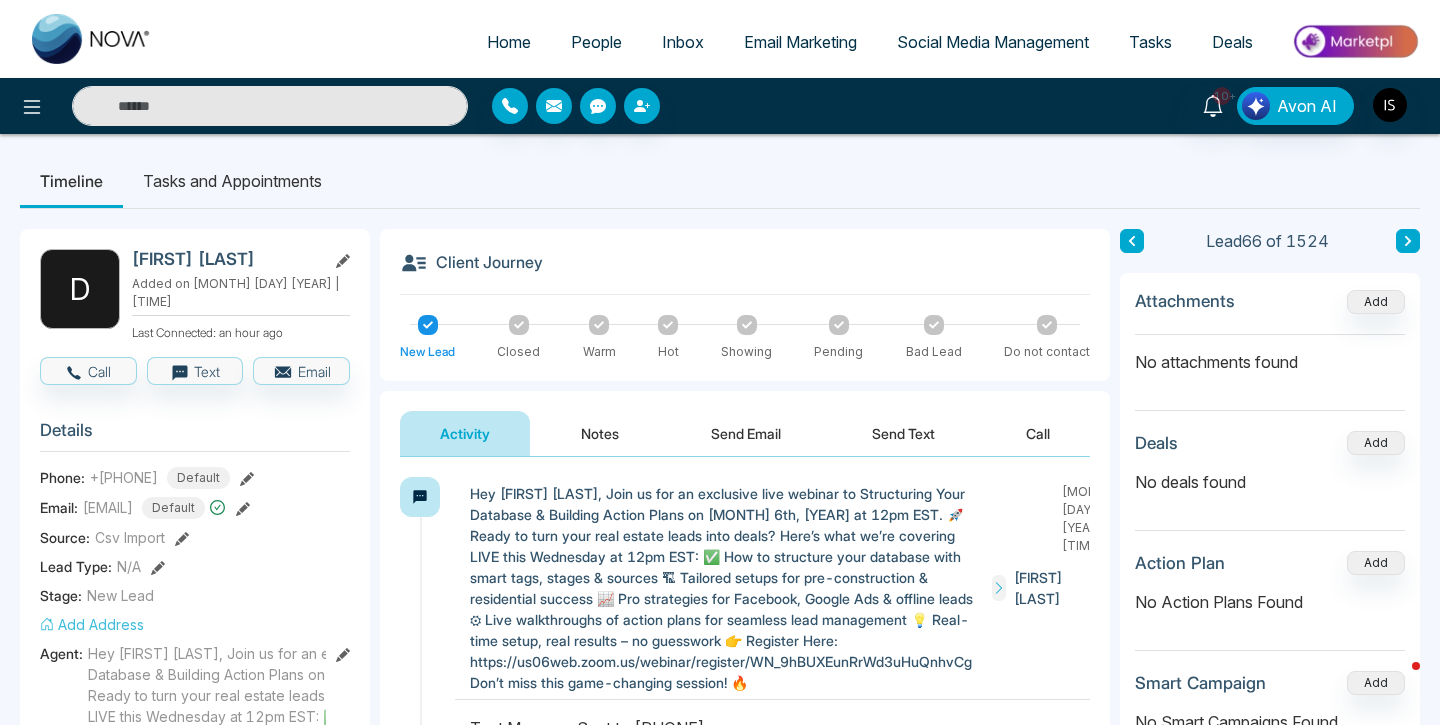 type on "**********" 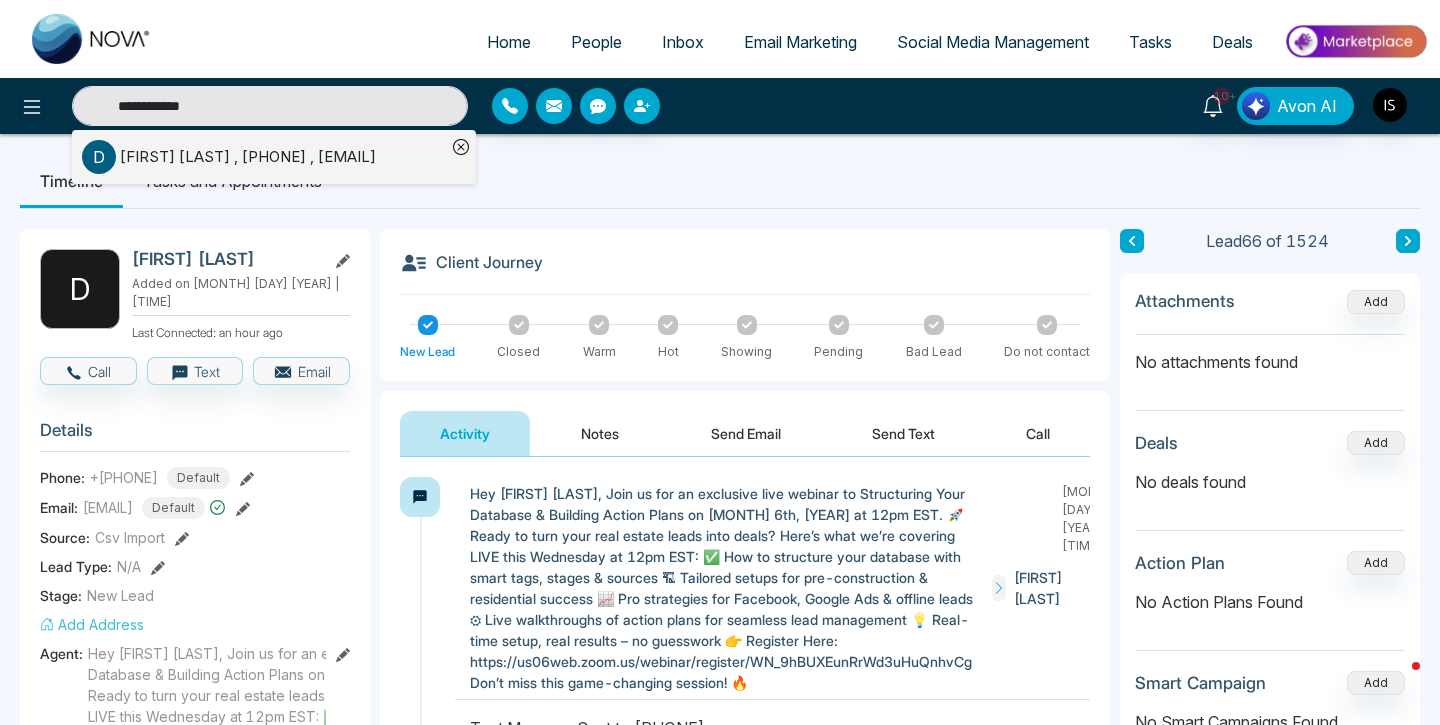 click on "**********" at bounding box center [270, 106] 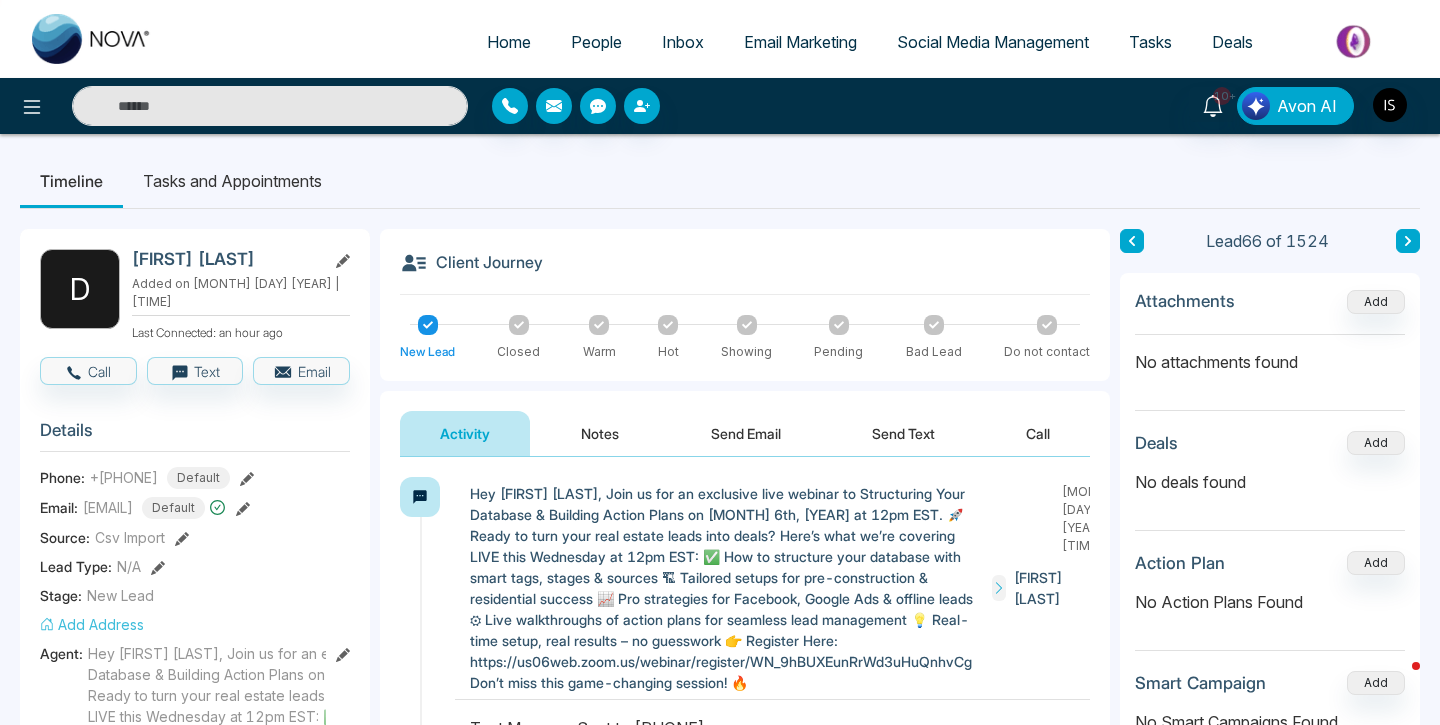 click at bounding box center (270, 106) 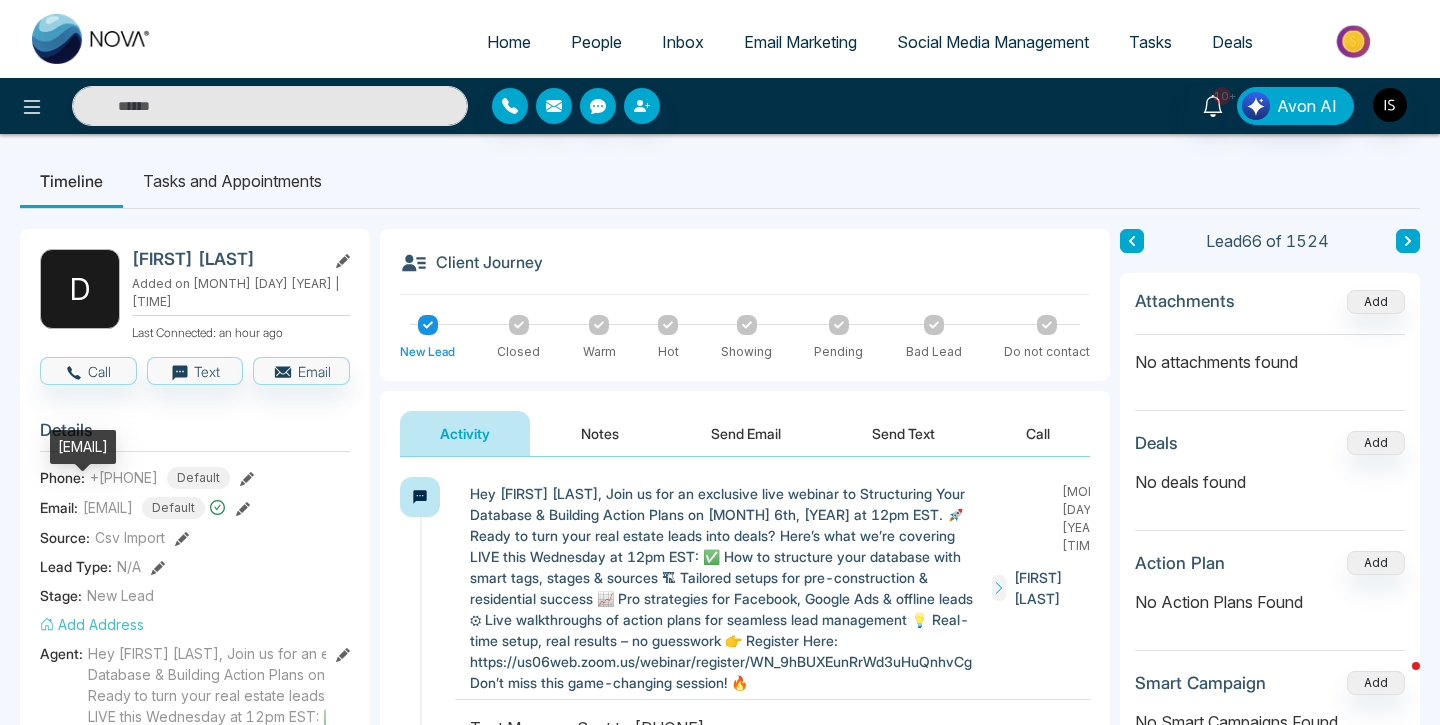 click on "[EMAIL]" at bounding box center (108, 507) 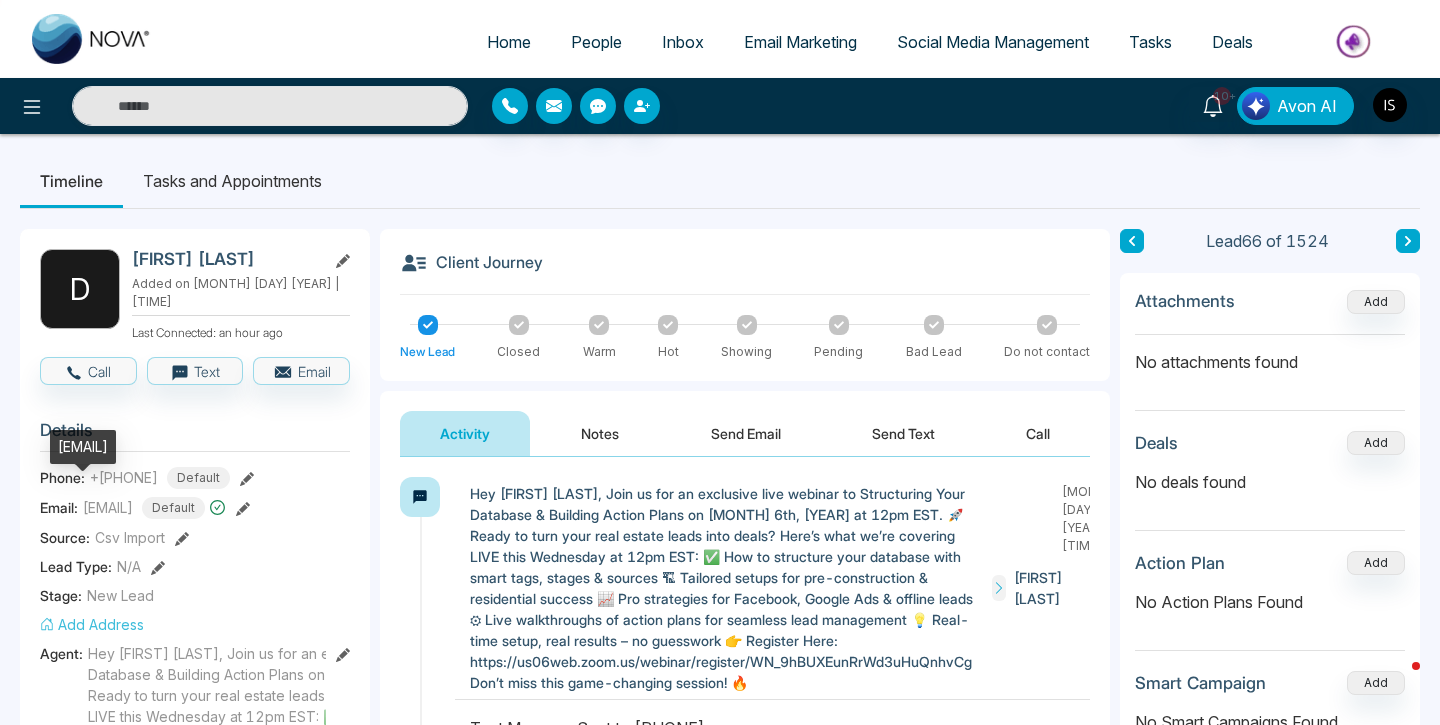 click on "[EMAIL]" at bounding box center (83, 447) 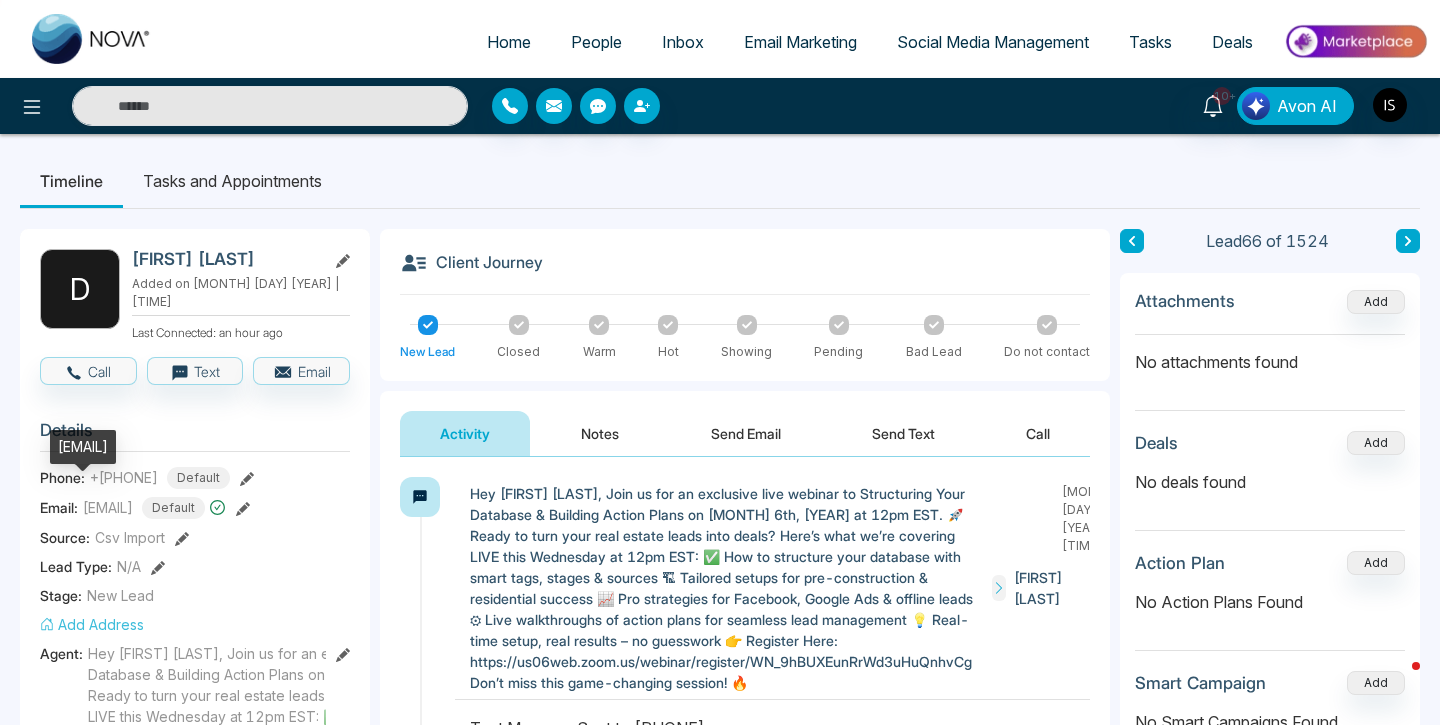 click on "[EMAIL]" at bounding box center (83, 447) 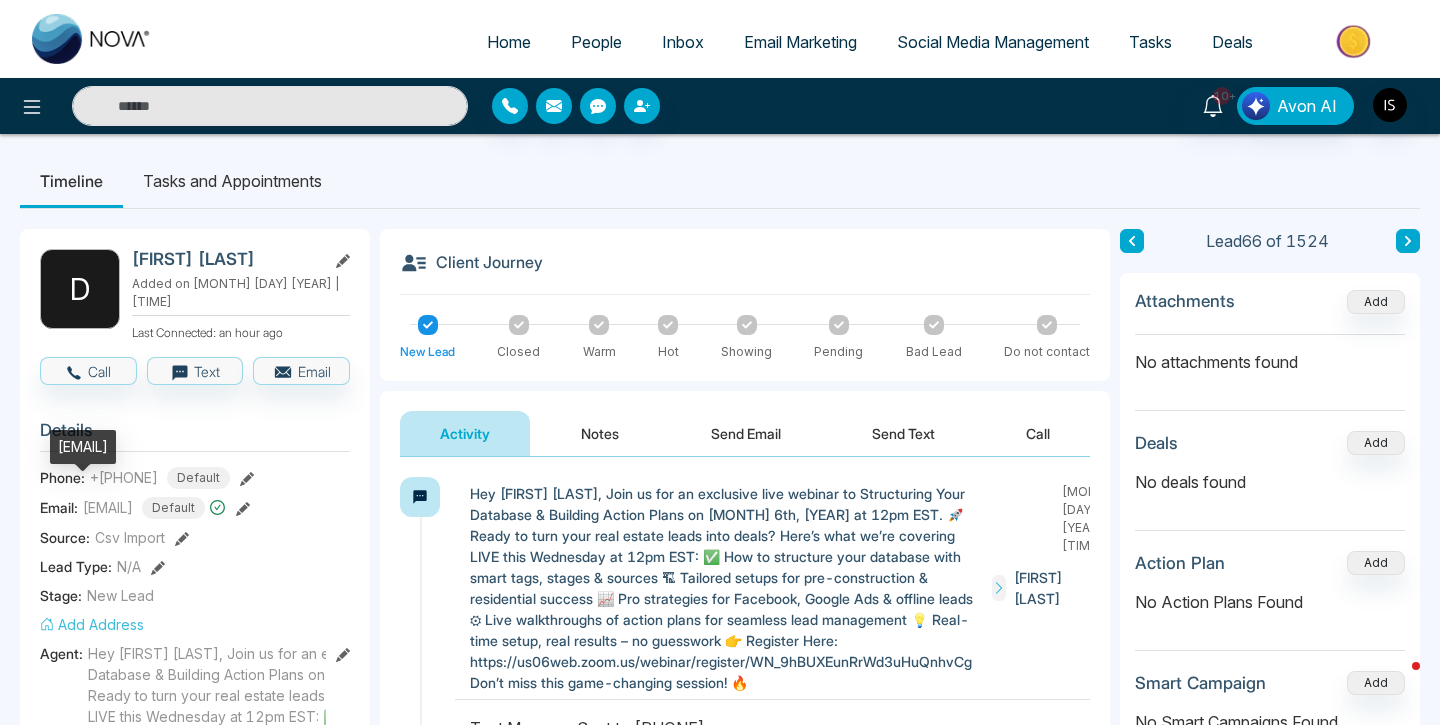 click on "[EMAIL]" at bounding box center [83, 447] 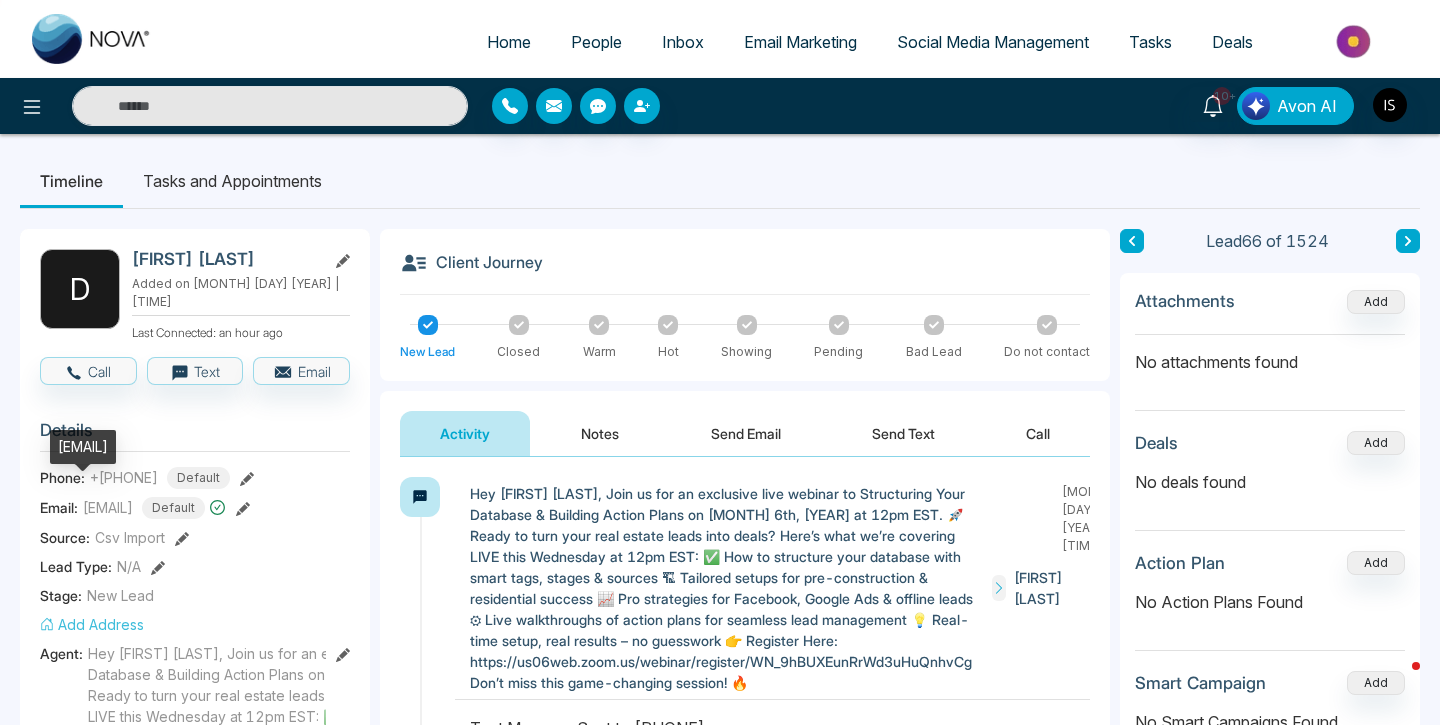 copy on "[EMAIL]" 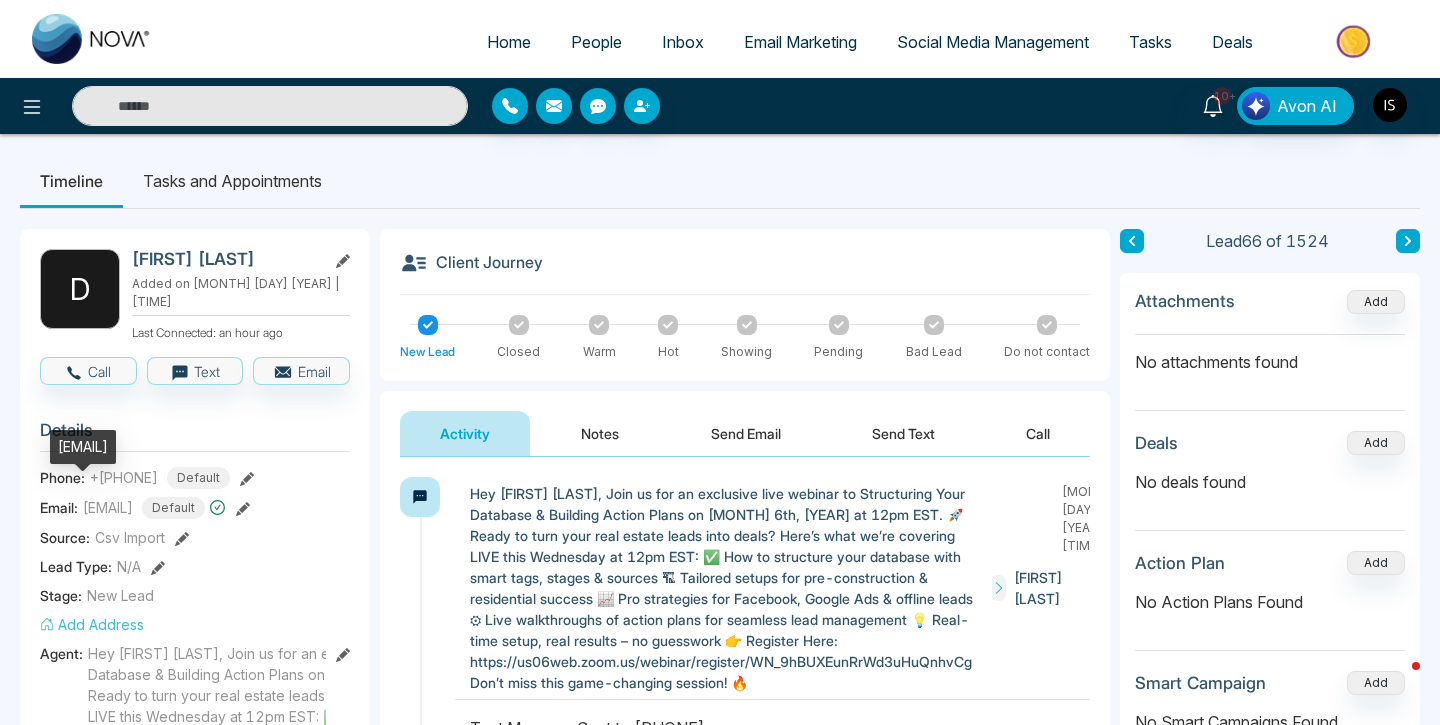type on "**********" 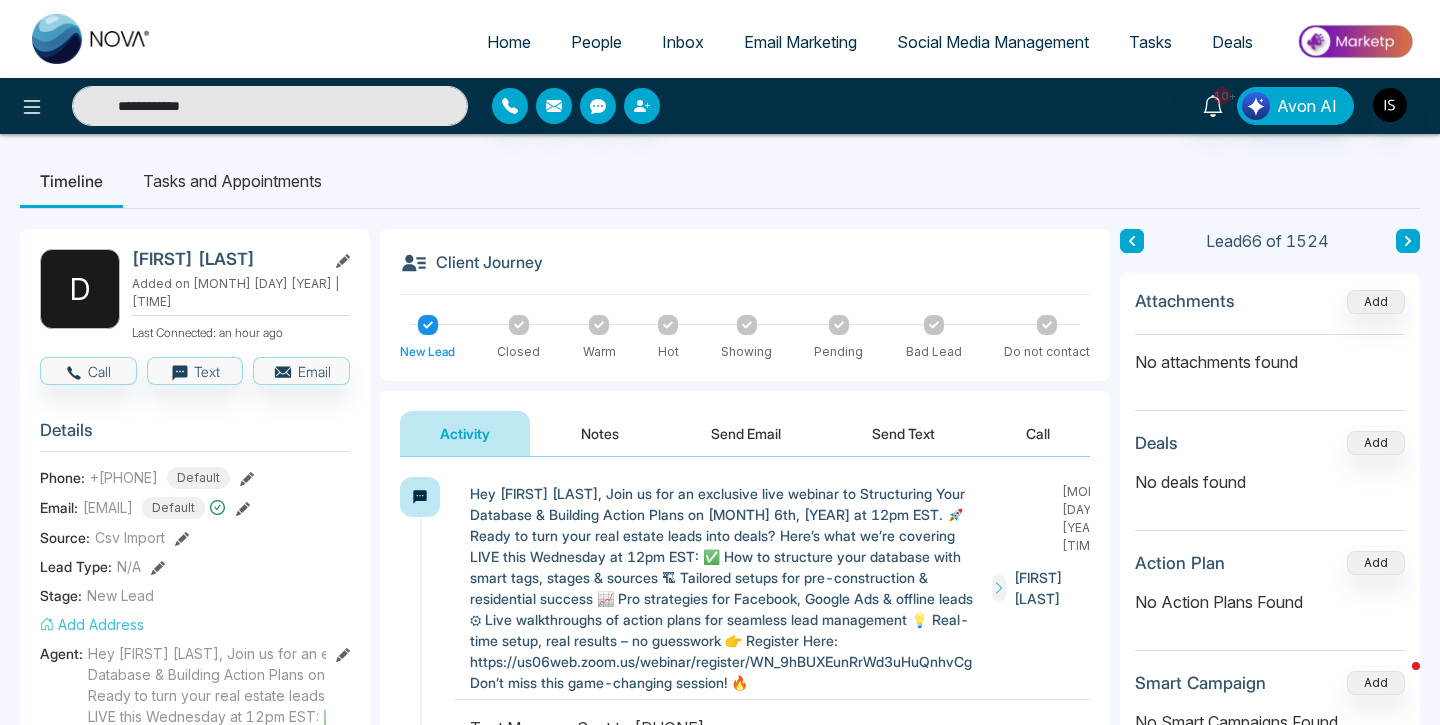 click on "**********" at bounding box center (270, 106) 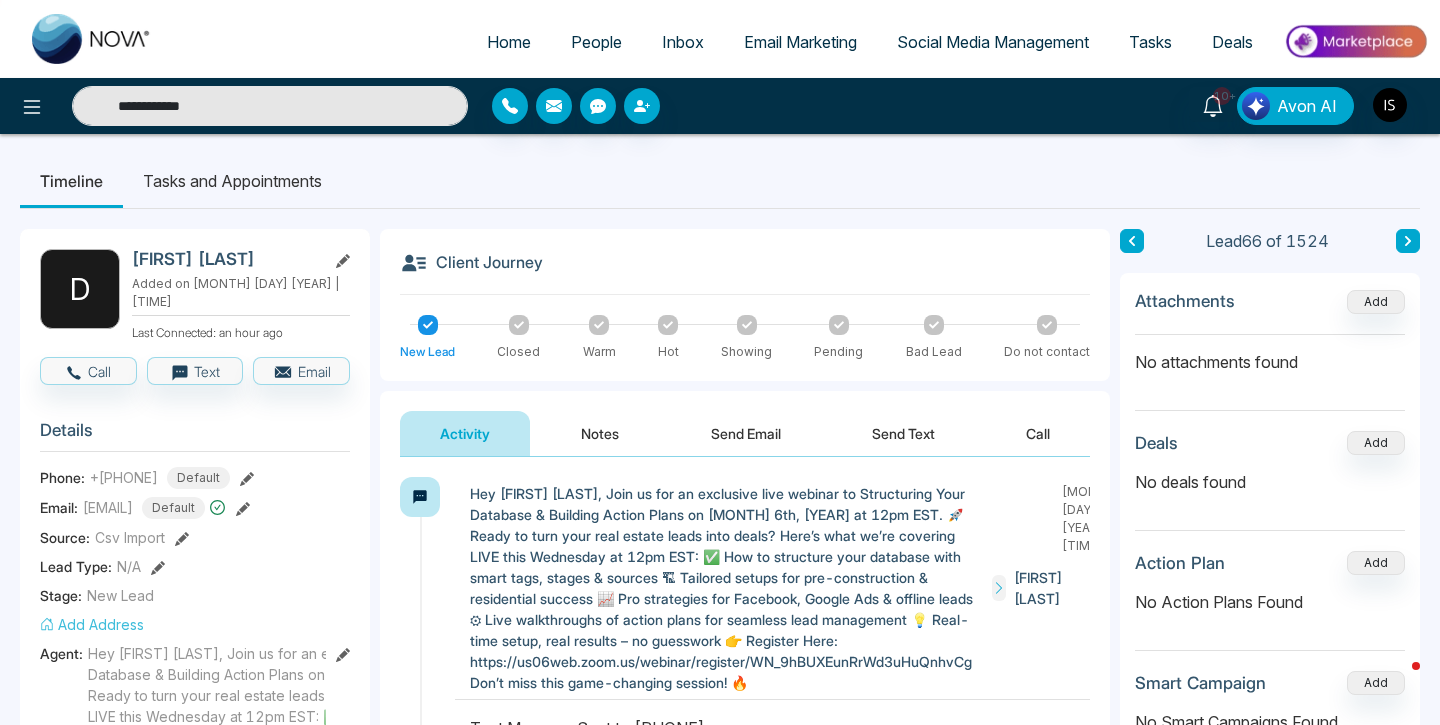 paste on "**********" 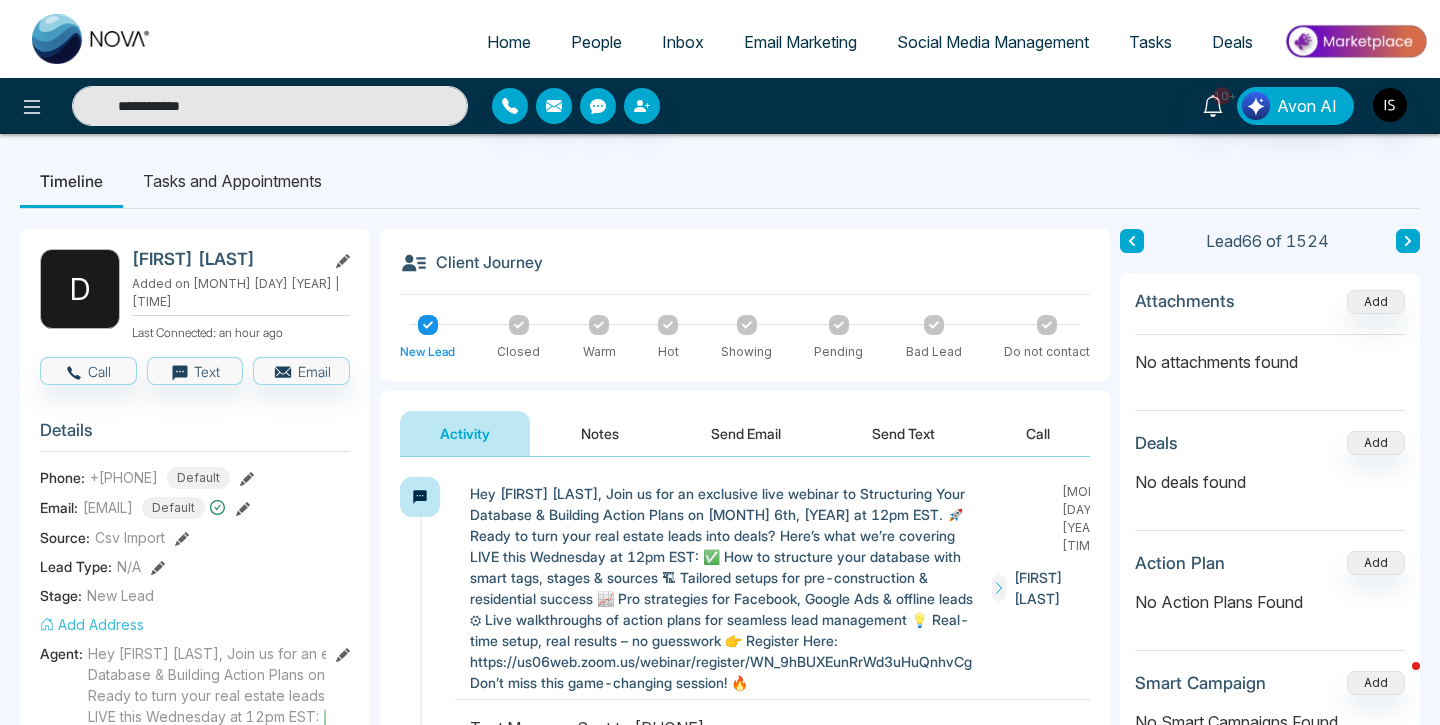 type on "**********" 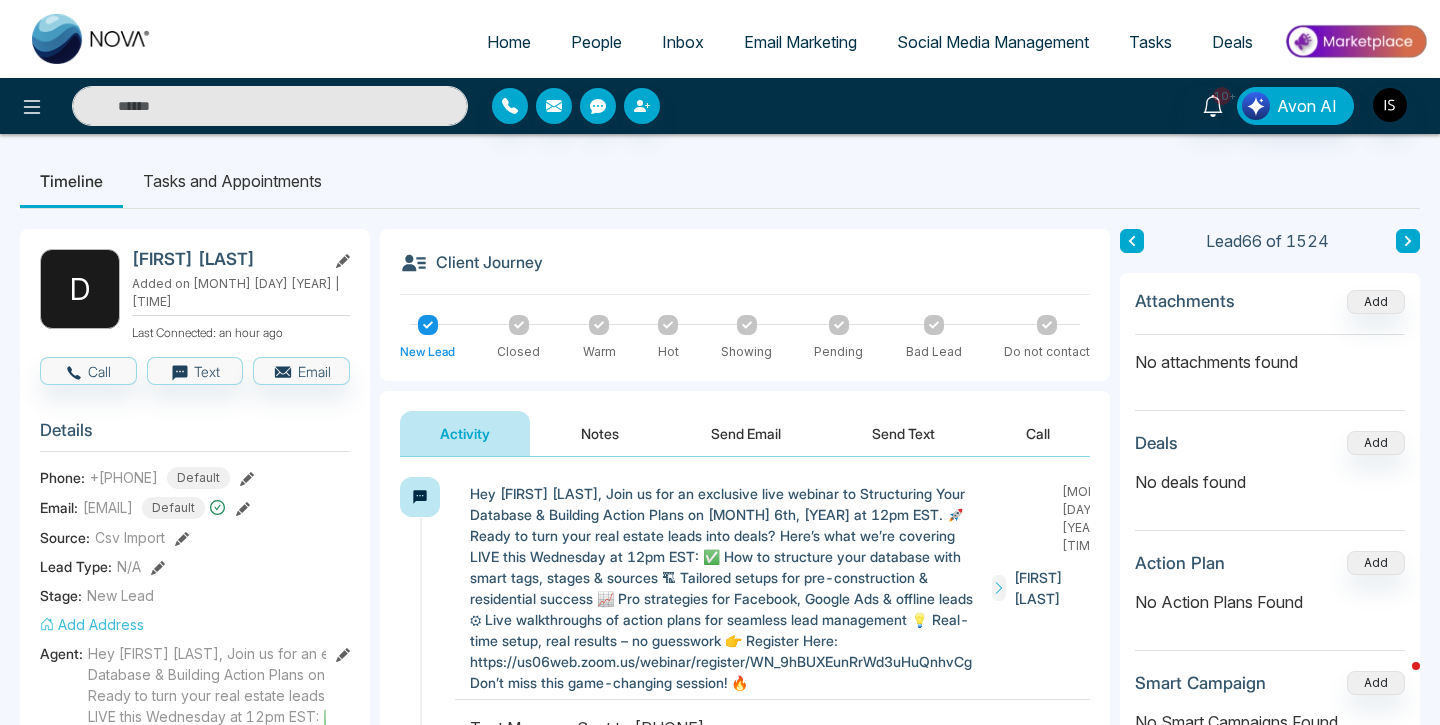 paste on "**********" 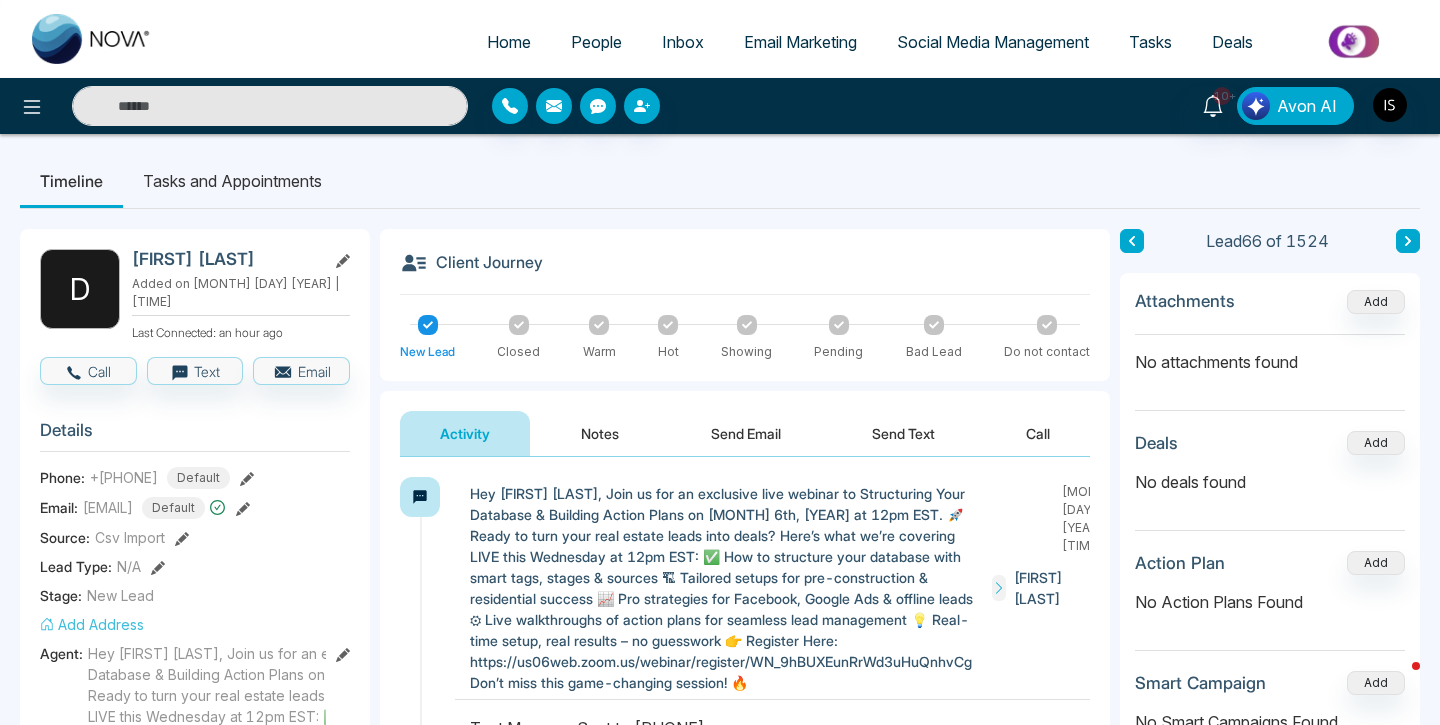 type on "**********" 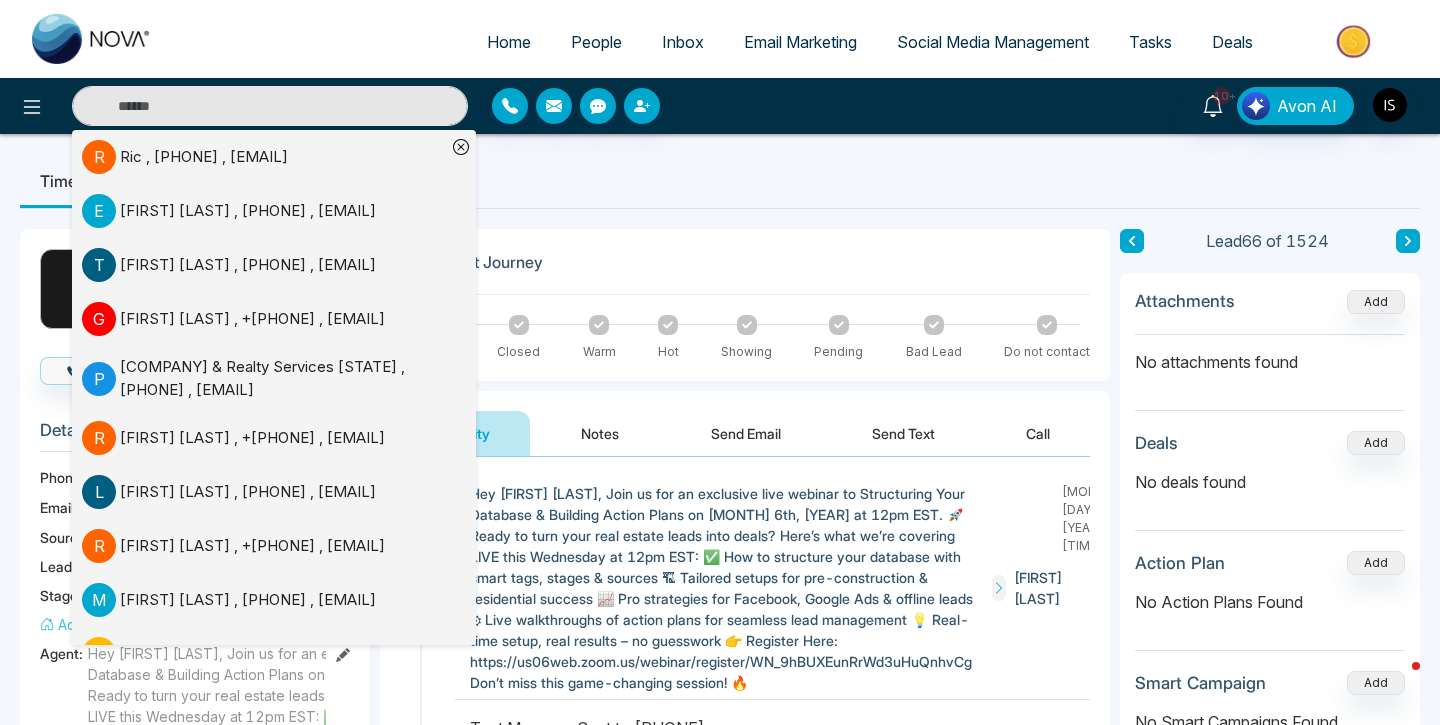 type 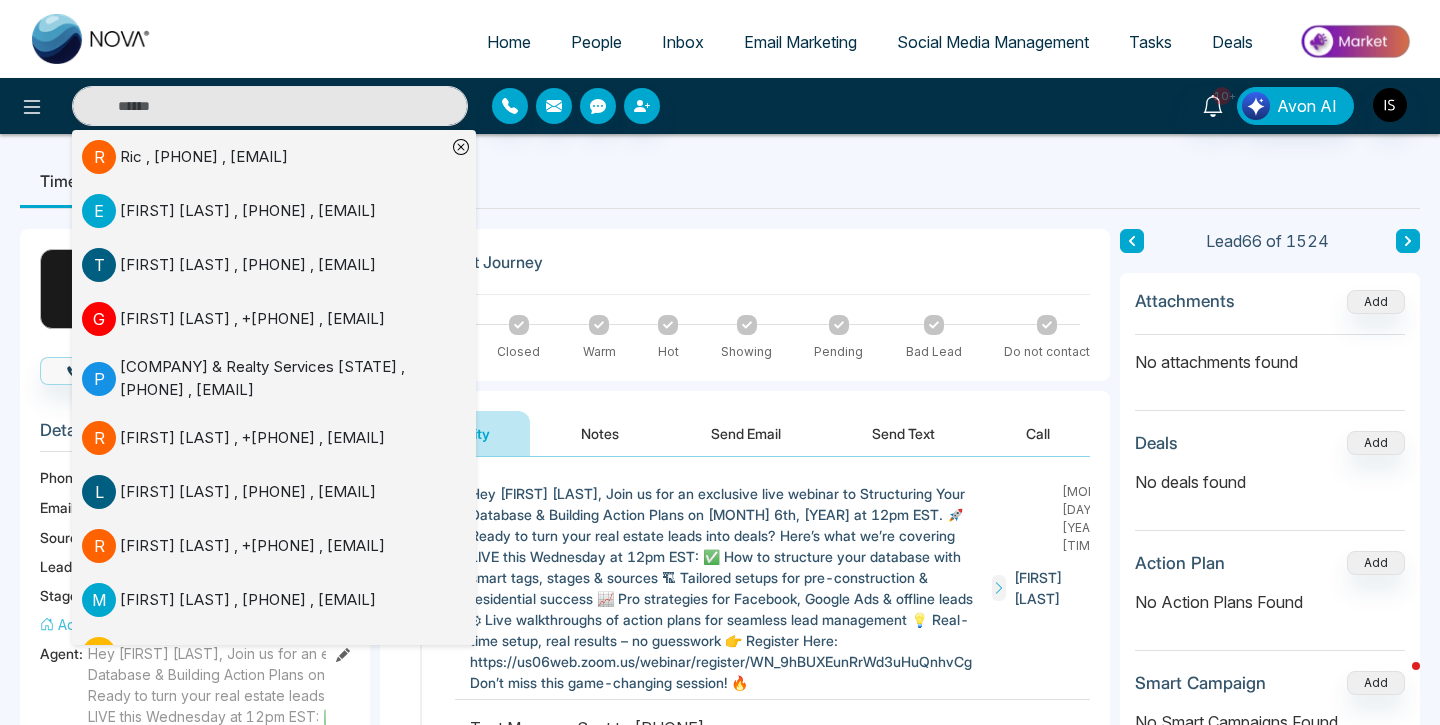 click on "Client Journey" at bounding box center (745, 272) 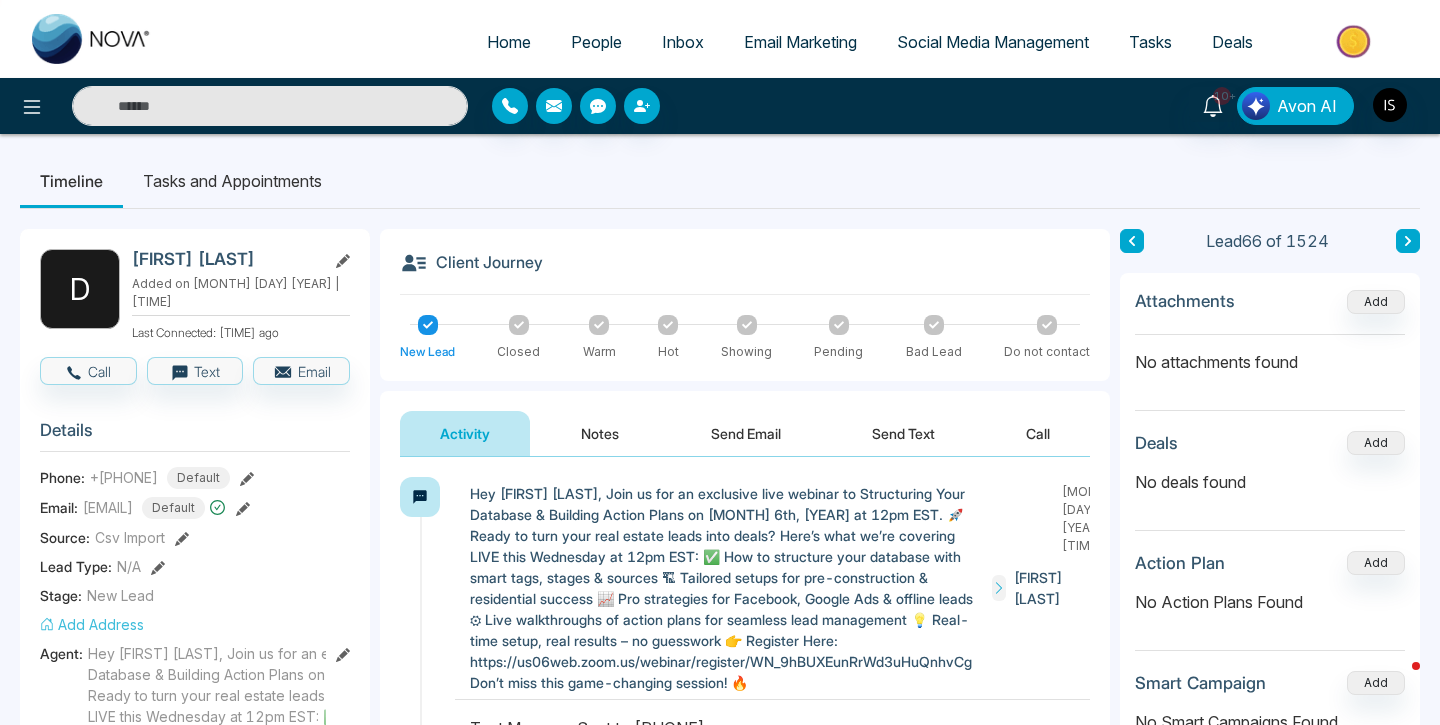 click at bounding box center (270, 106) 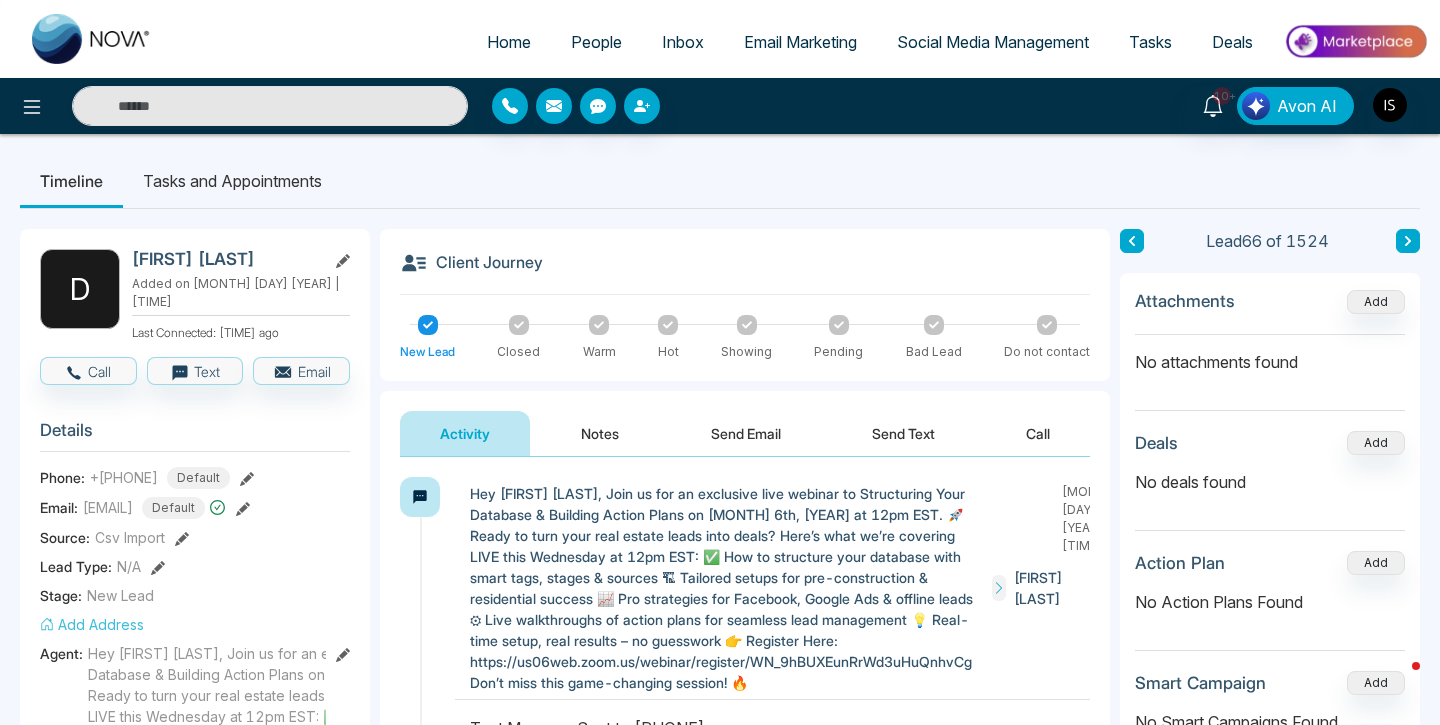 click on "Home" at bounding box center (509, 42) 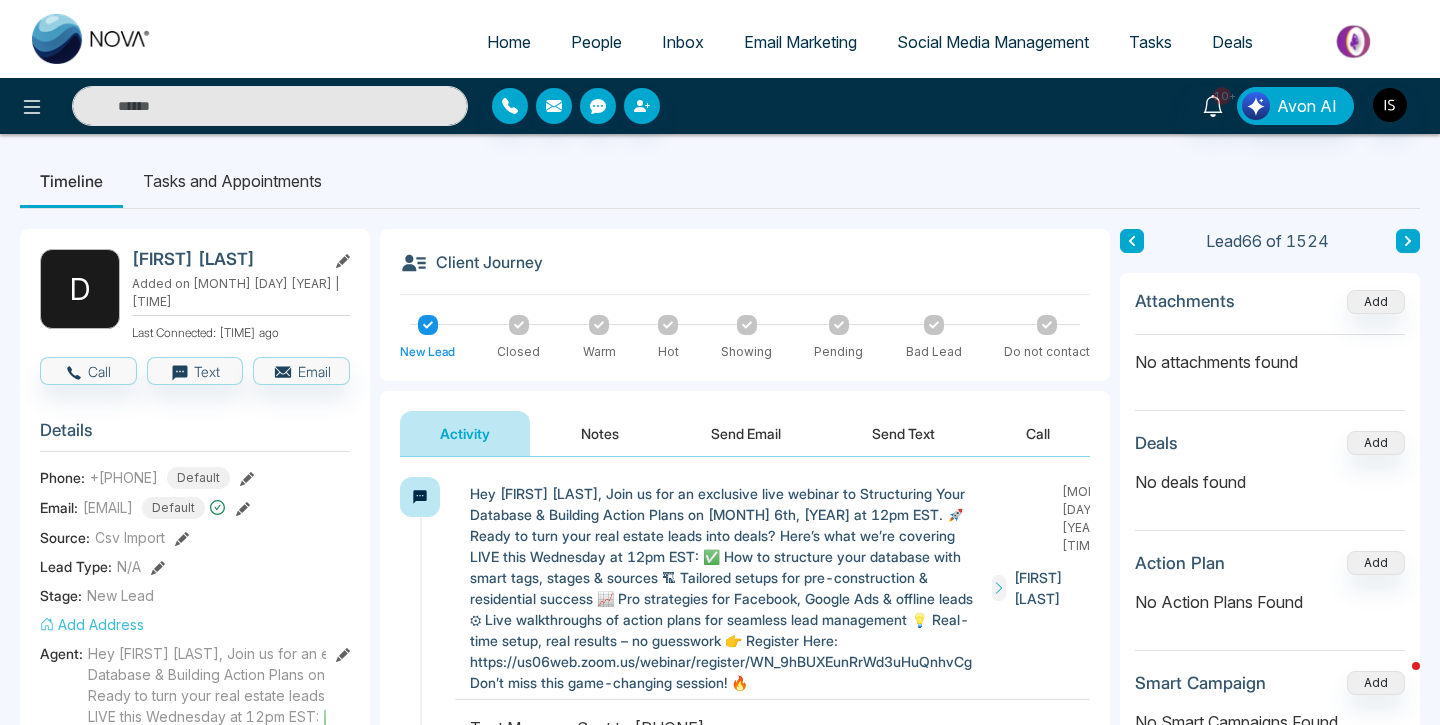select on "*" 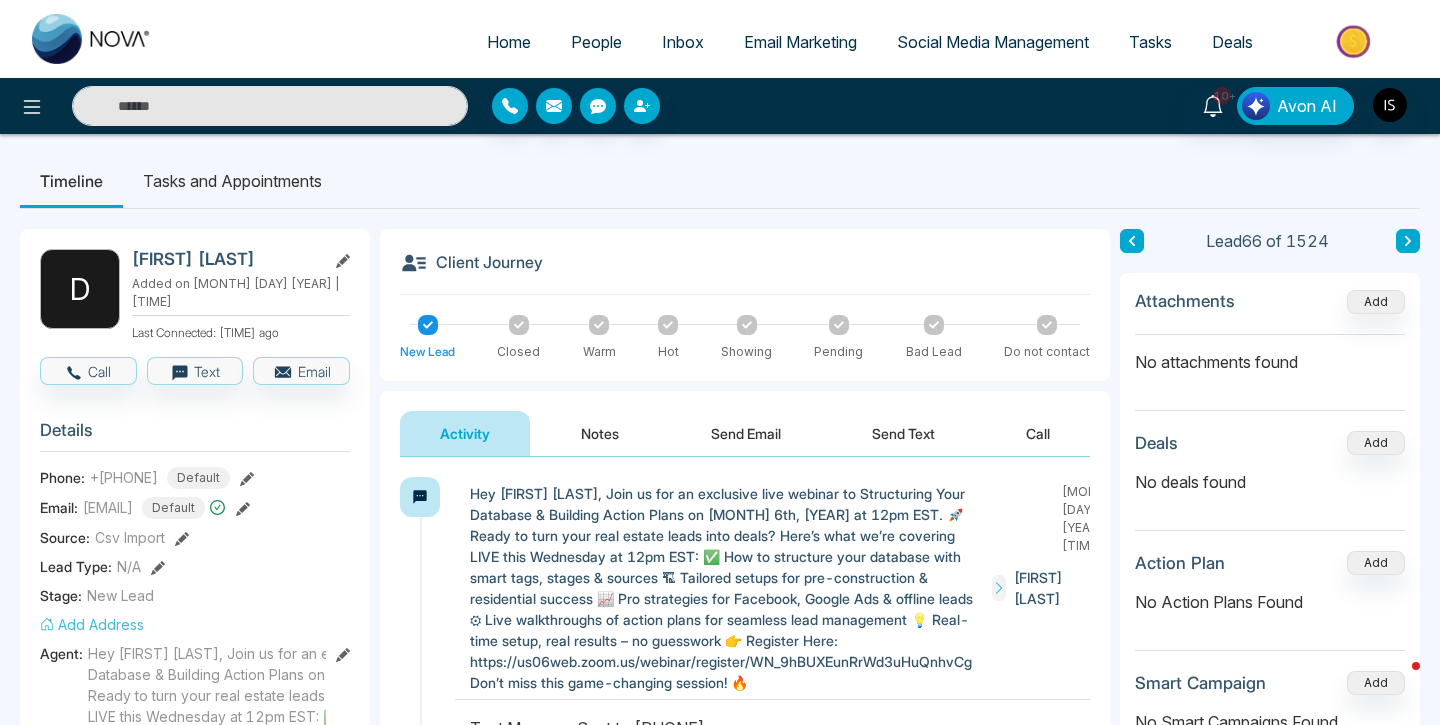 select on "*" 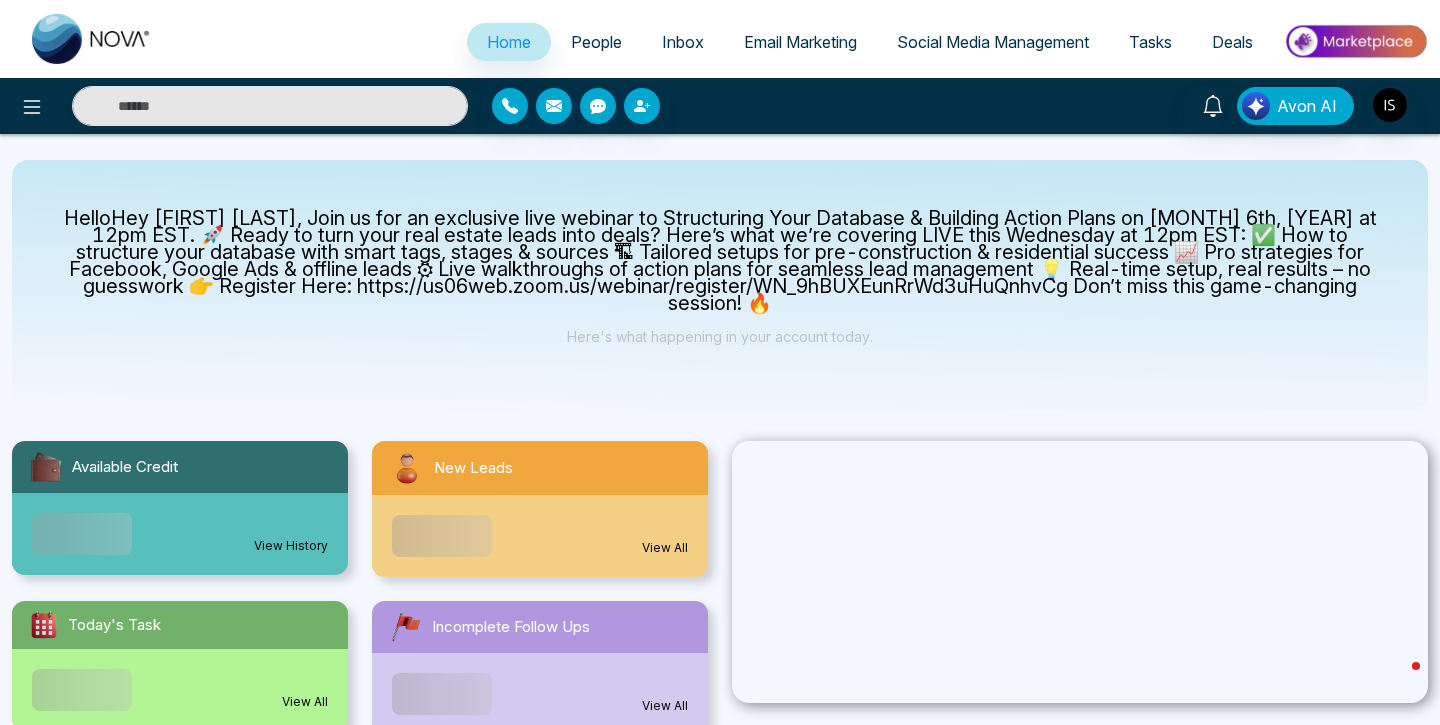 click on "Inbox" at bounding box center [683, 42] 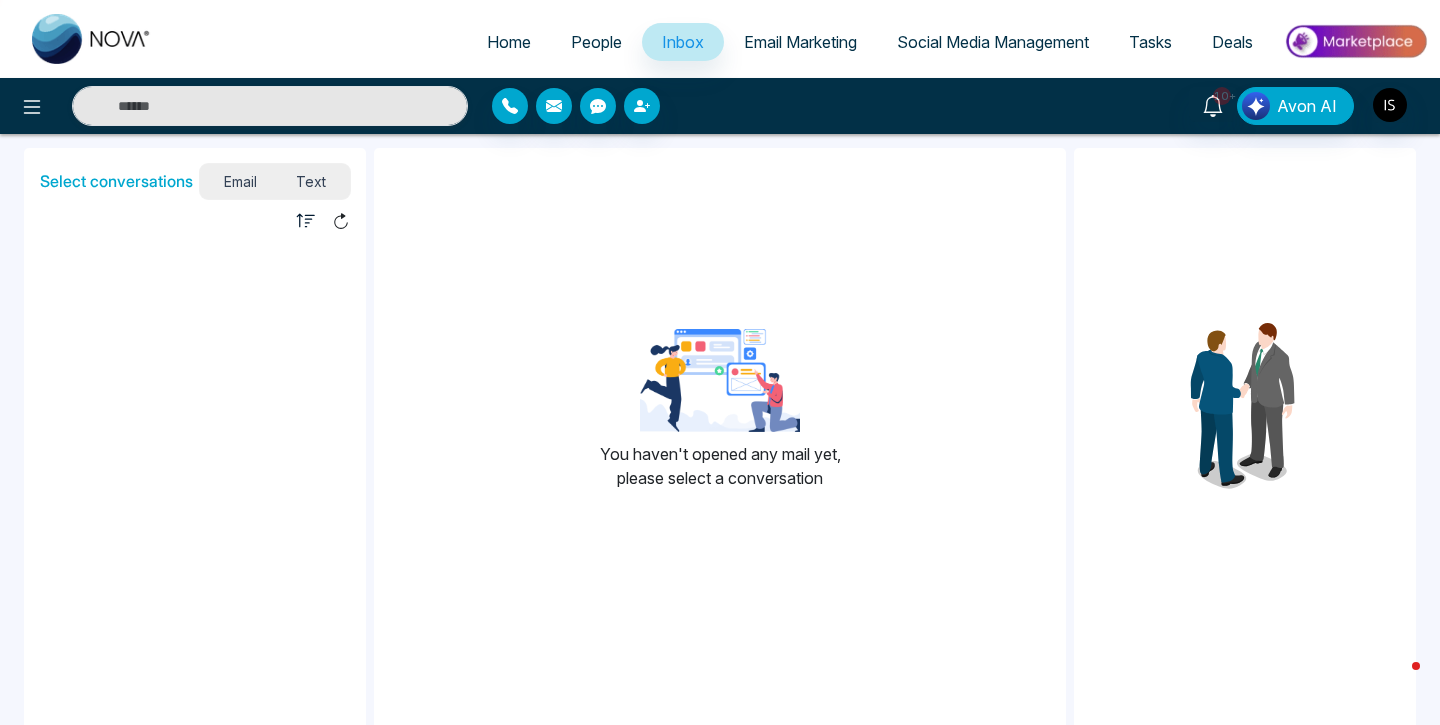 click on "Text" at bounding box center (312, 181) 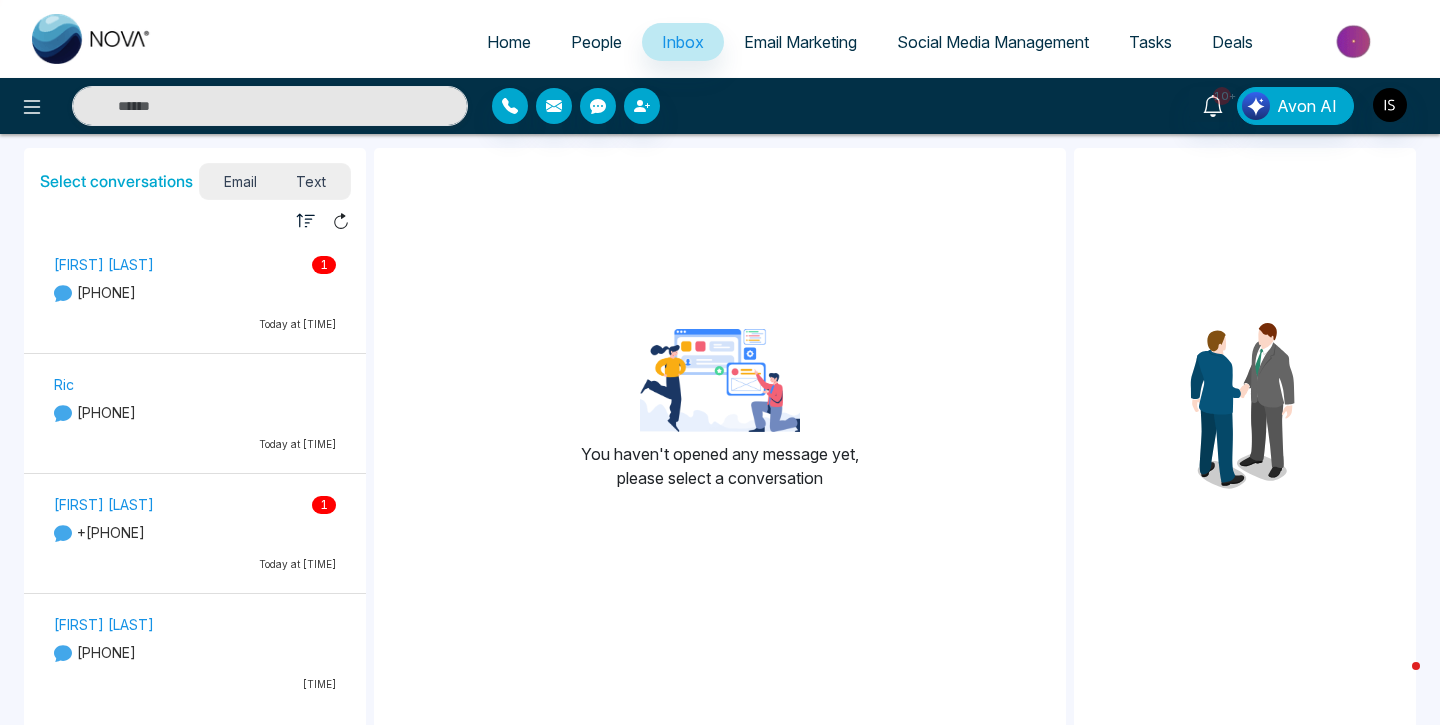 click on "[PHONE]" at bounding box center [195, 292] 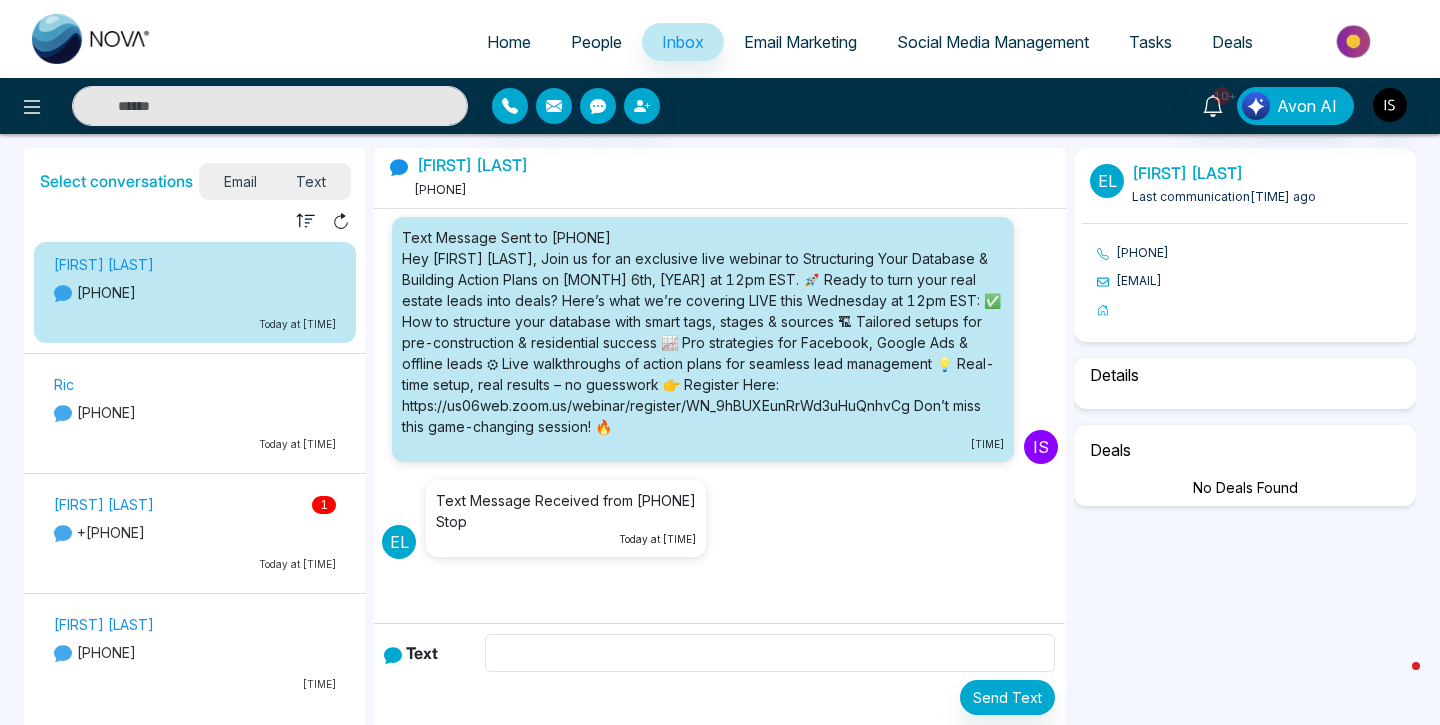 scroll, scrollTop: 55, scrollLeft: 0, axis: vertical 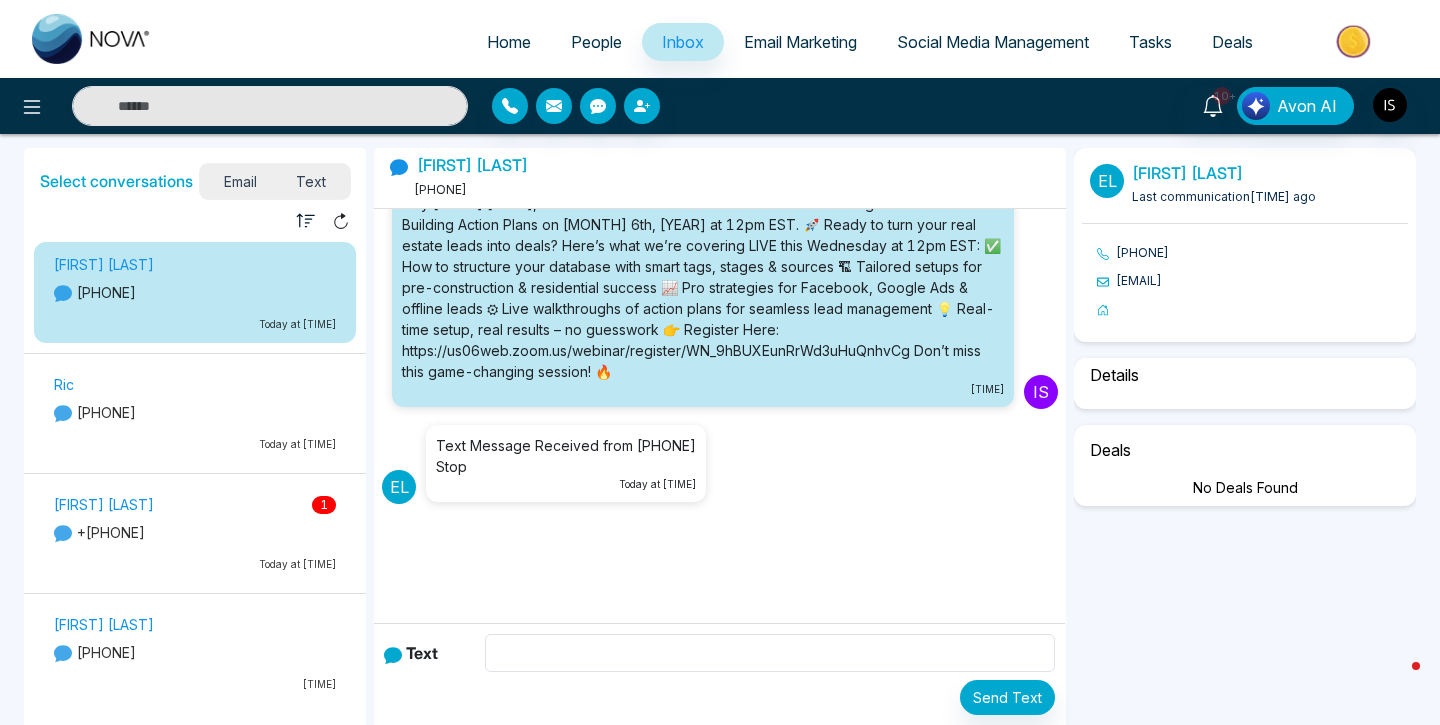 select on "*" 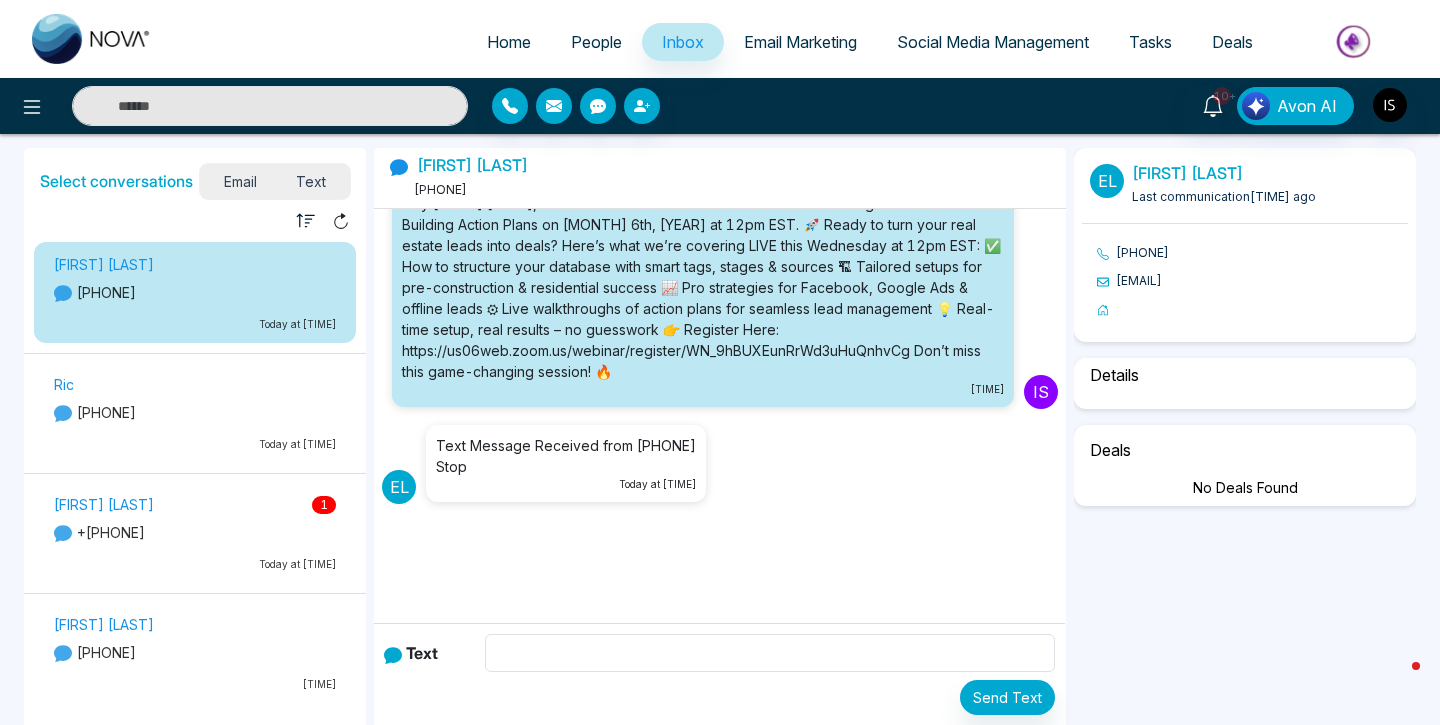 select on "**********" 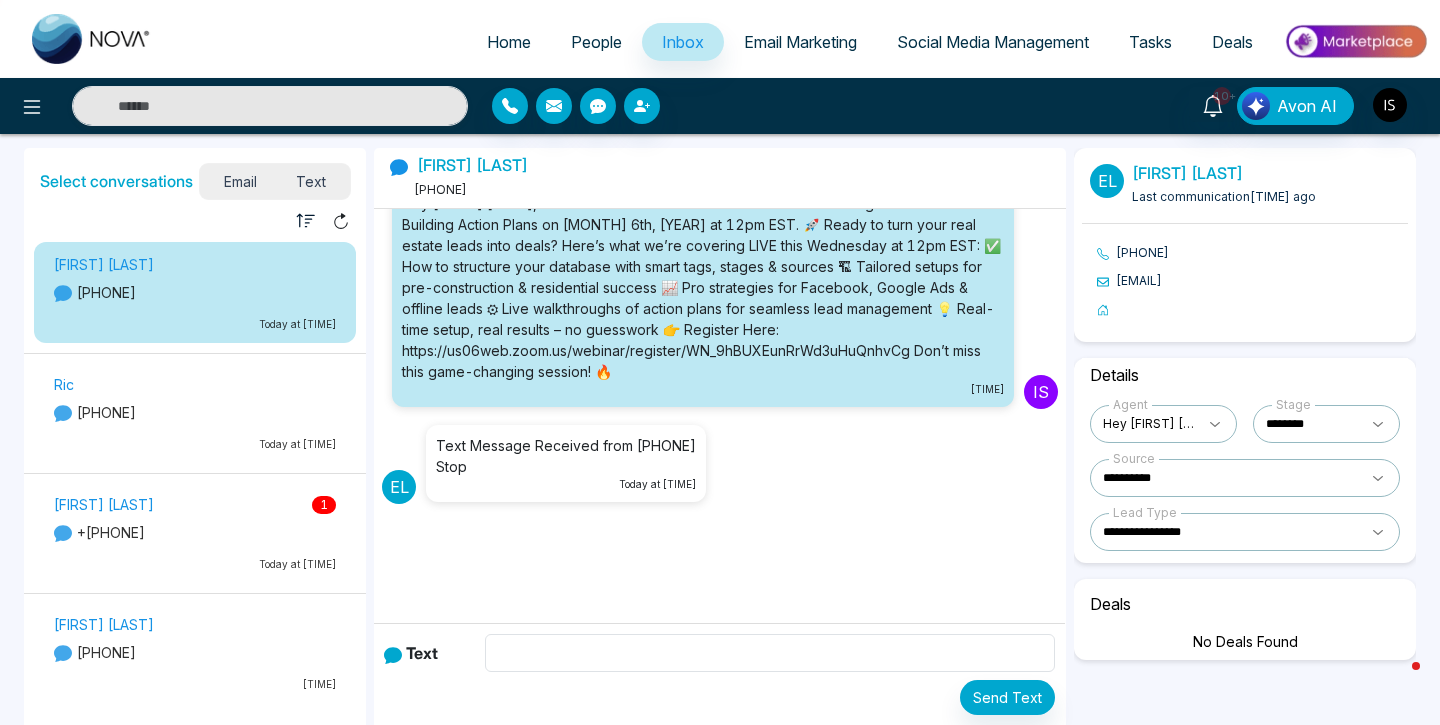 click on "[FIRST] [LAST]    [NUMBER]" at bounding box center [195, 504] 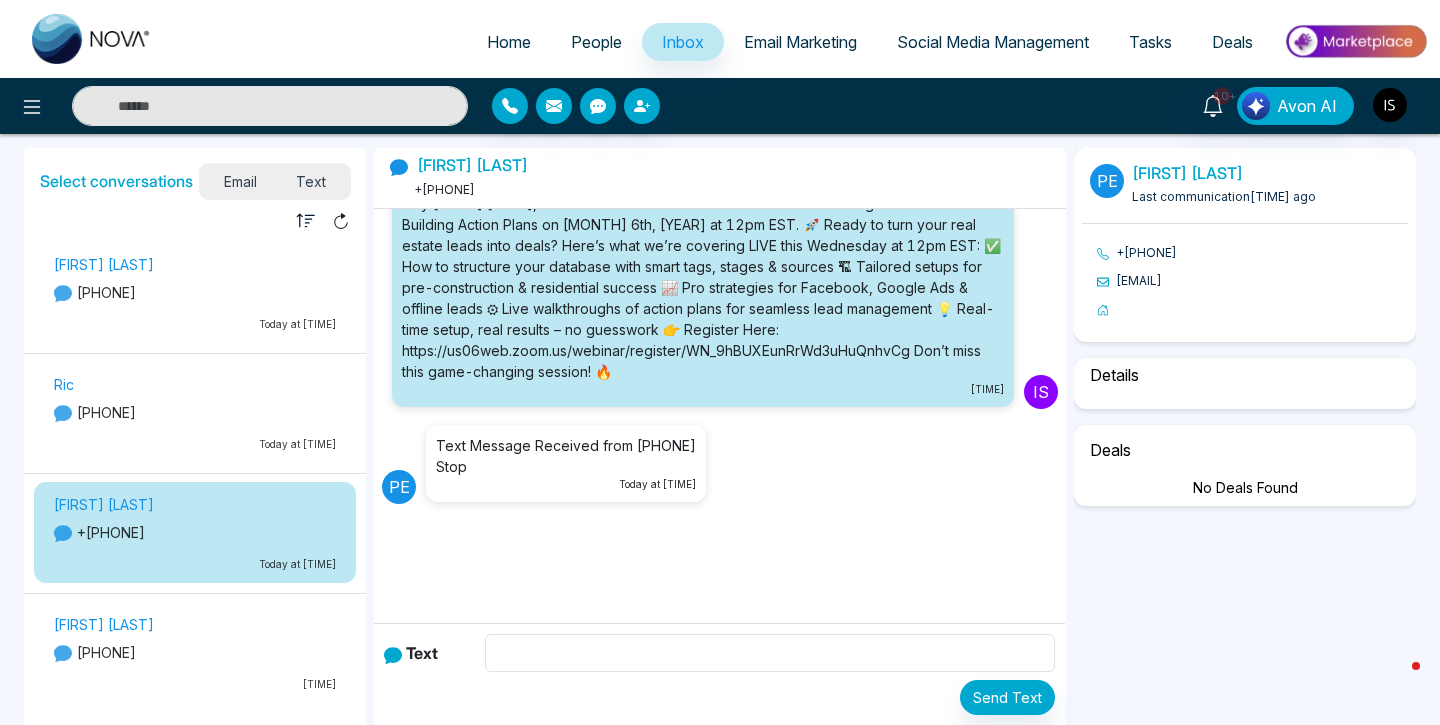 select on "*" 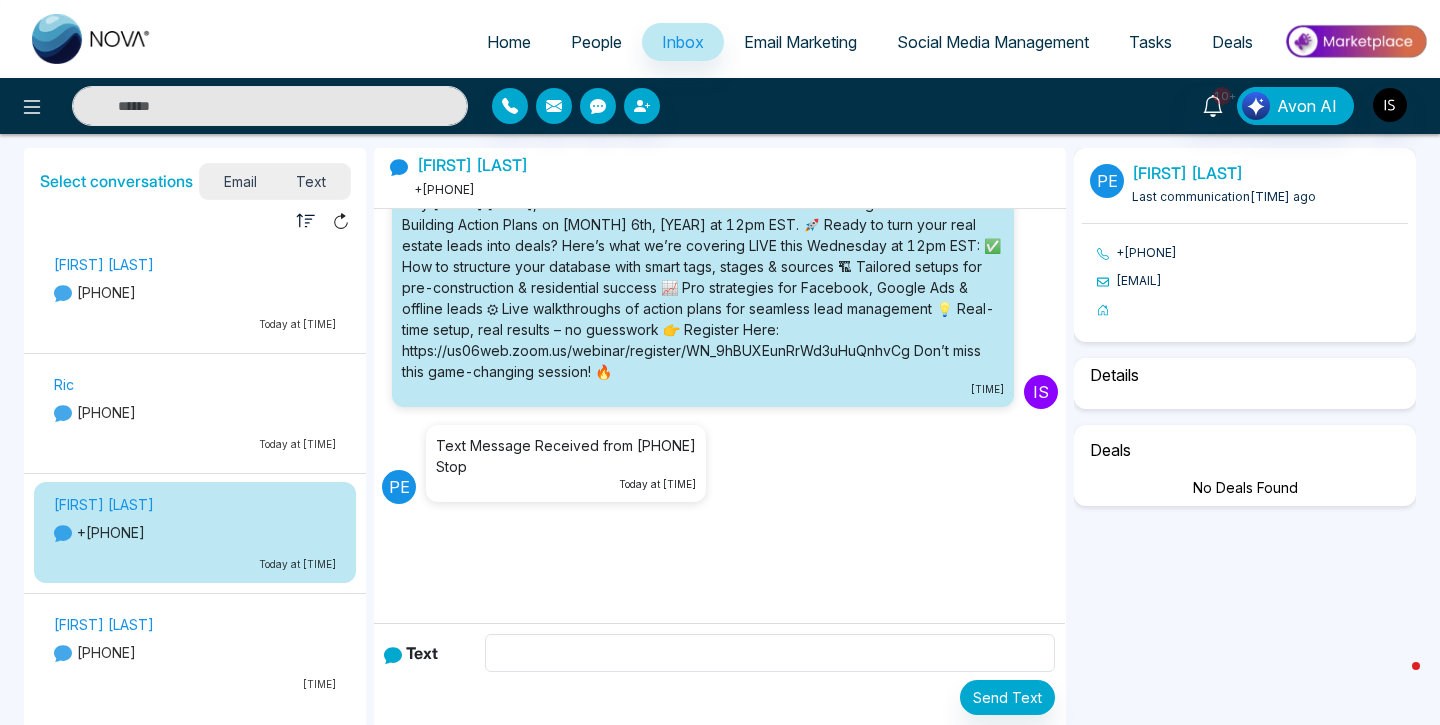 select on "**********" 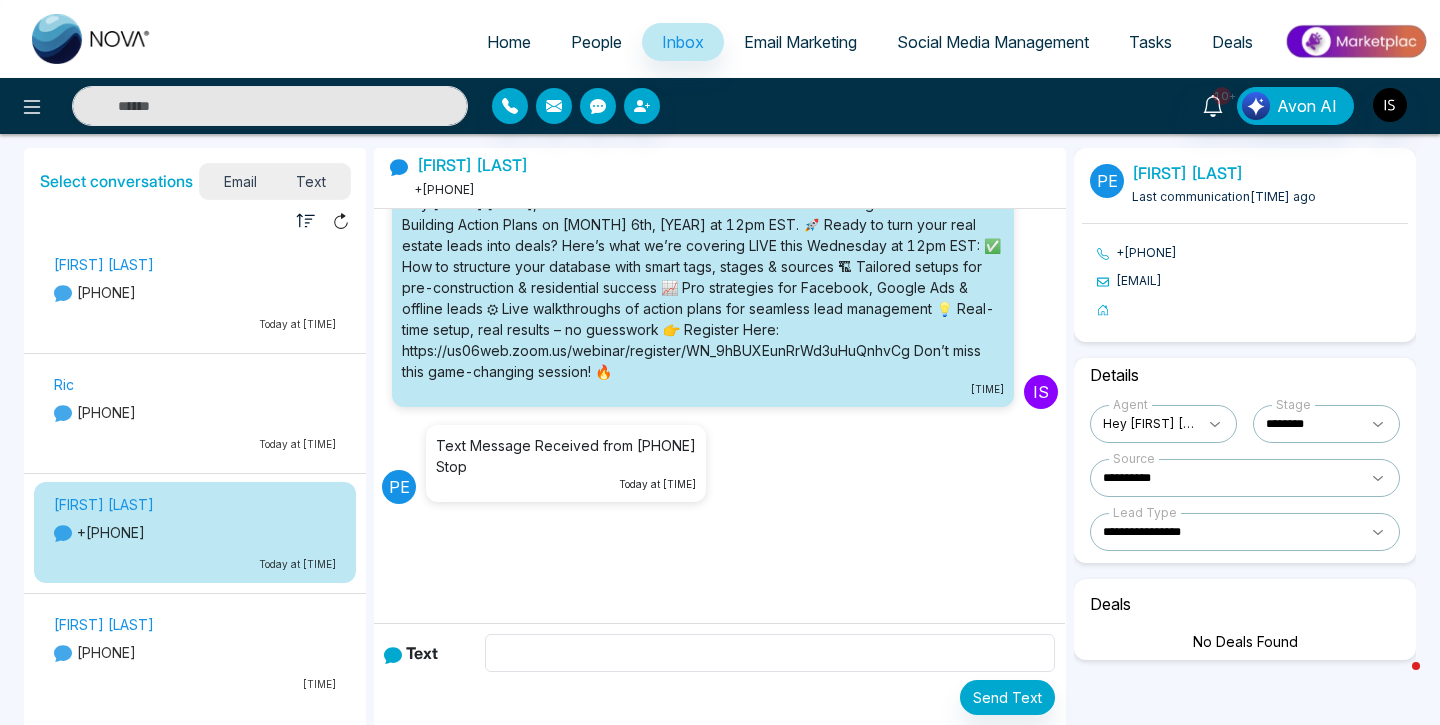 click on "[FIRST] [LAST]    [PHONE] [TIME]" at bounding box center [195, 296] 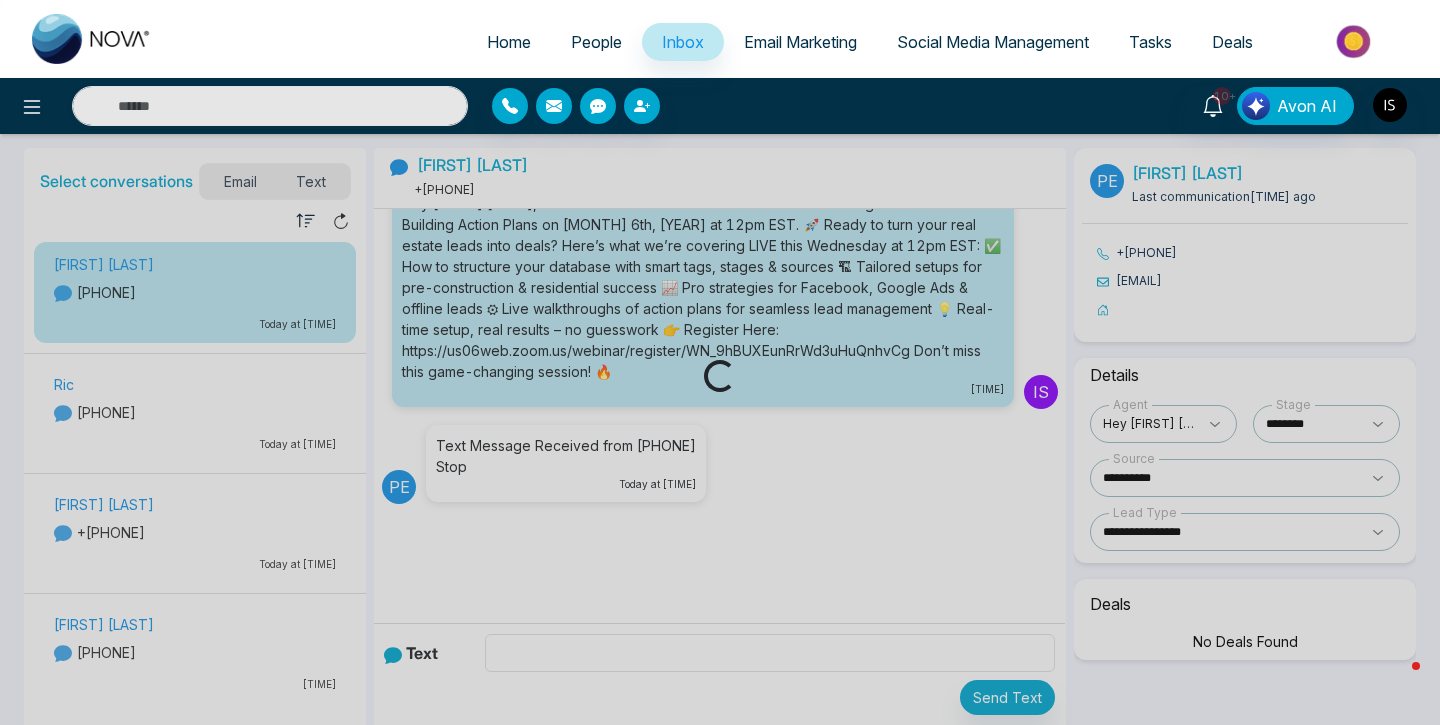 click on "[PHONE]" at bounding box center [195, 412] 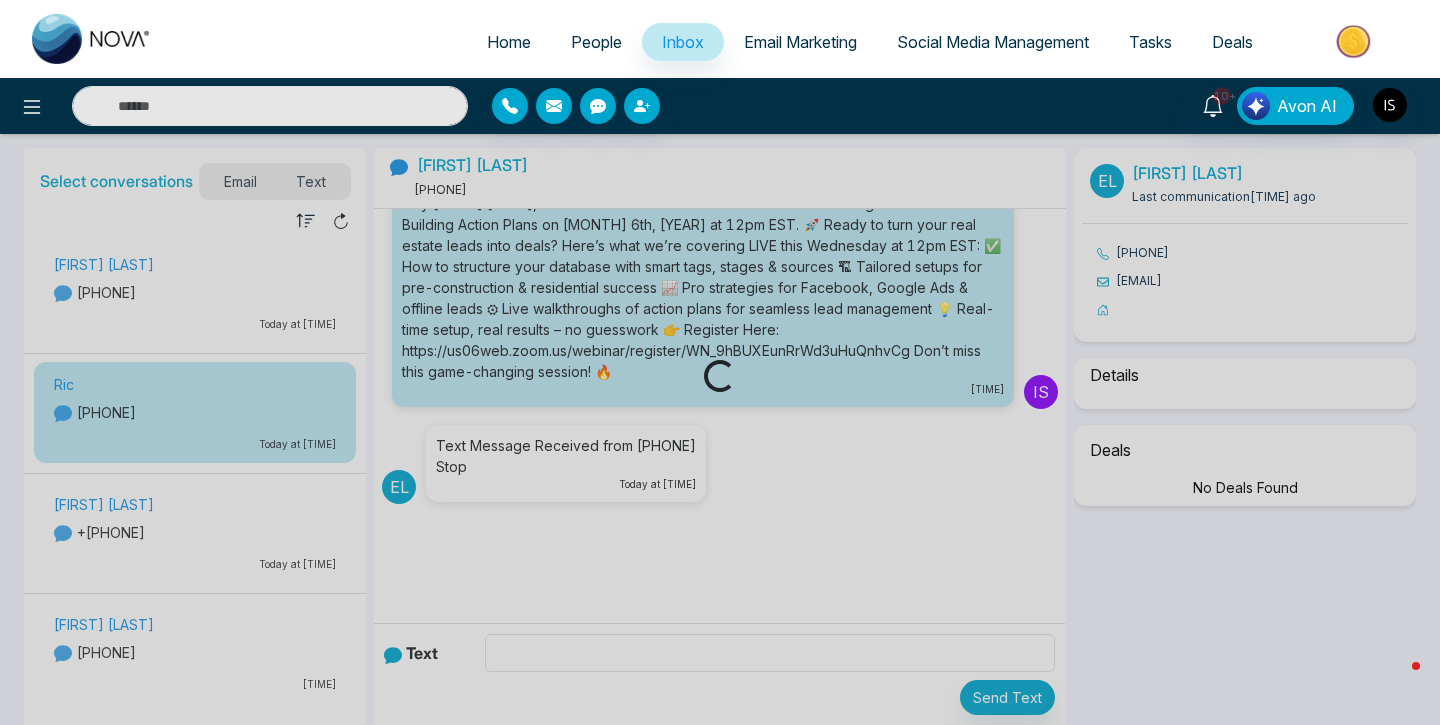 scroll, scrollTop: 0, scrollLeft: 0, axis: both 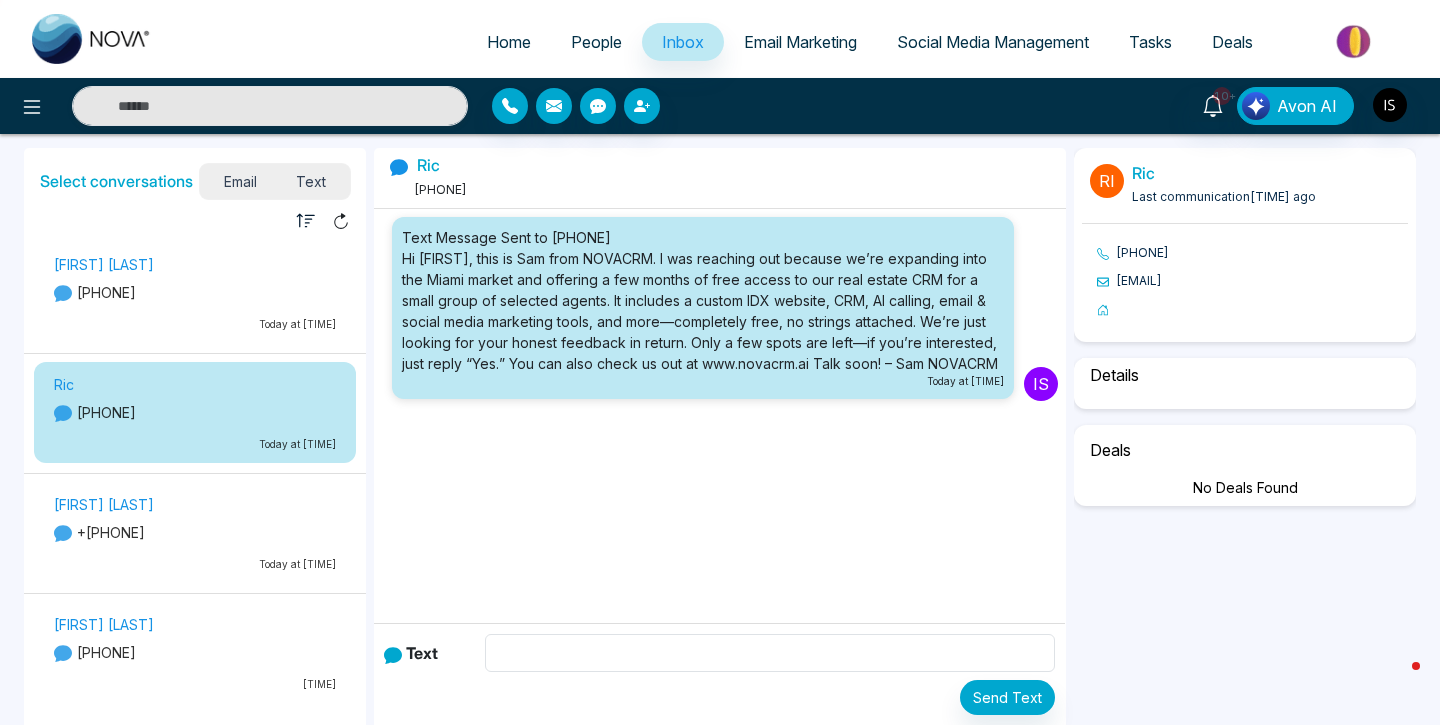 select on "*" 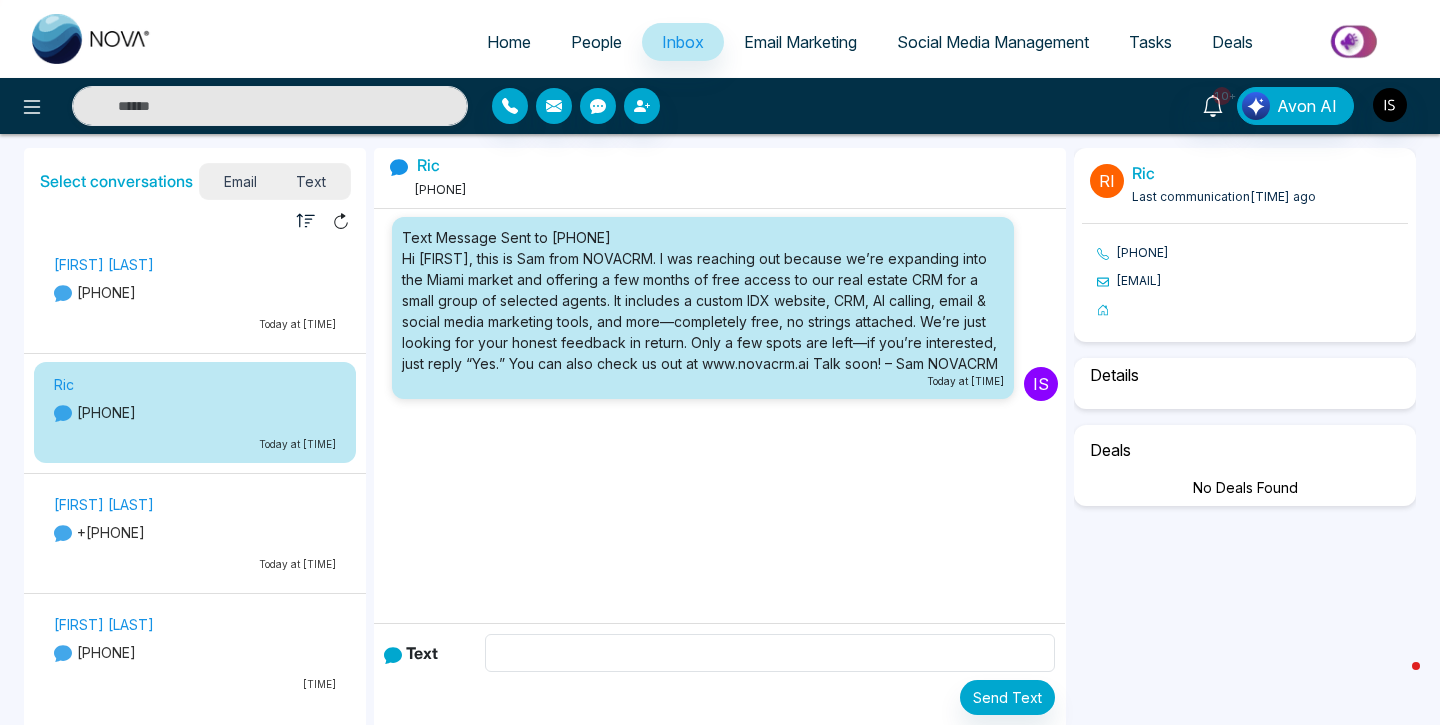 select on "********" 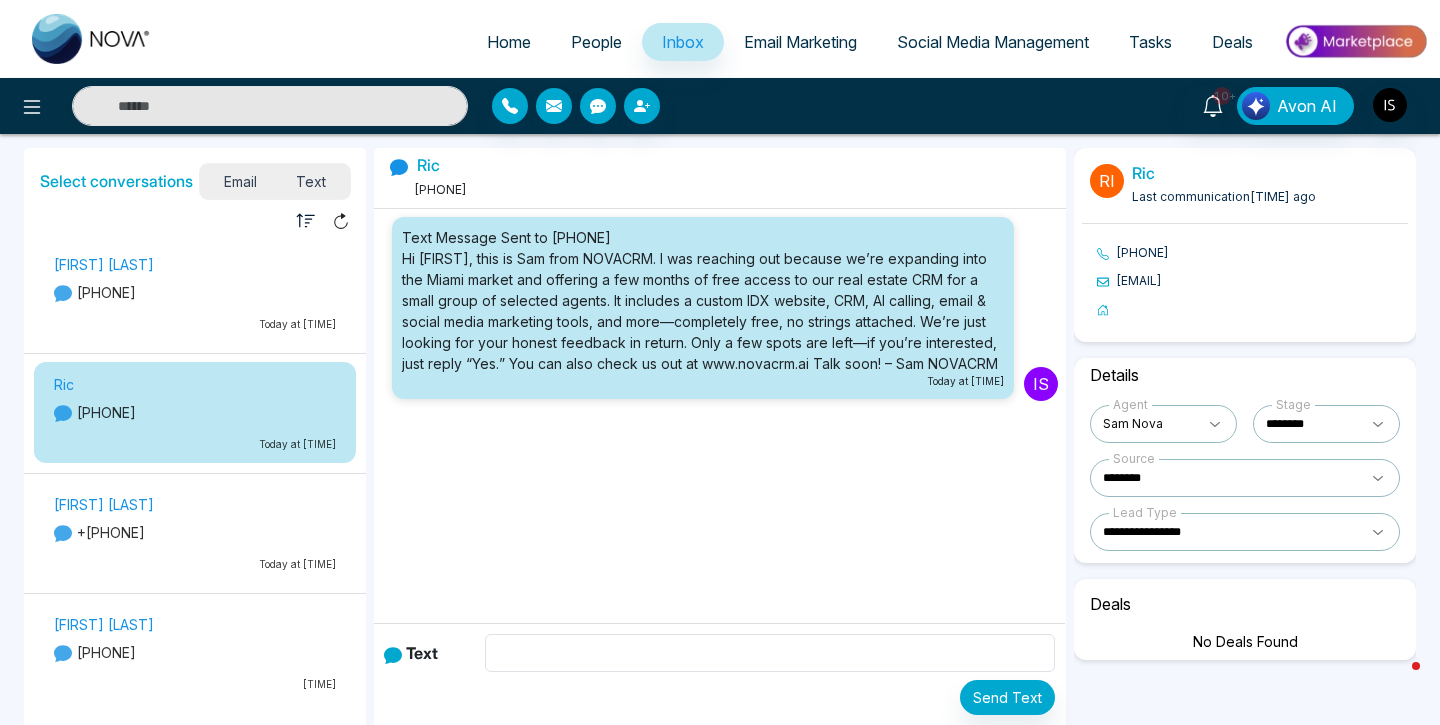 click on "[PHONE]" at bounding box center (195, 292) 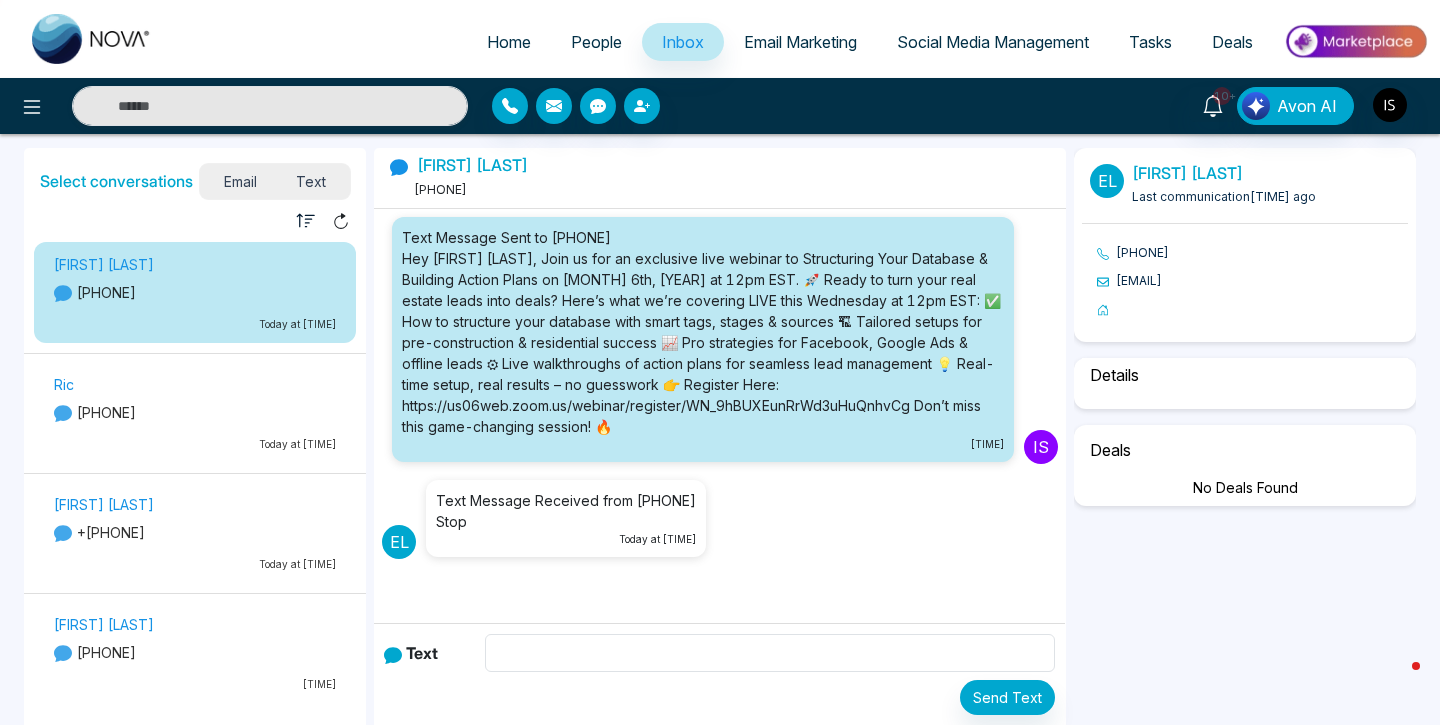 scroll, scrollTop: 55, scrollLeft: 0, axis: vertical 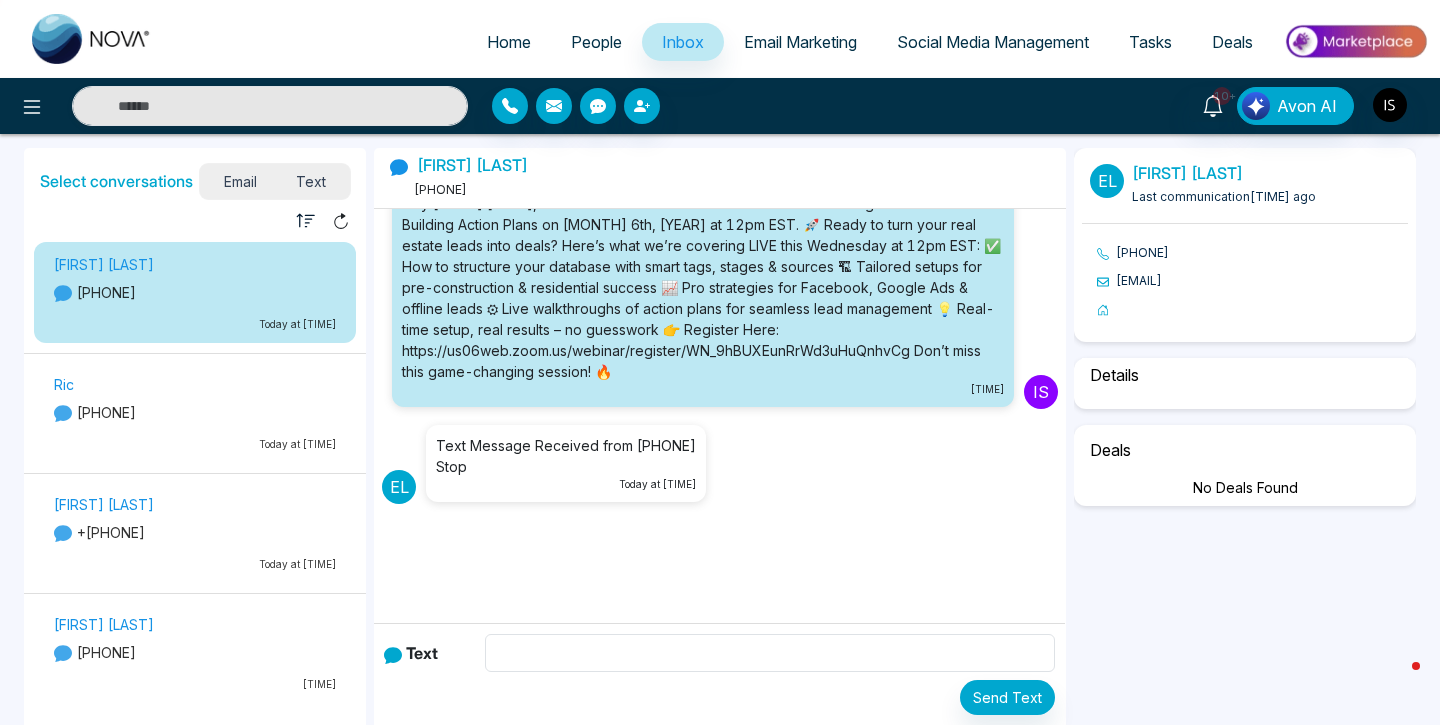 select on "*" 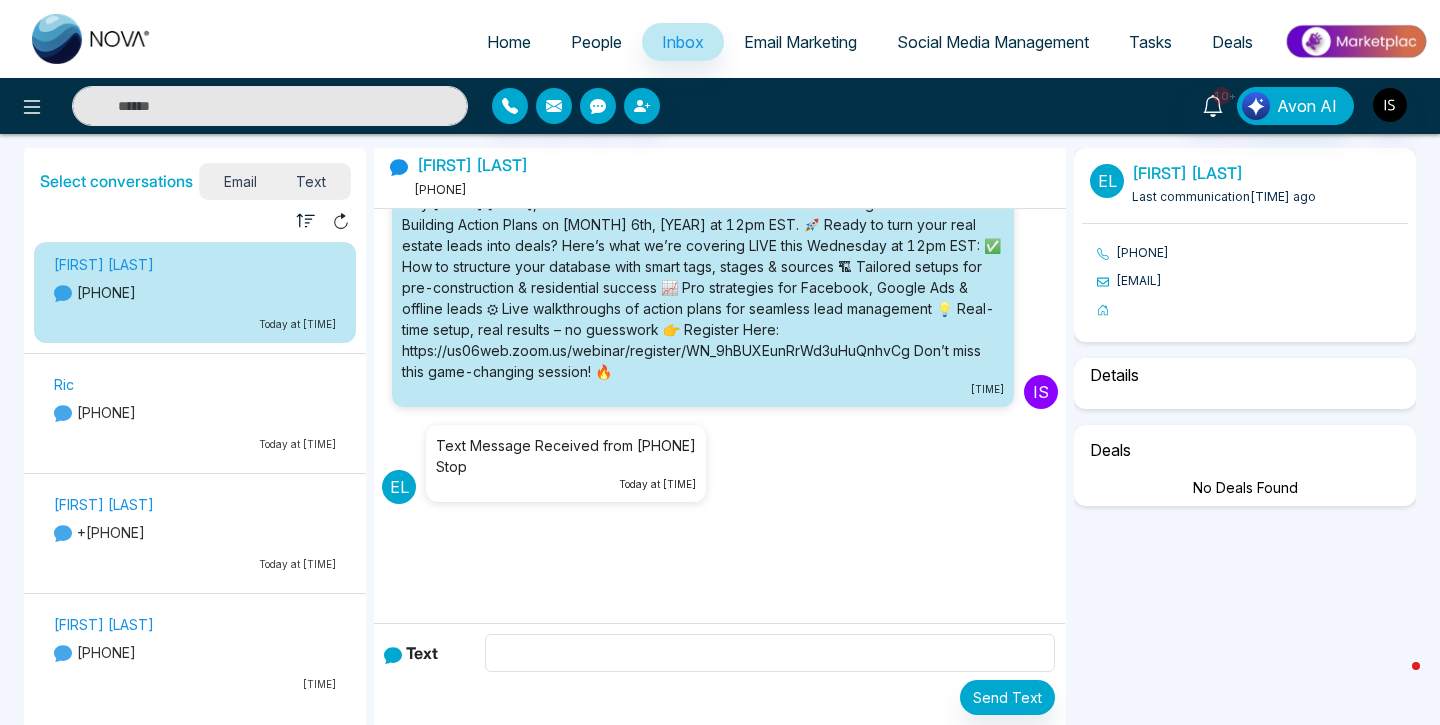 select on "**********" 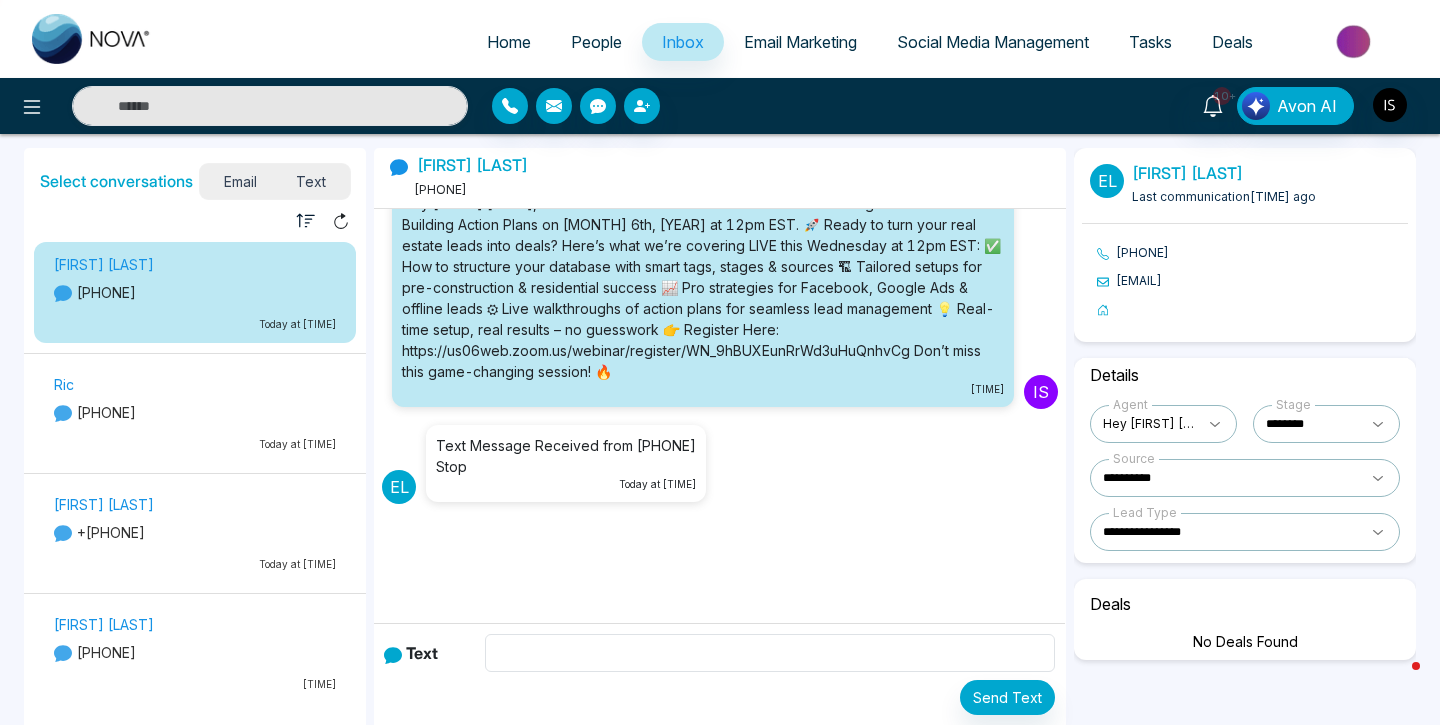 click on "[FIRST] [LAST]" at bounding box center [472, 165] 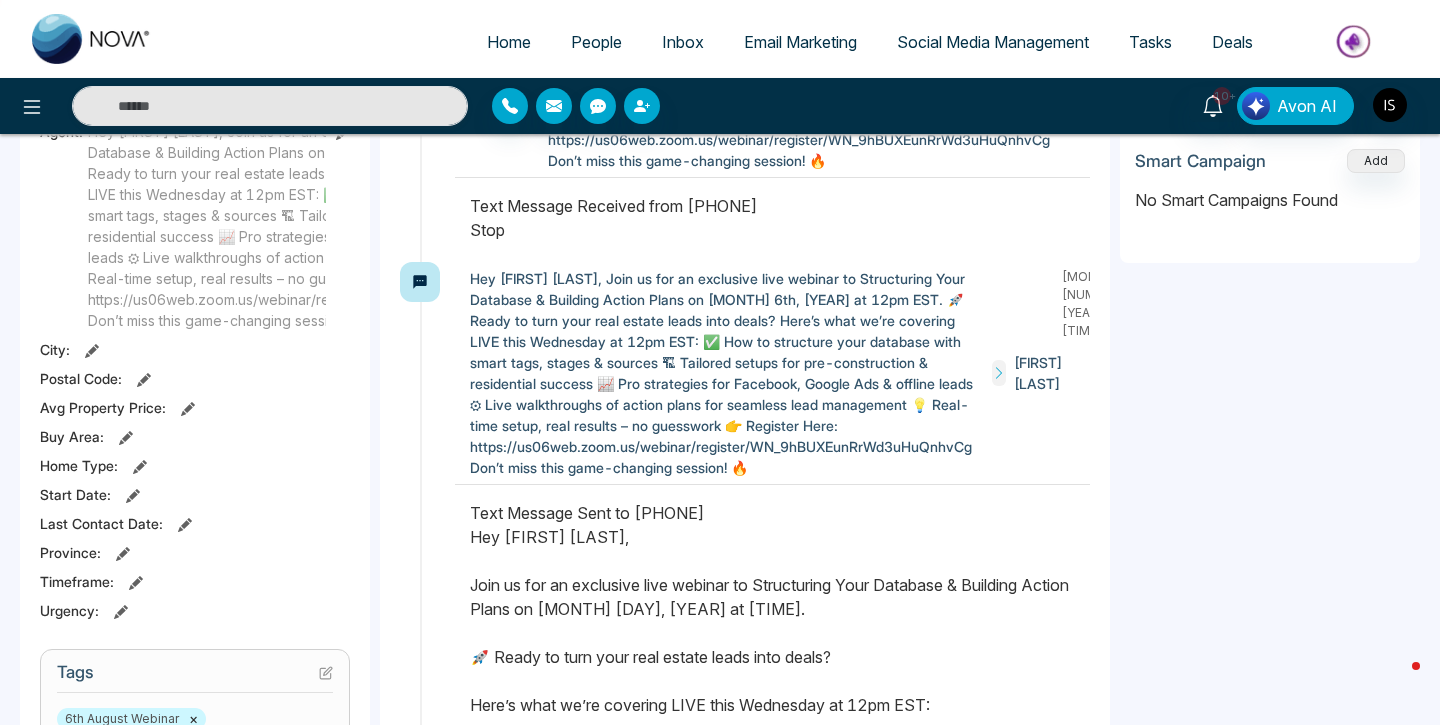 scroll, scrollTop: 521, scrollLeft: 0, axis: vertical 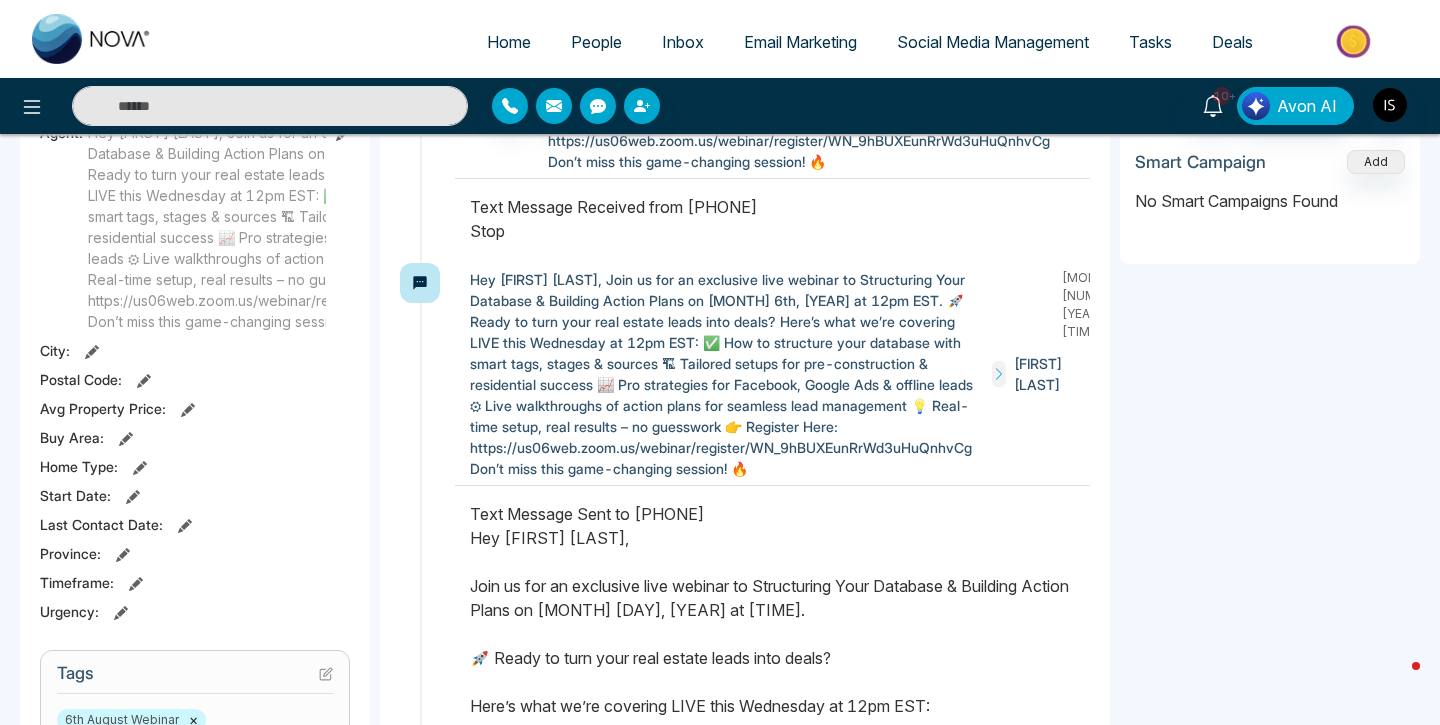 click on "×" at bounding box center [193, 720] 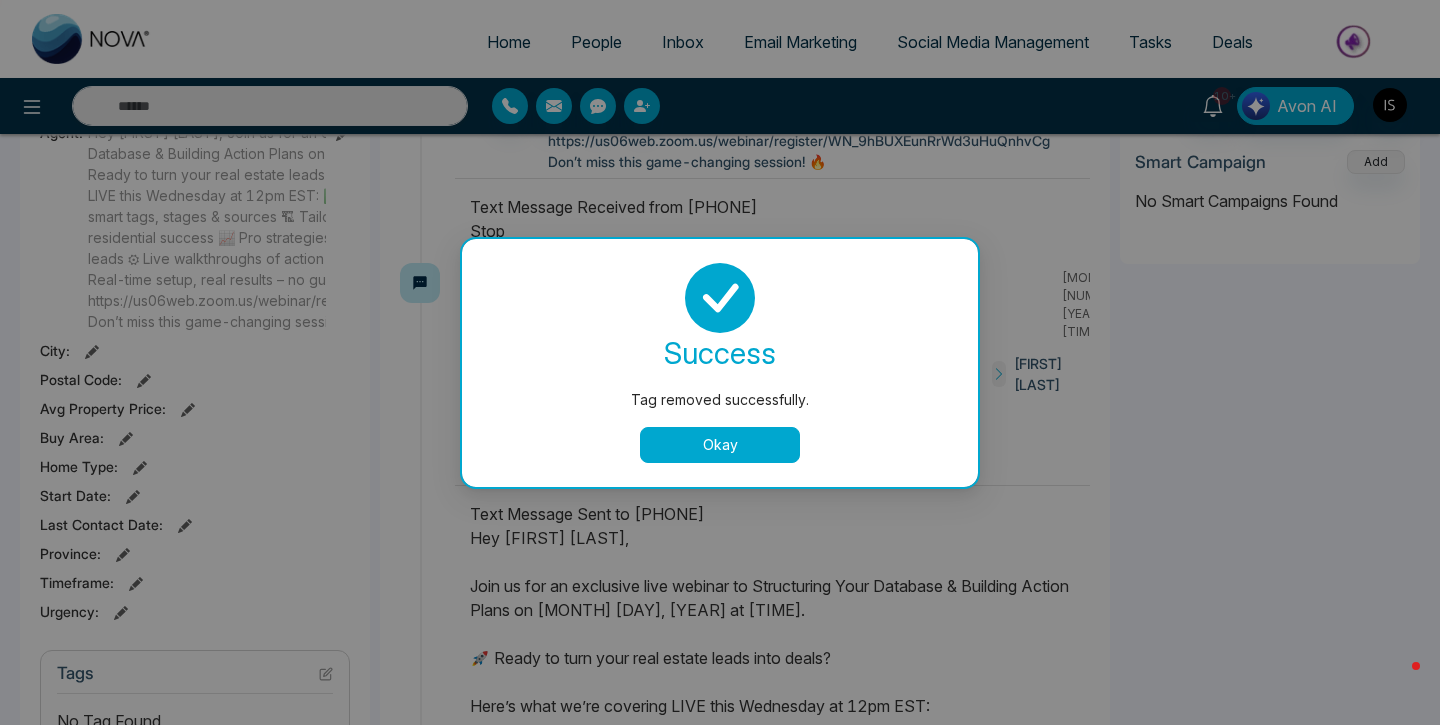 click on "Okay" at bounding box center [720, 445] 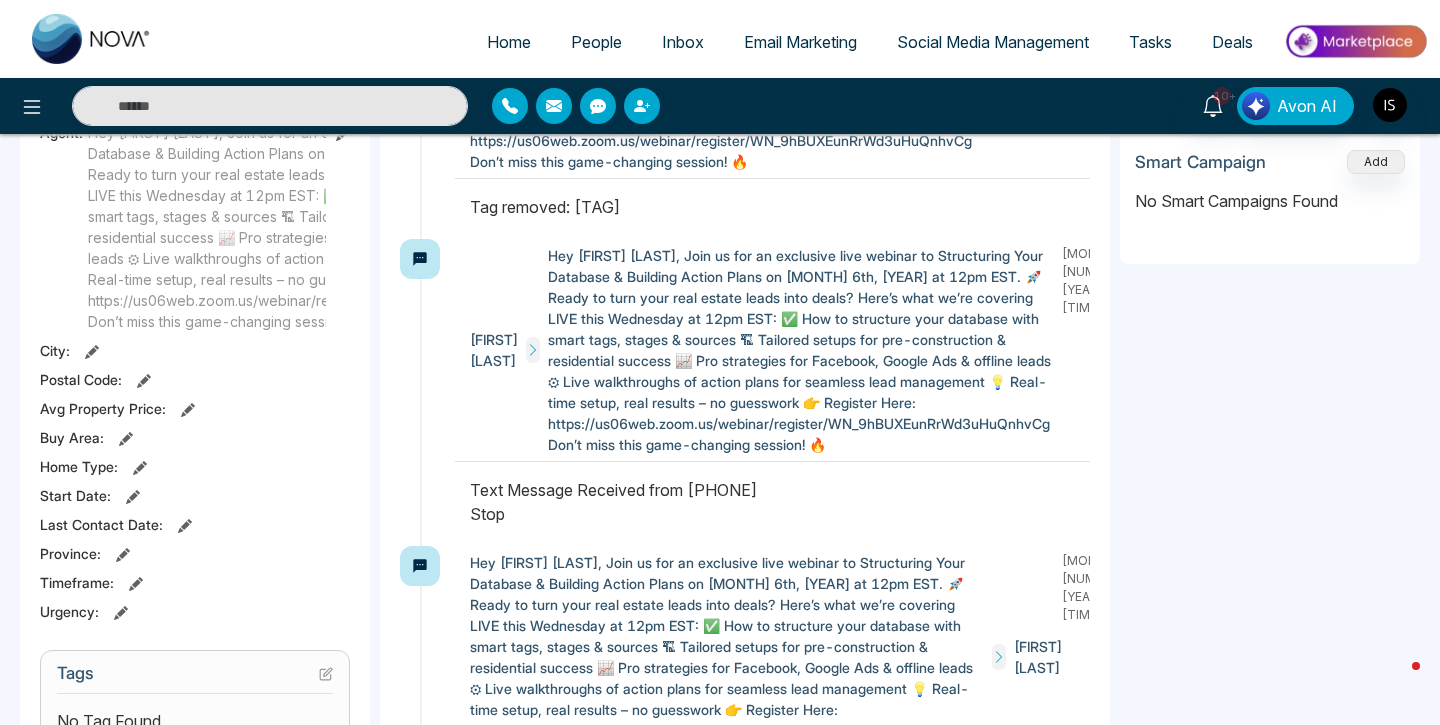 click on "No Tag Found" at bounding box center [195, 721] 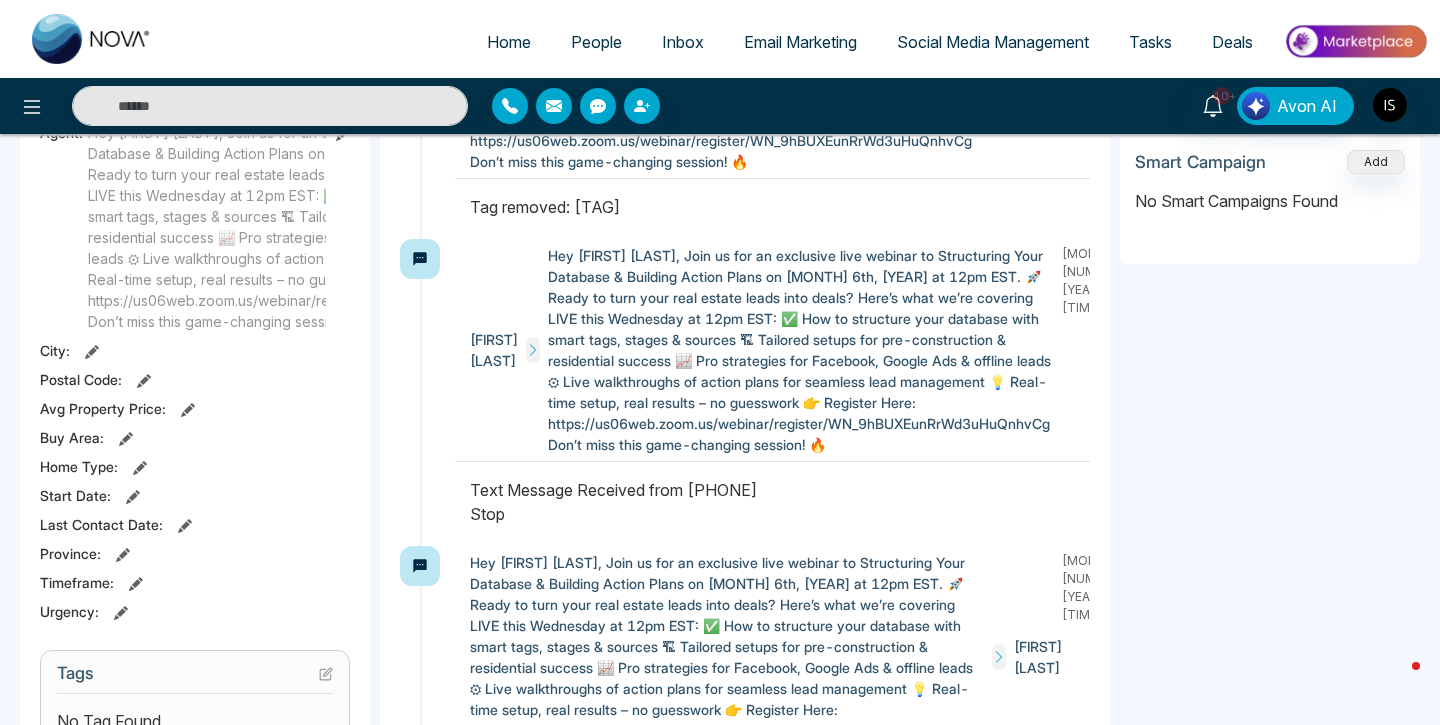 click on "No Tag Found" at bounding box center [195, 721] 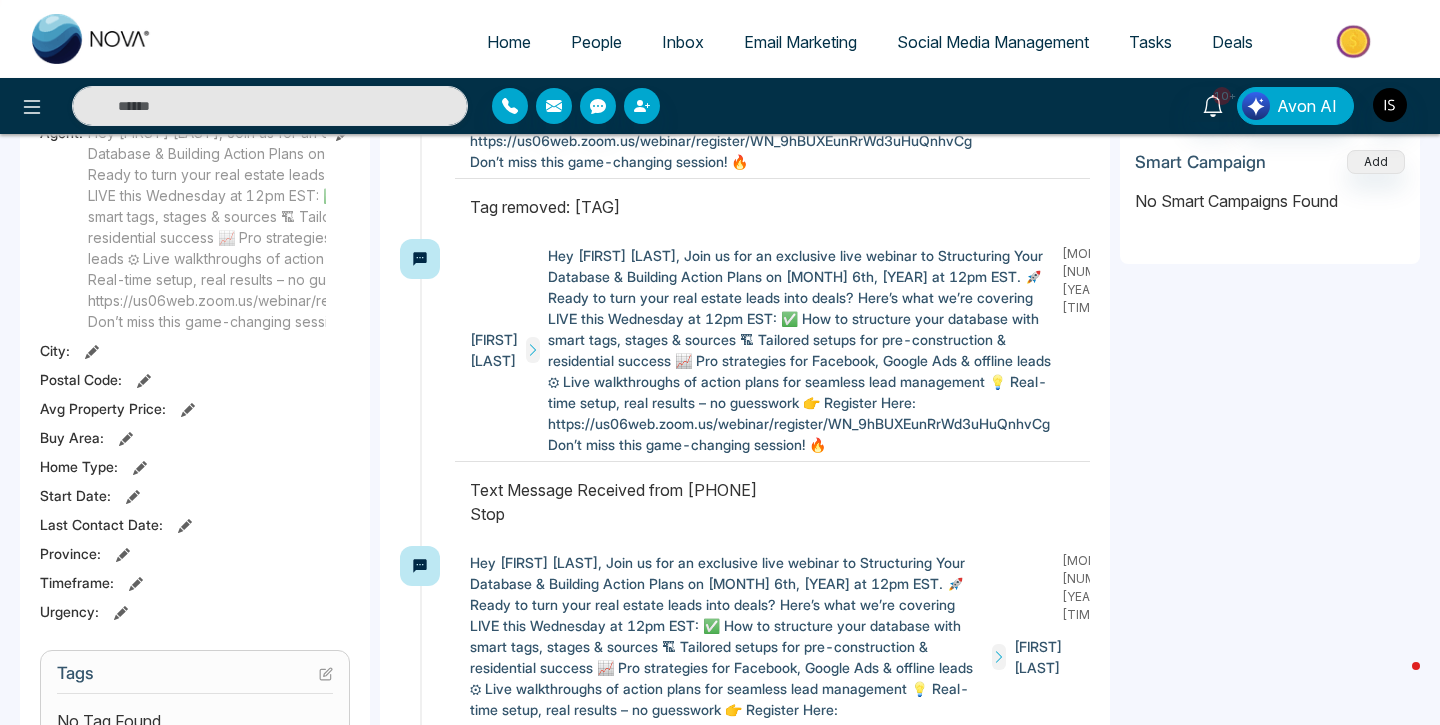 click on "No Tag Found" at bounding box center (109, 721) 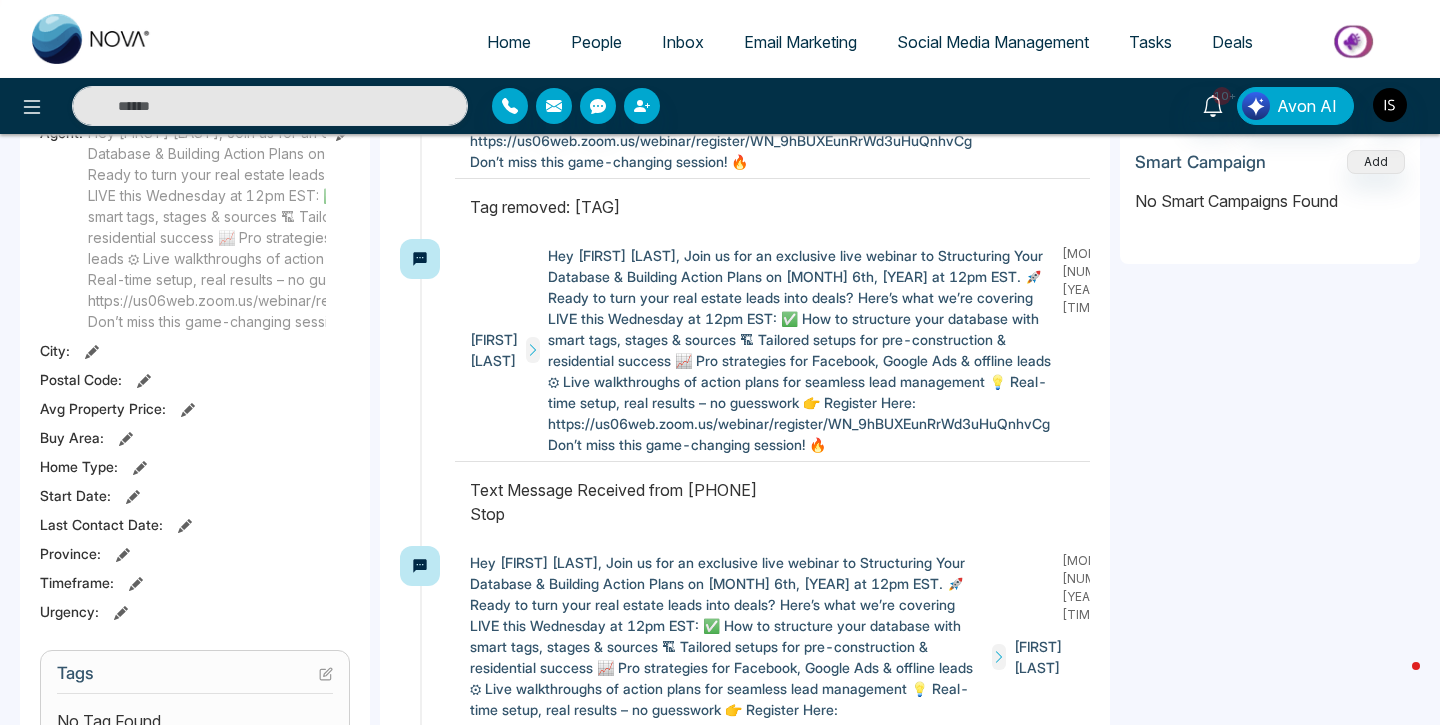 click on "No Tag Found" at bounding box center (109, 721) 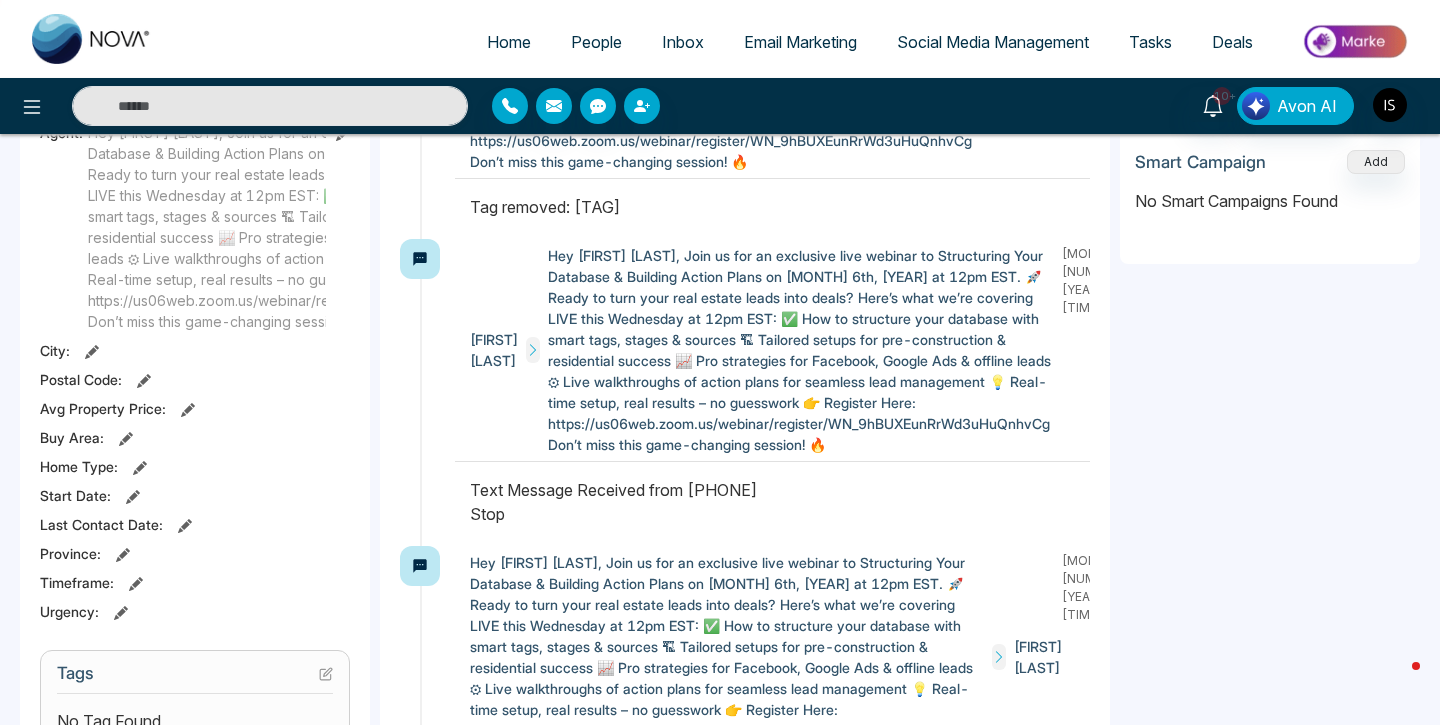 click on "Tags No Tag Found" at bounding box center [195, 698] 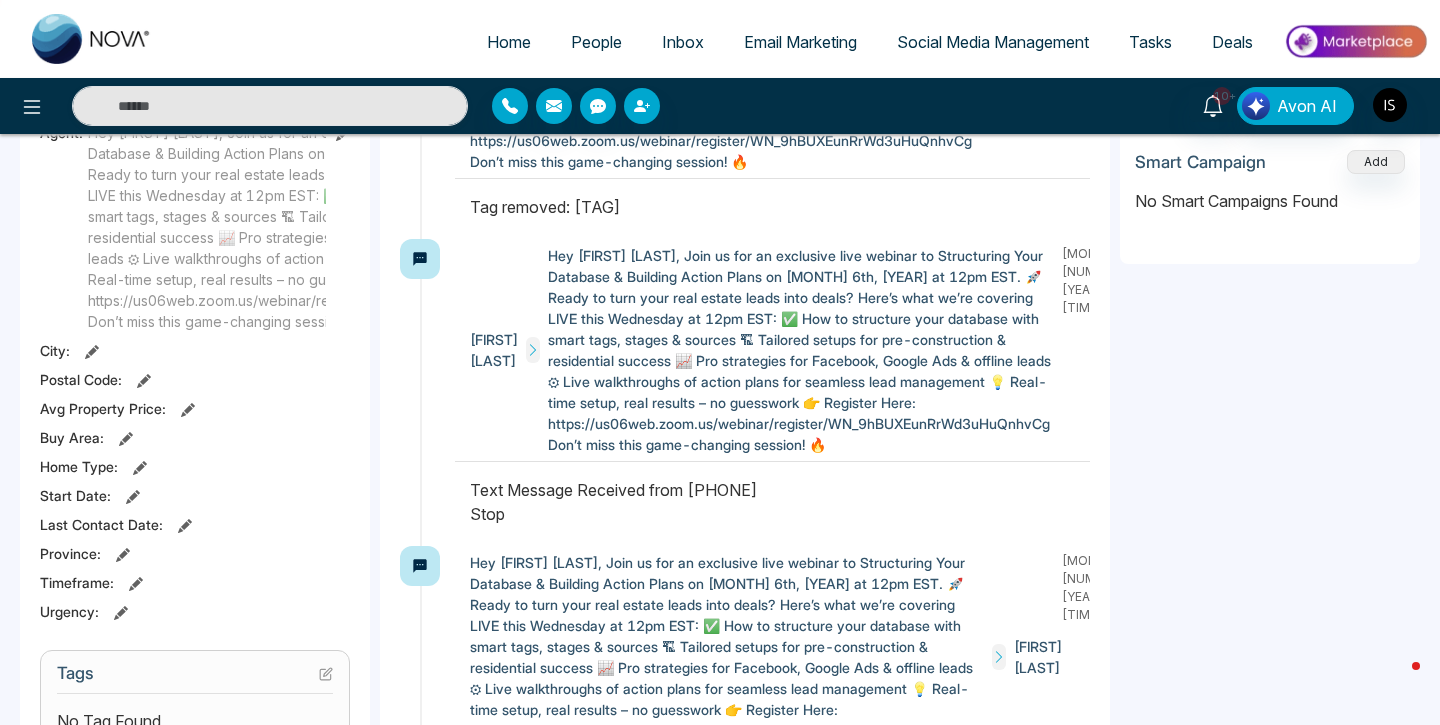 click at bounding box center [326, 673] 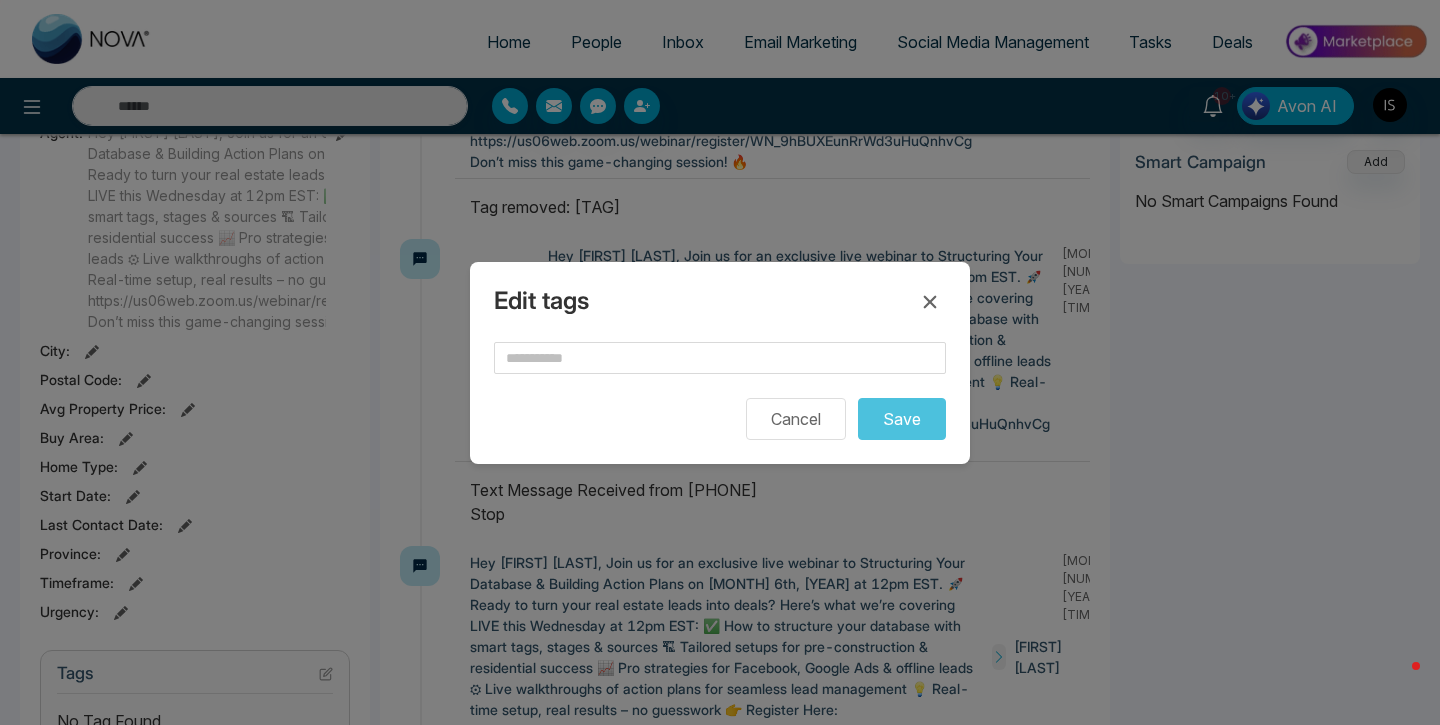 click on "Cancel Save" at bounding box center [720, 391] 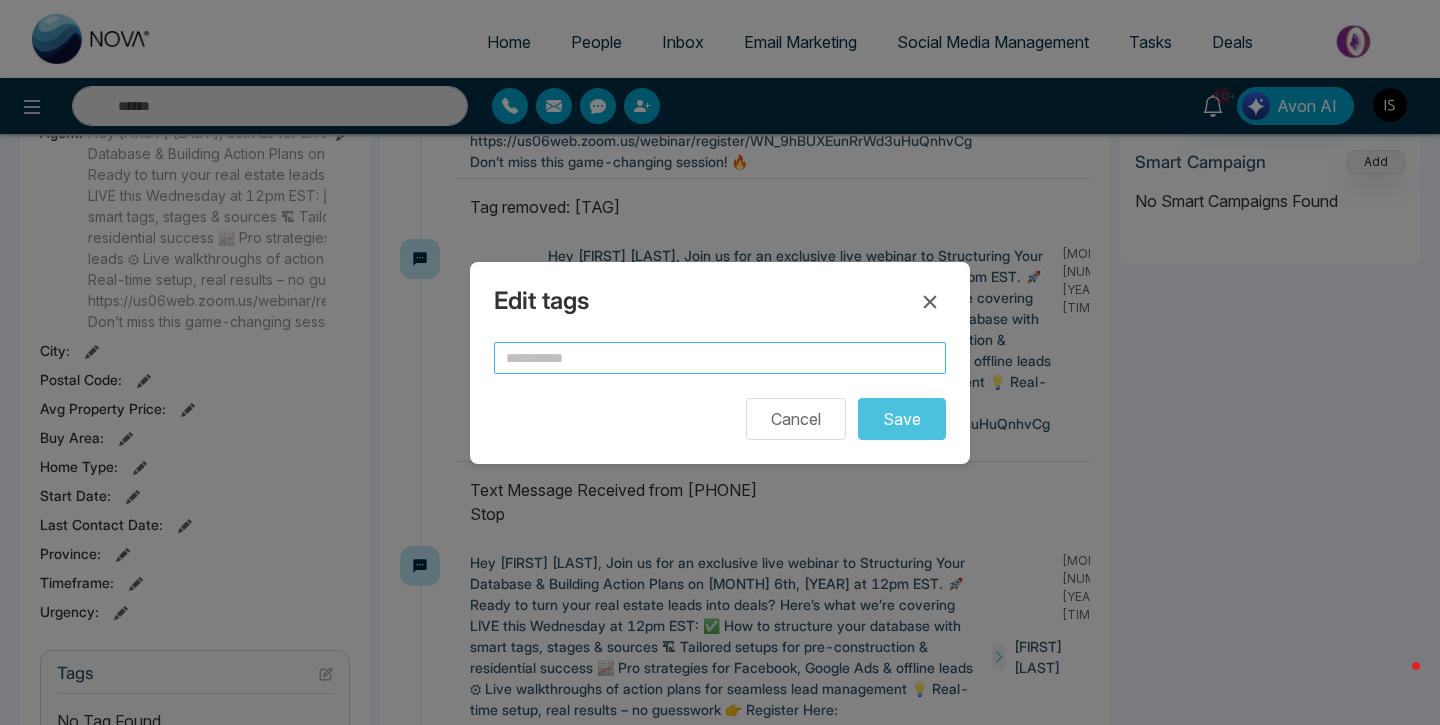 click at bounding box center (720, 358) 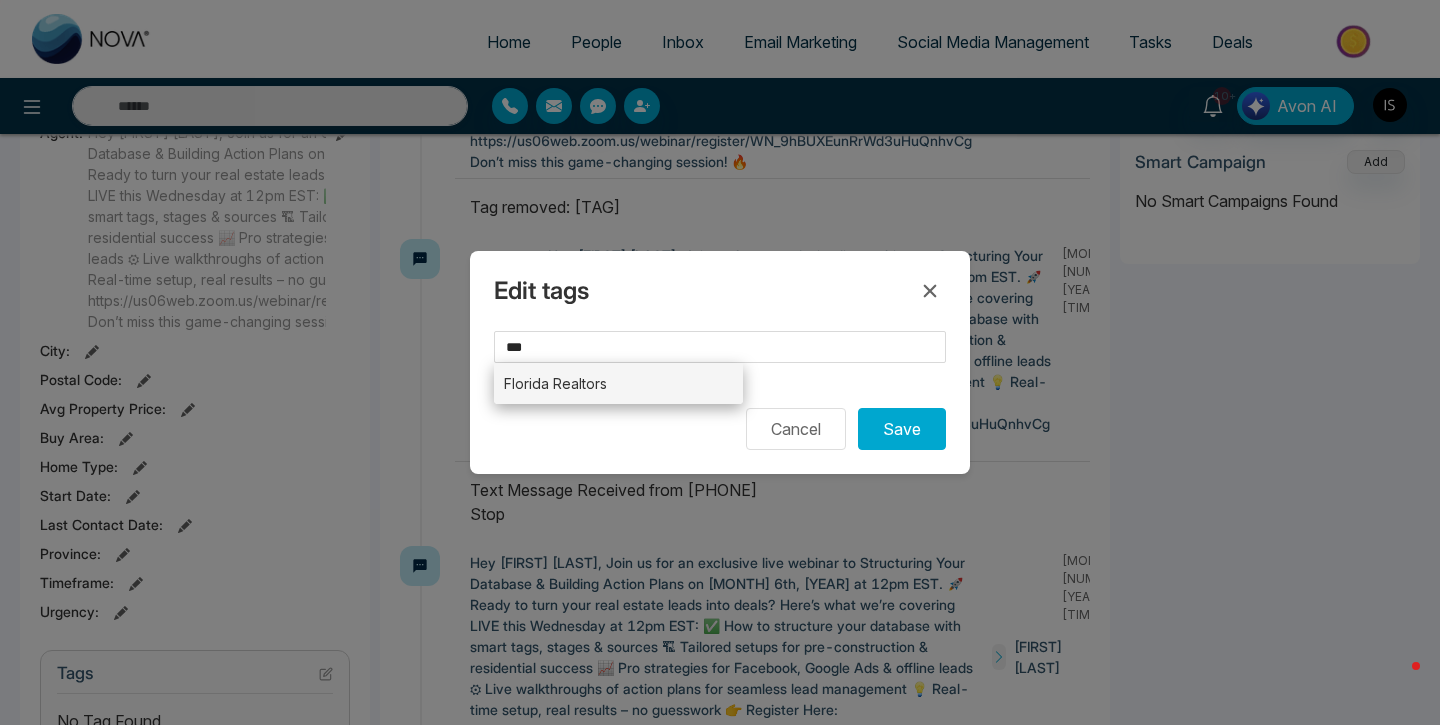 click on "Florida Realtors" at bounding box center (618, 383) 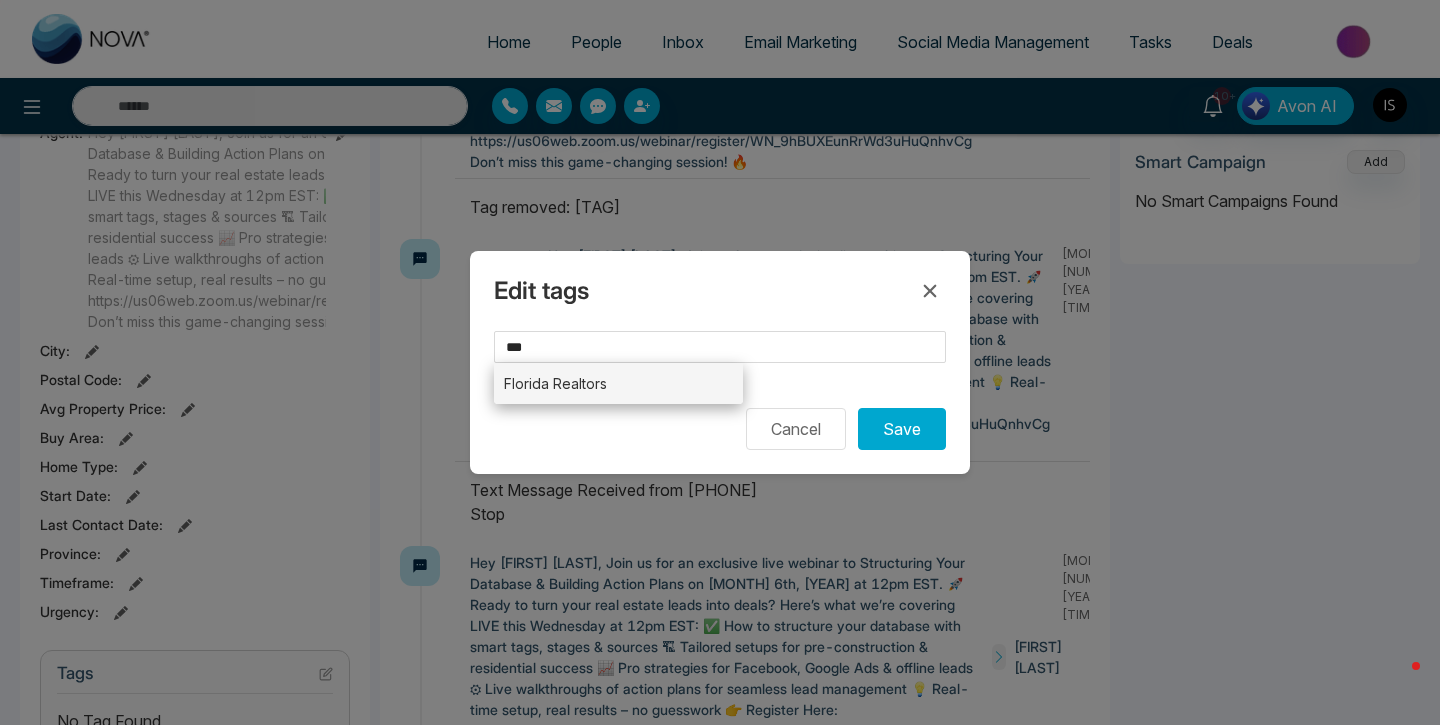 type on "**********" 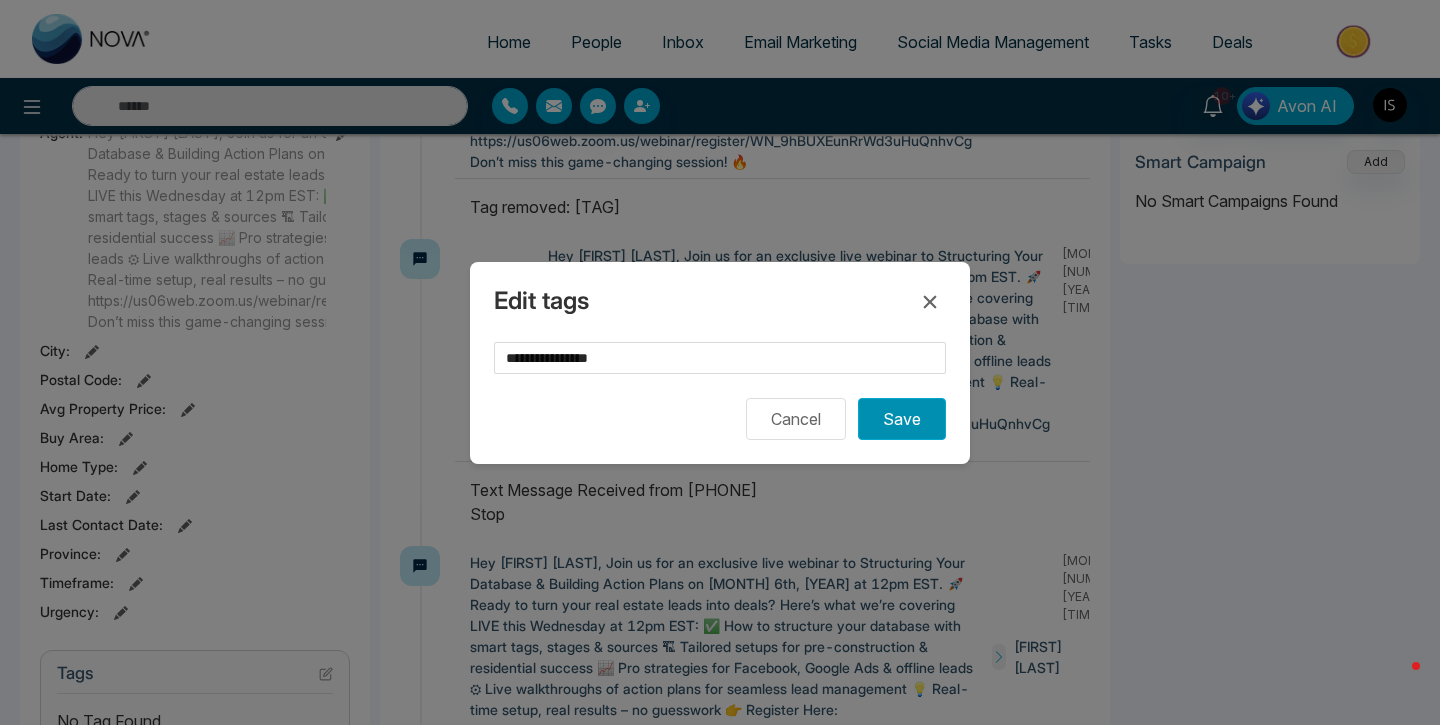 click on "Save" at bounding box center [902, 419] 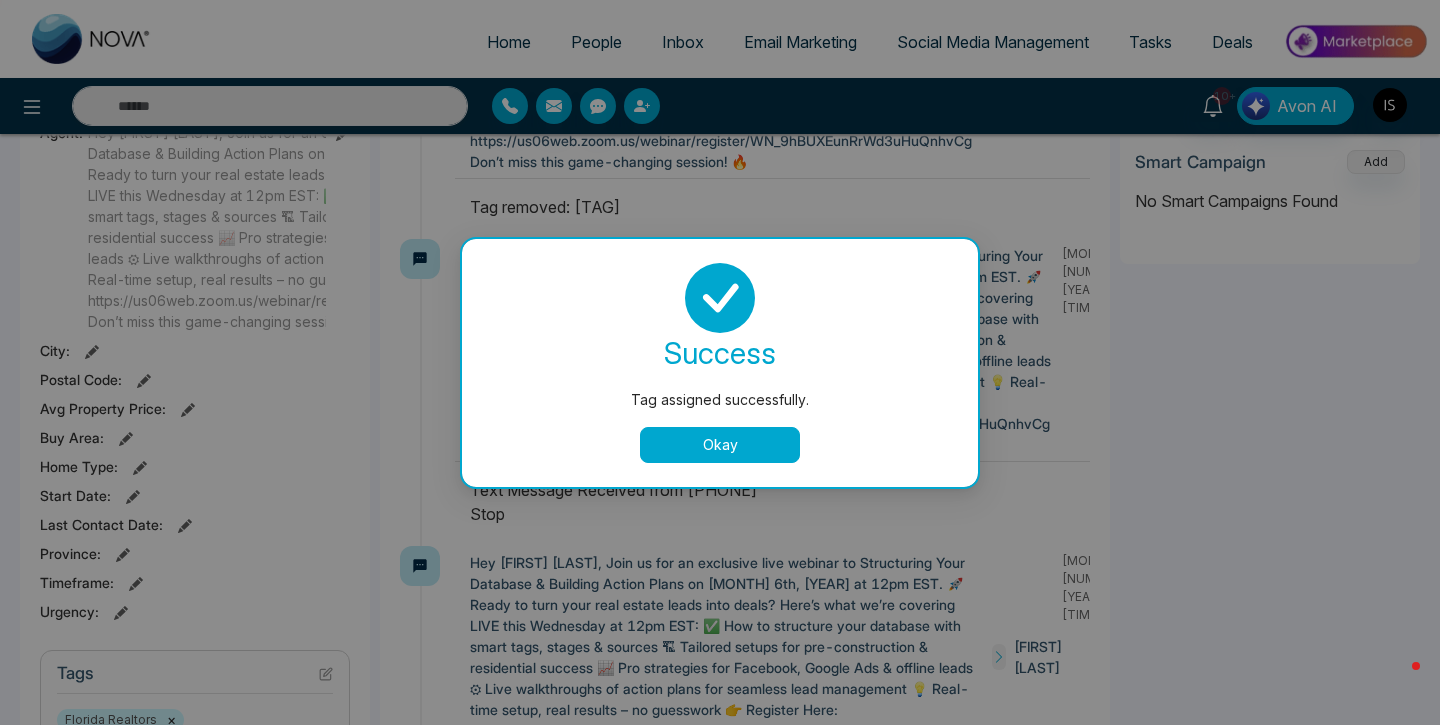 click on "Okay" at bounding box center (720, 445) 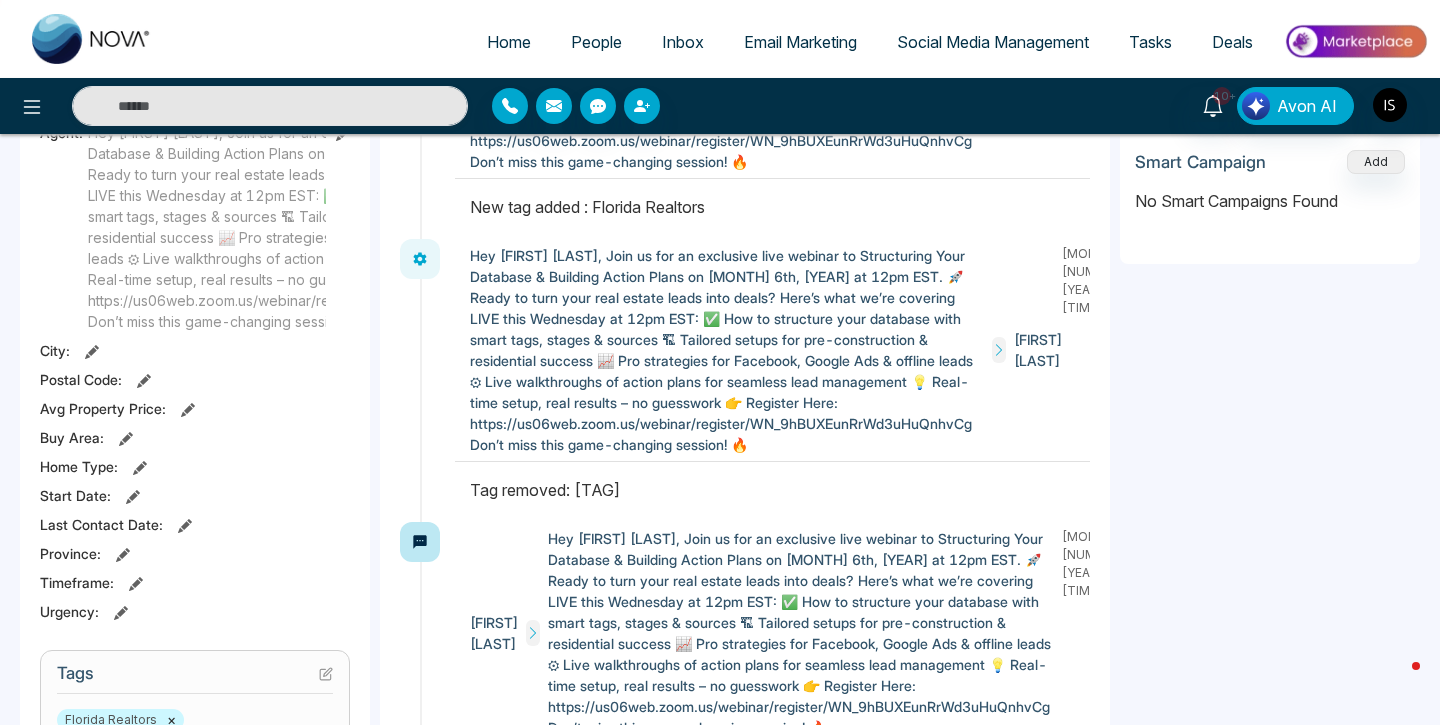click on "×" at bounding box center [171, 720] 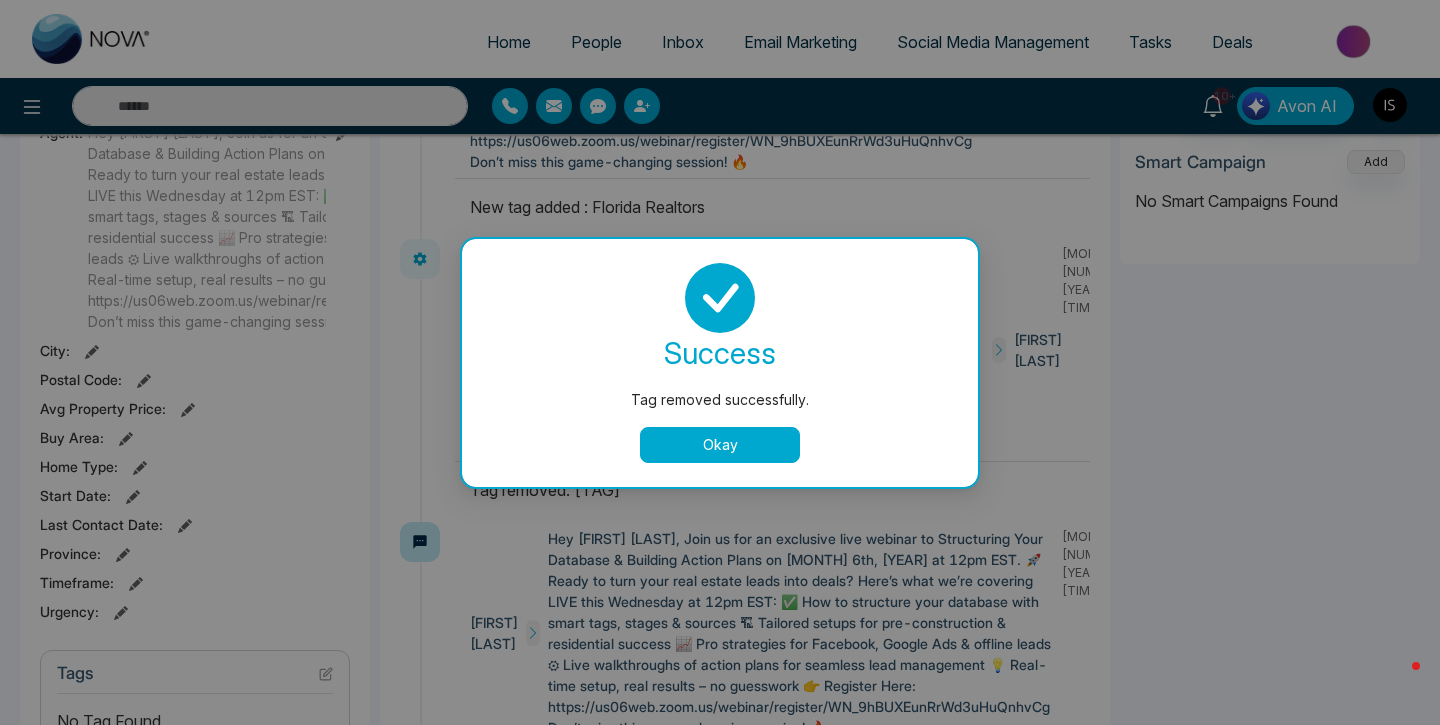 click on "Okay" at bounding box center (720, 445) 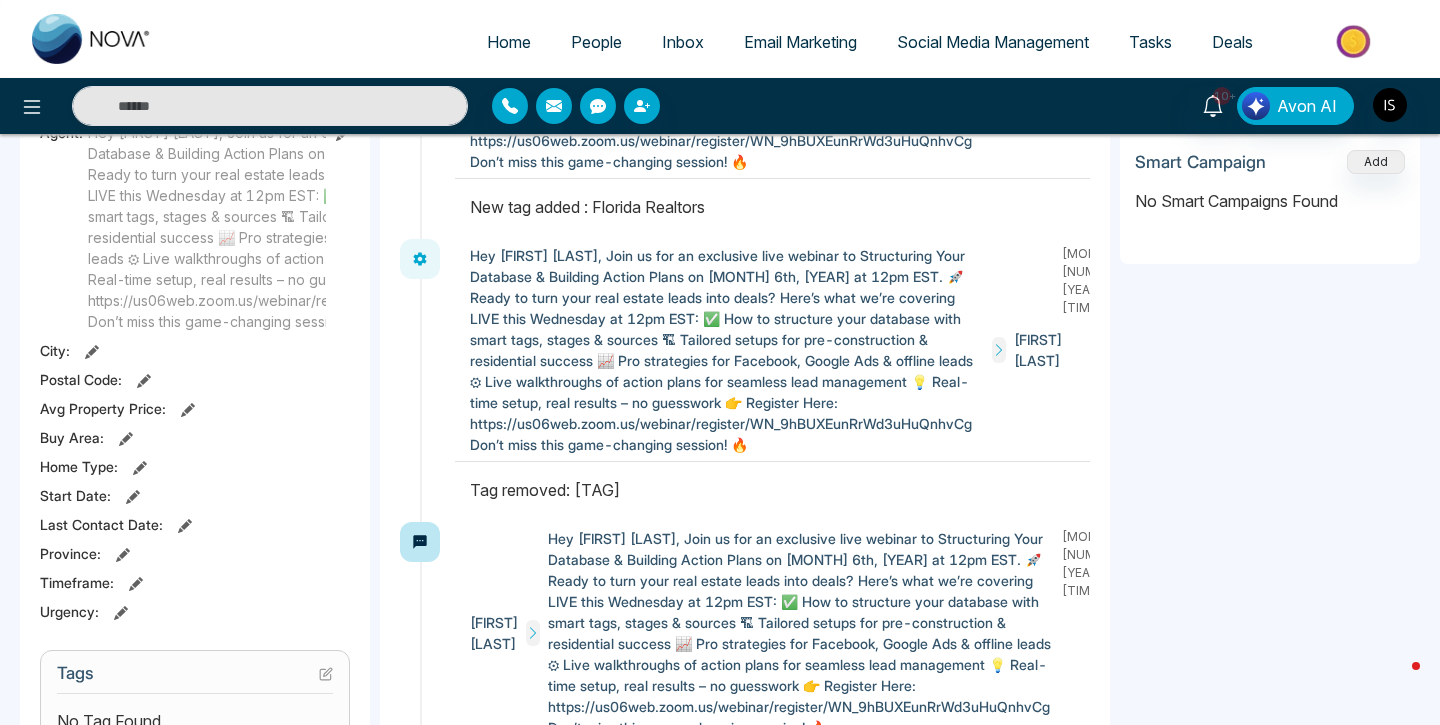 click on "No Tag Found" at bounding box center [195, 721] 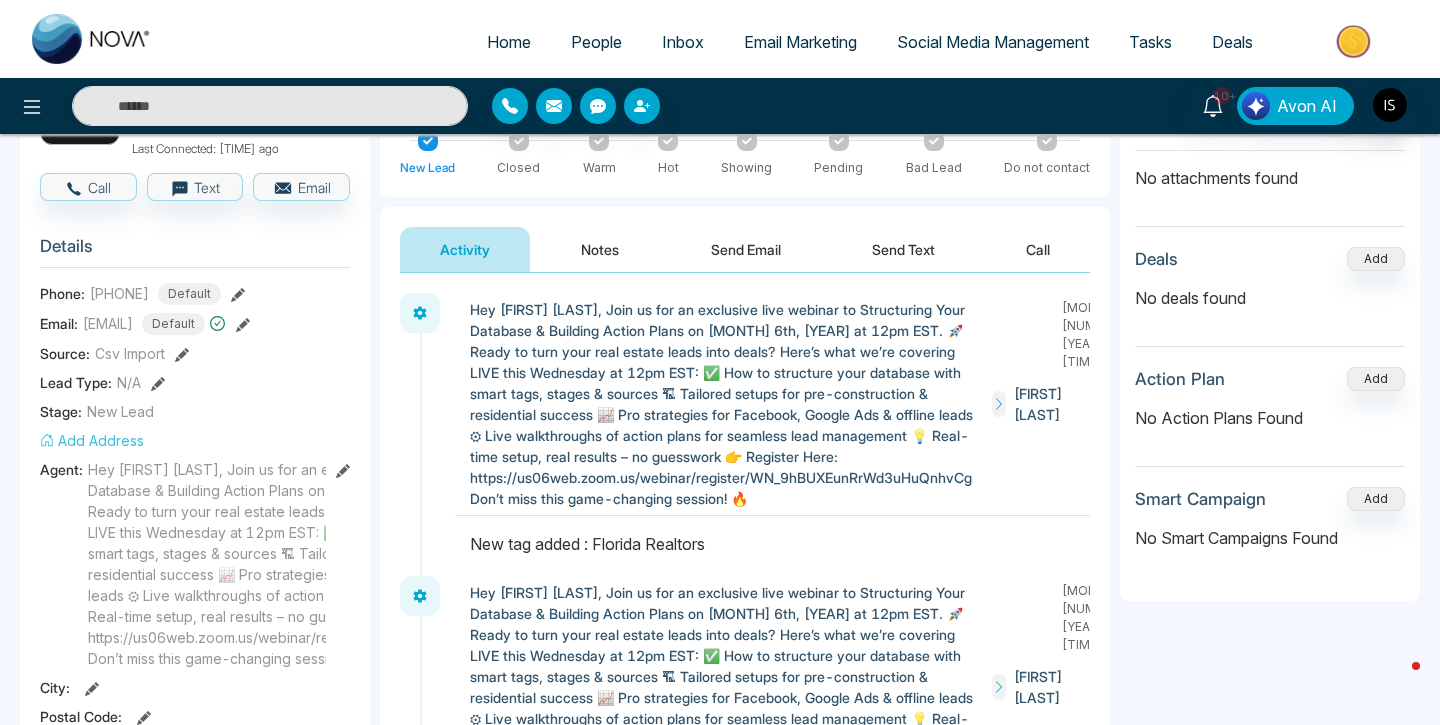 scroll, scrollTop: 186, scrollLeft: 0, axis: vertical 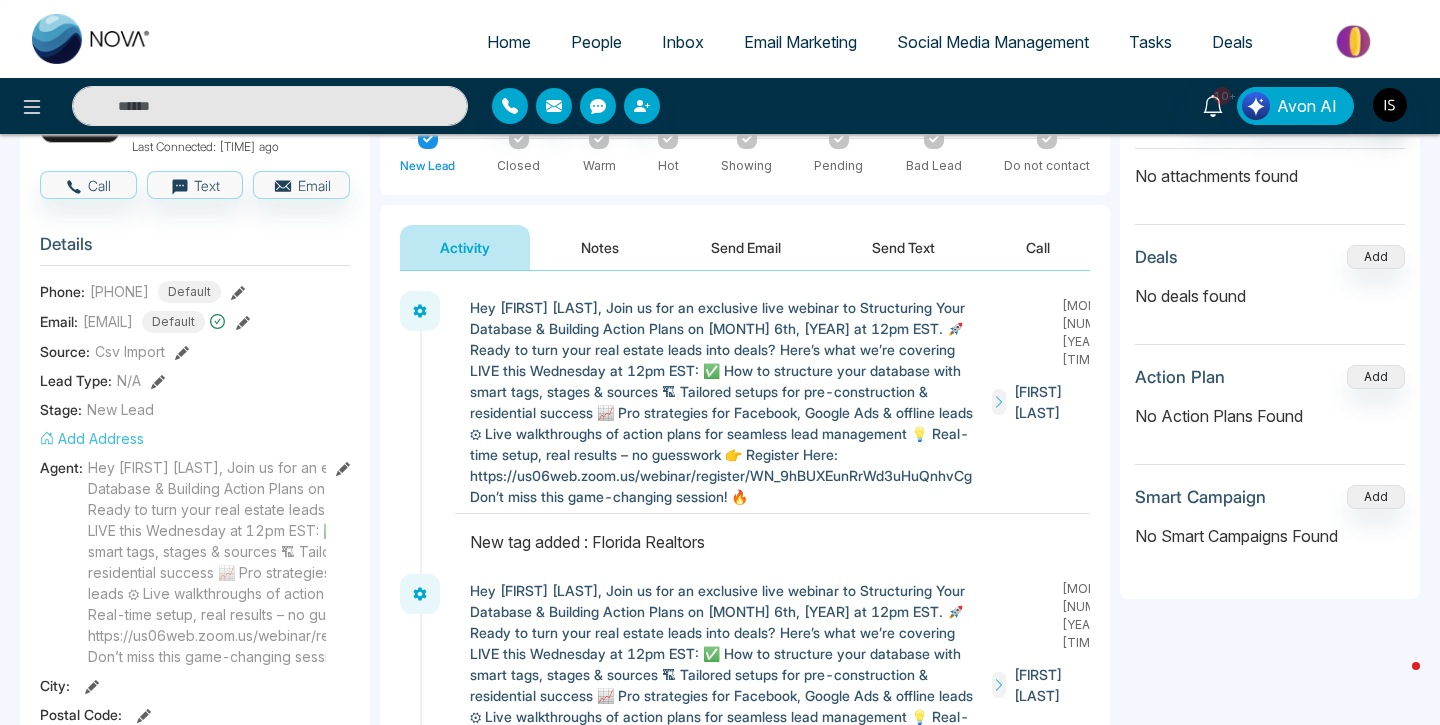 drag, startPoint x: 578, startPoint y: 455, endPoint x: 753, endPoint y: 455, distance: 175 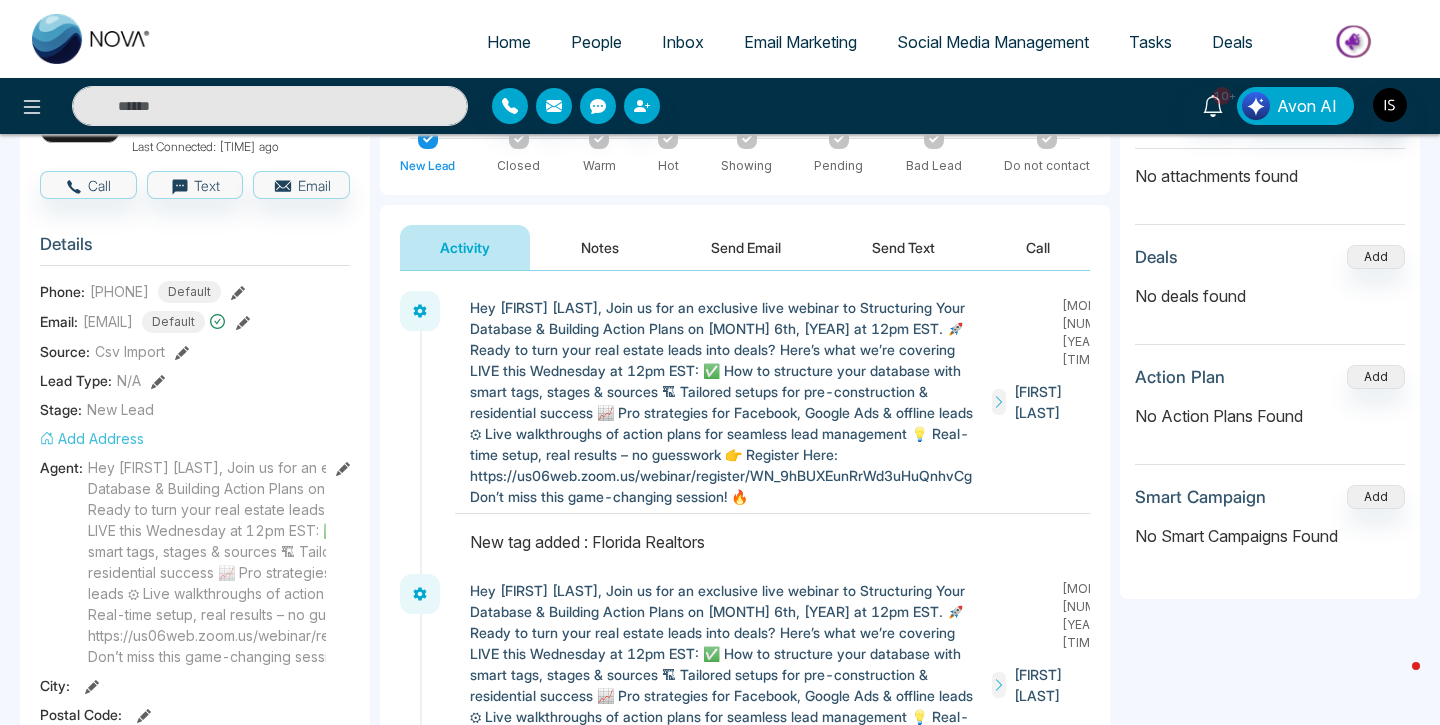 click on "Tag removed: [TAG]" at bounding box center [772, 825] 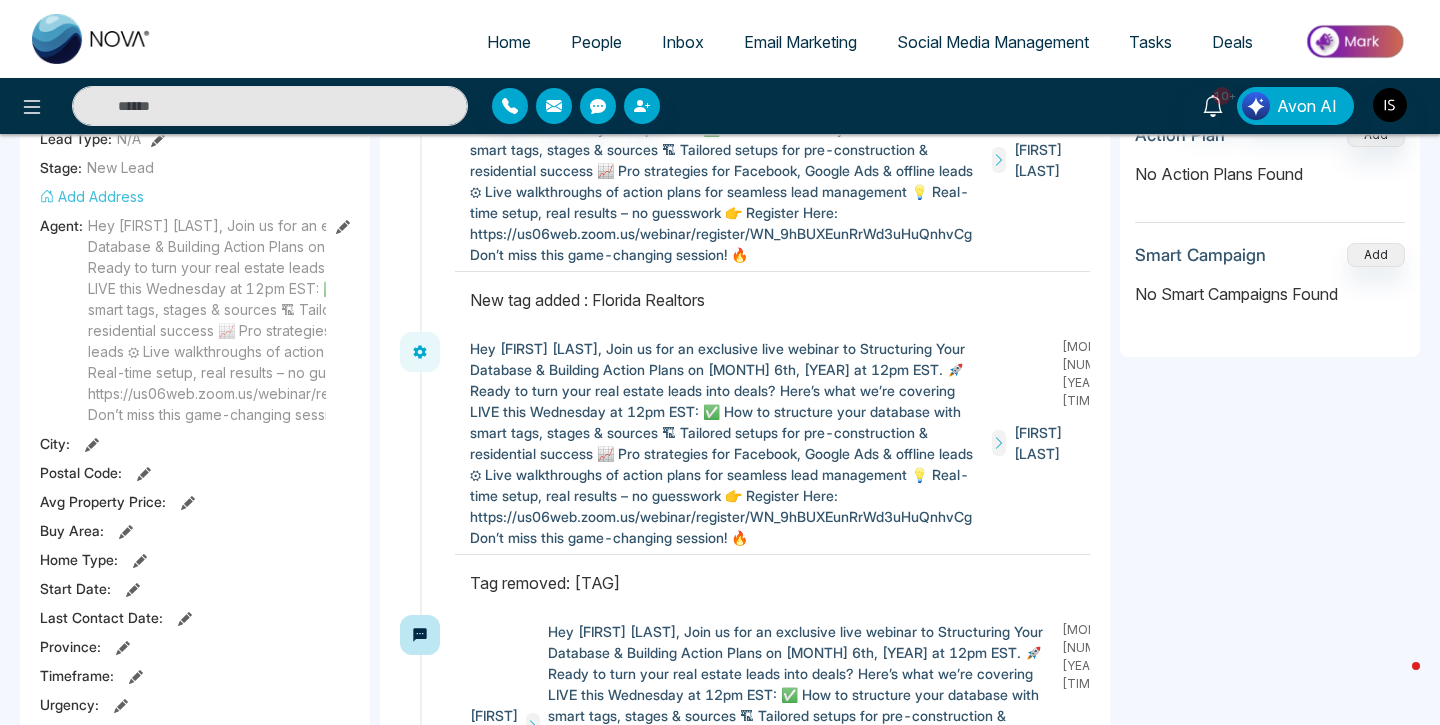 scroll, scrollTop: 553, scrollLeft: 0, axis: vertical 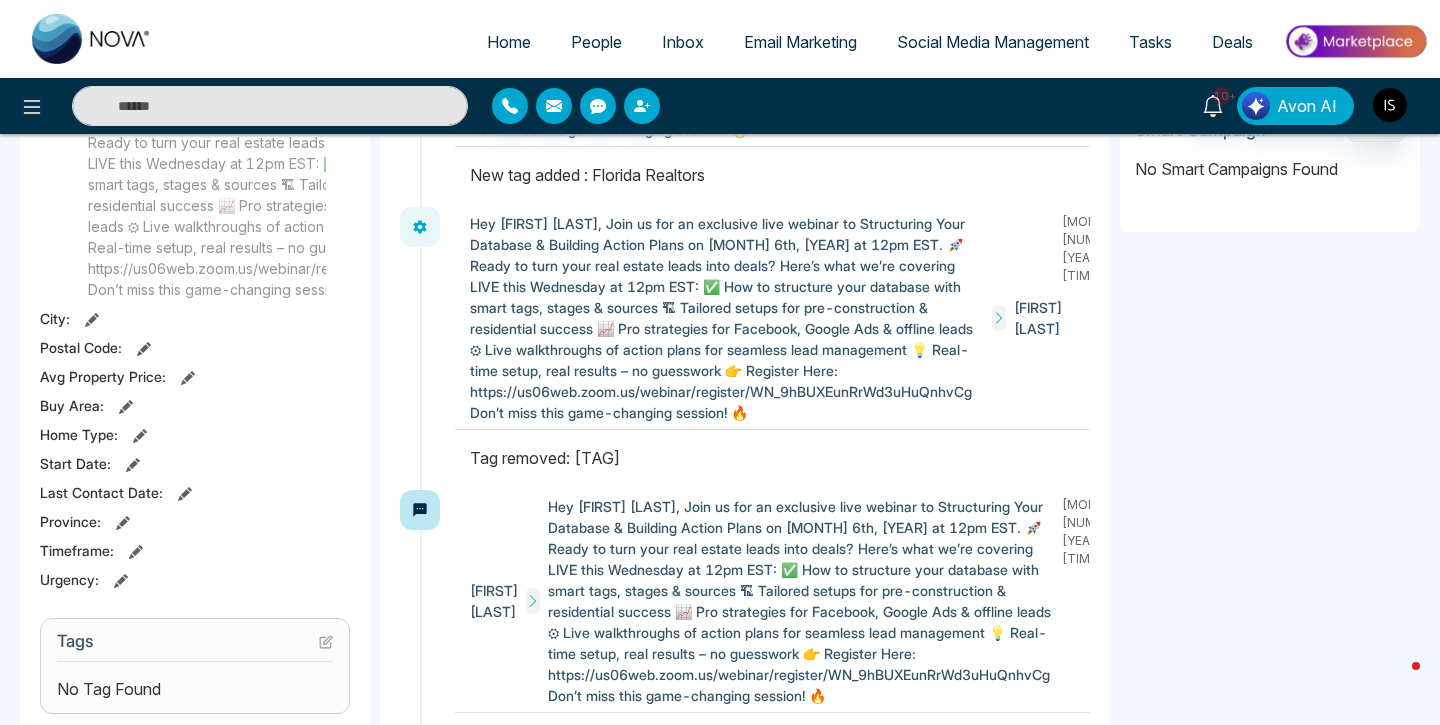 click on "No Tag Found" at bounding box center [195, 689] 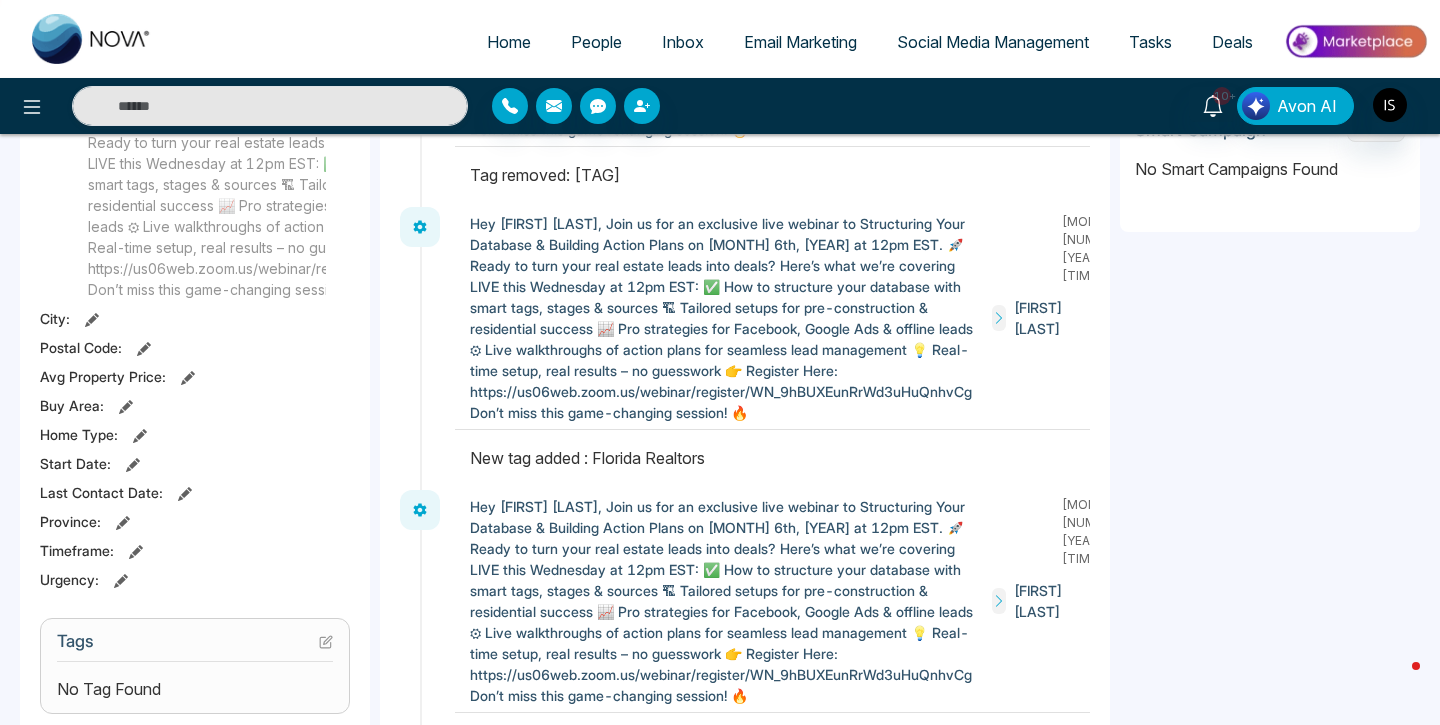 click on "Tags No Tag Found" at bounding box center [195, 666] 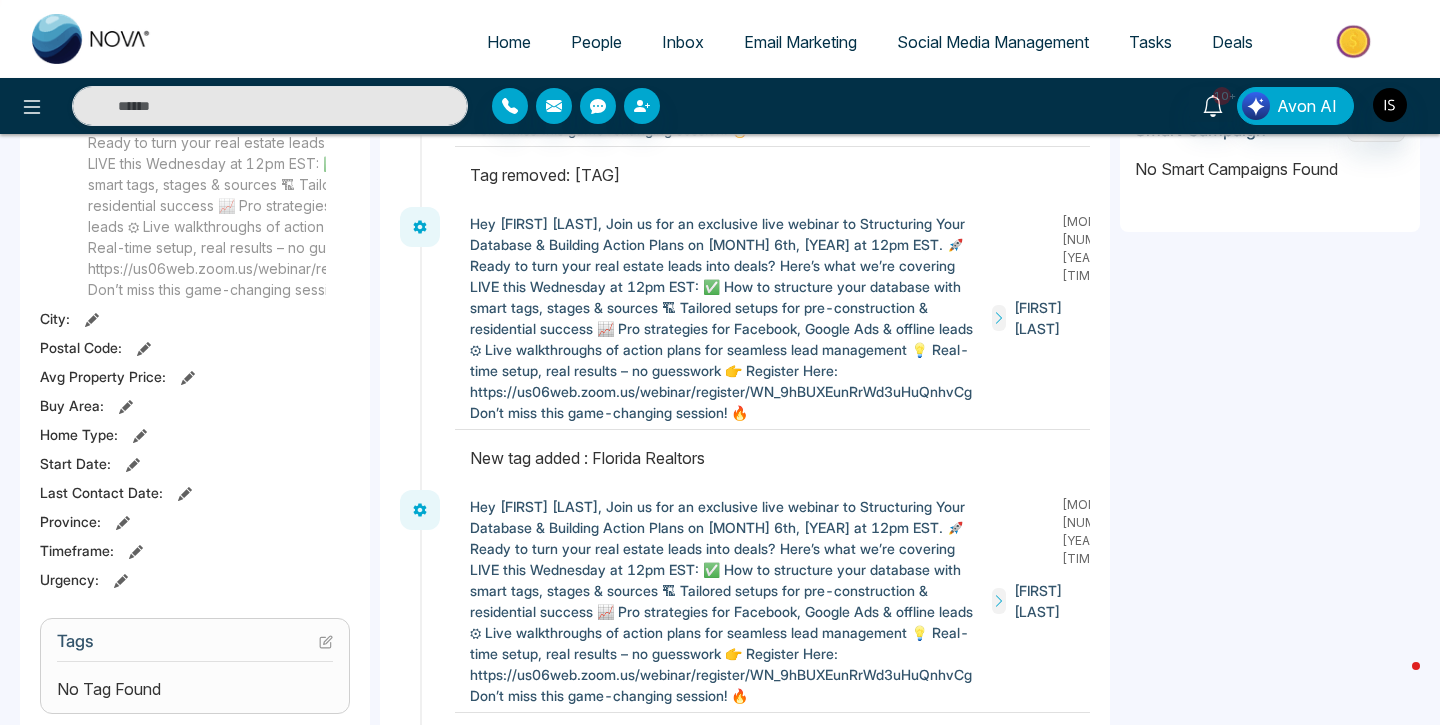 click 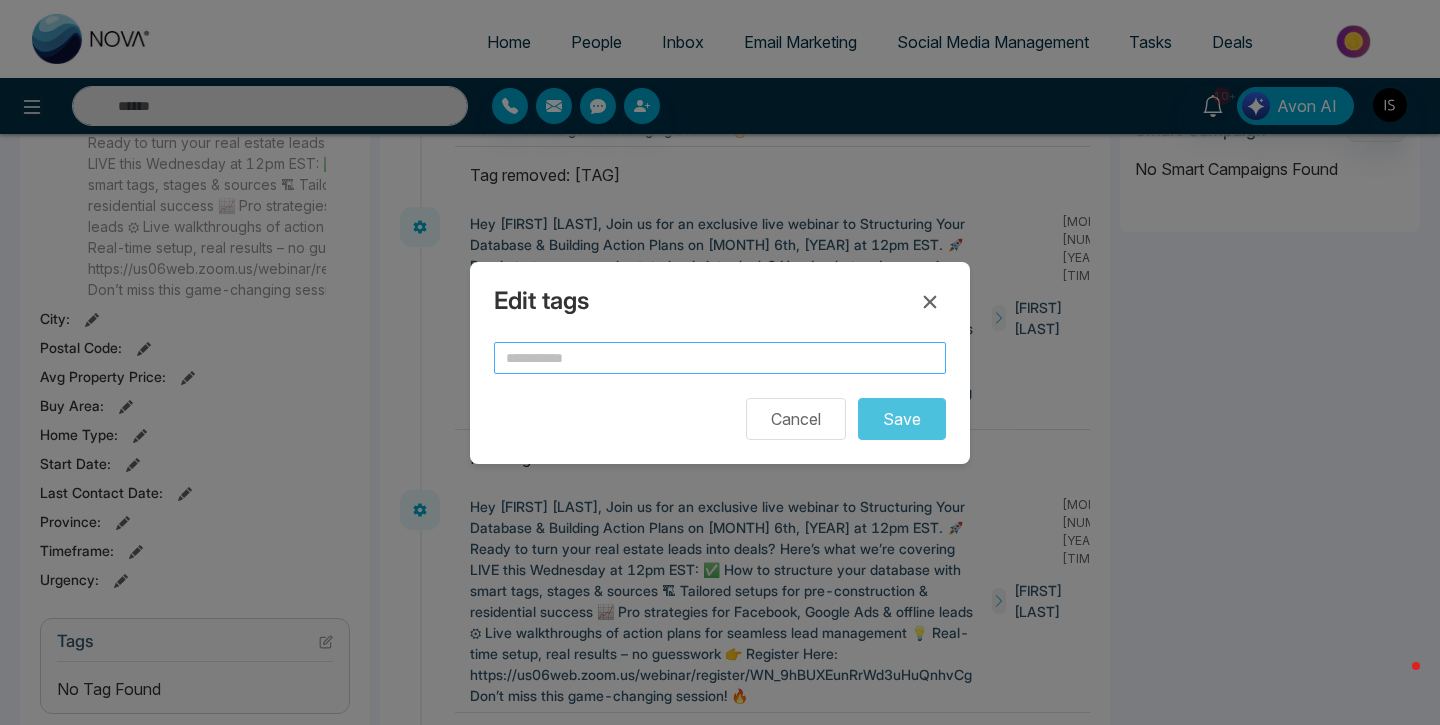 click at bounding box center (720, 358) 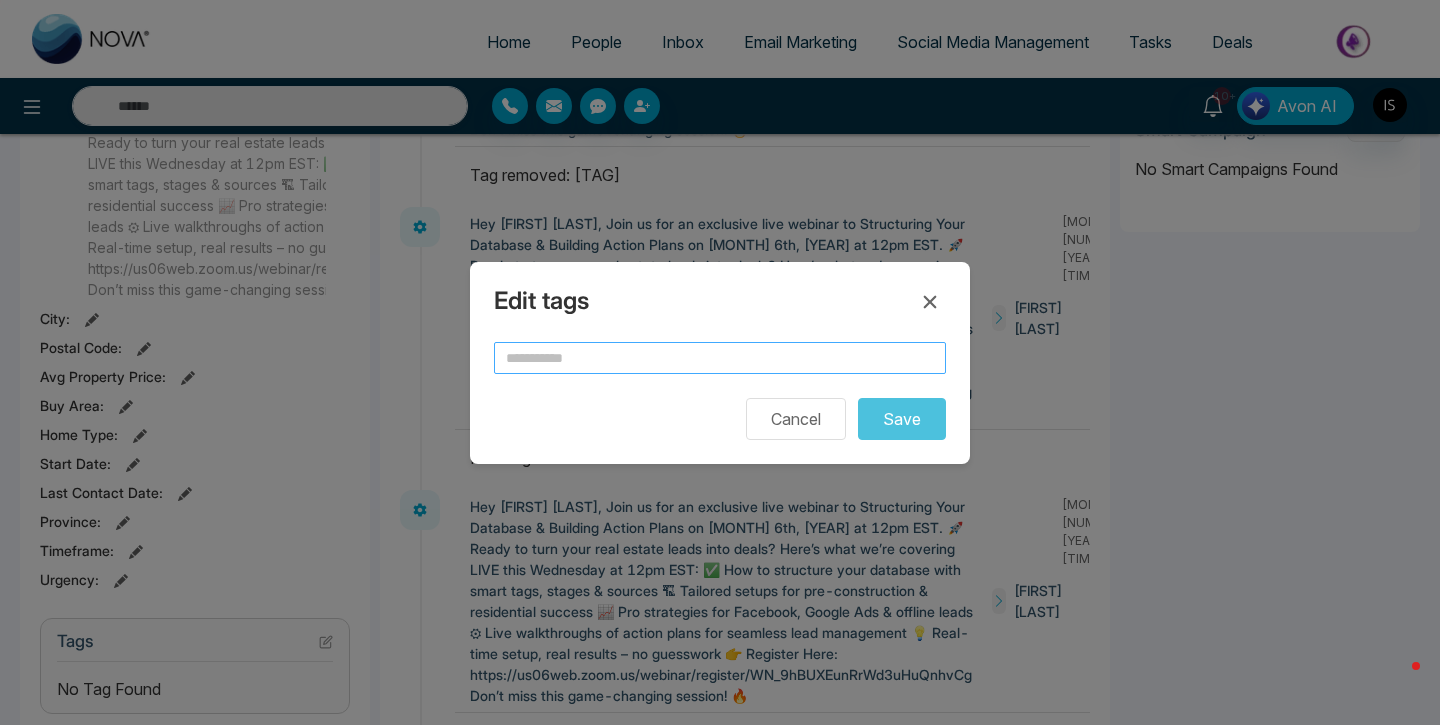 paste on "**********" 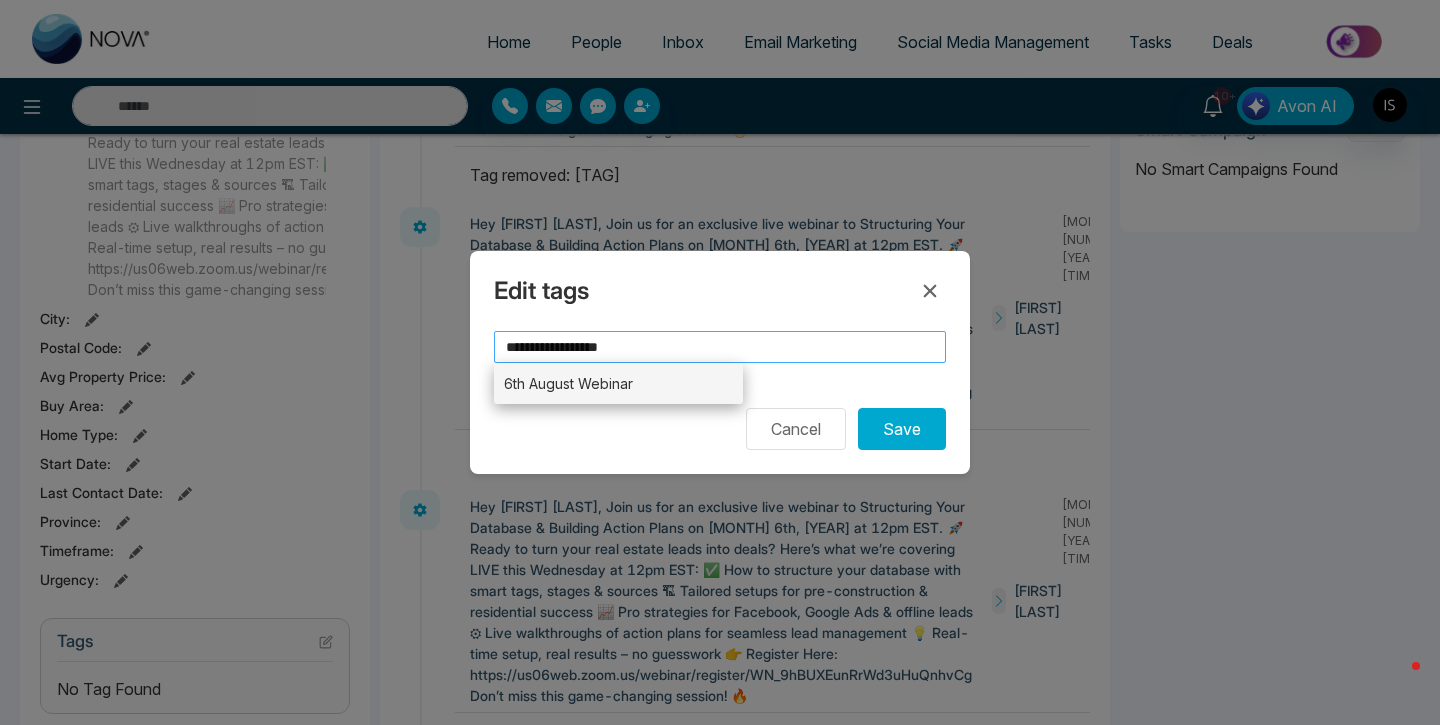 type on "**********" 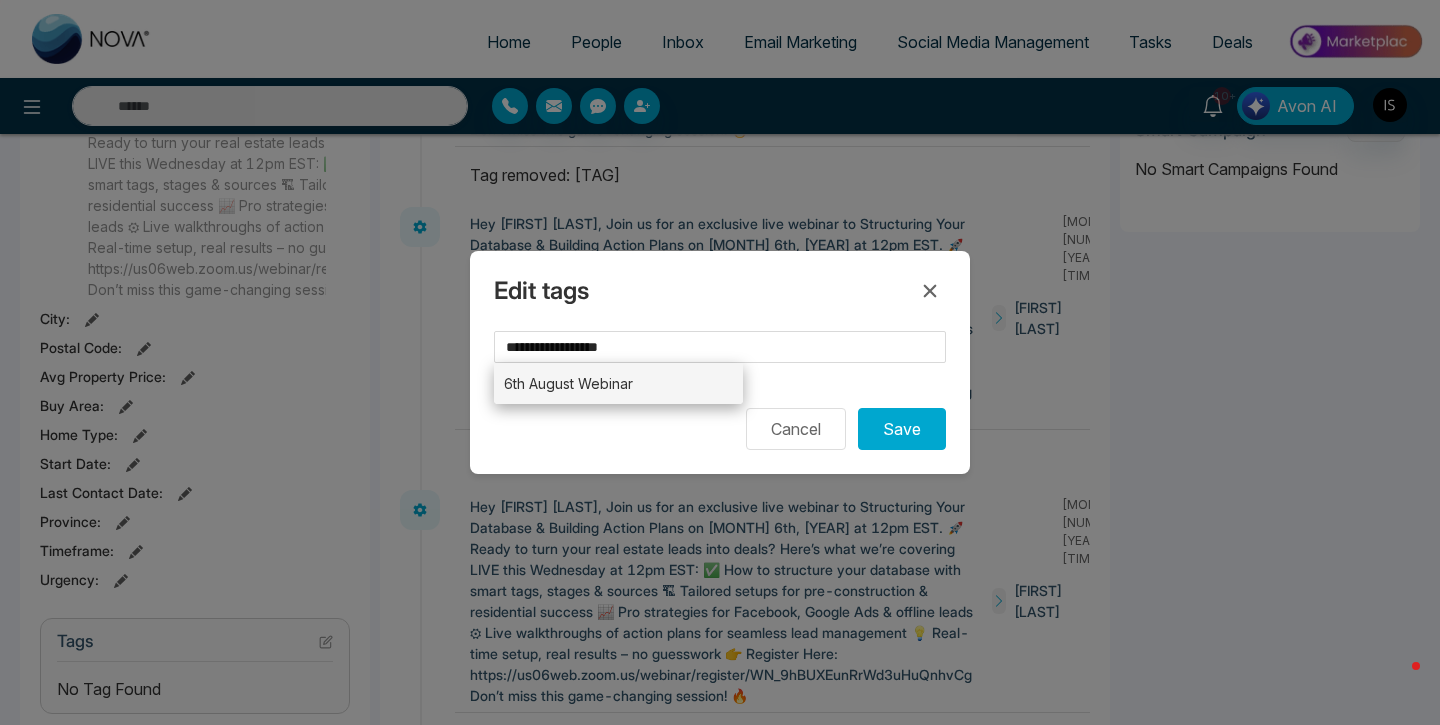 click on "6th August Webinar" at bounding box center [618, 383] 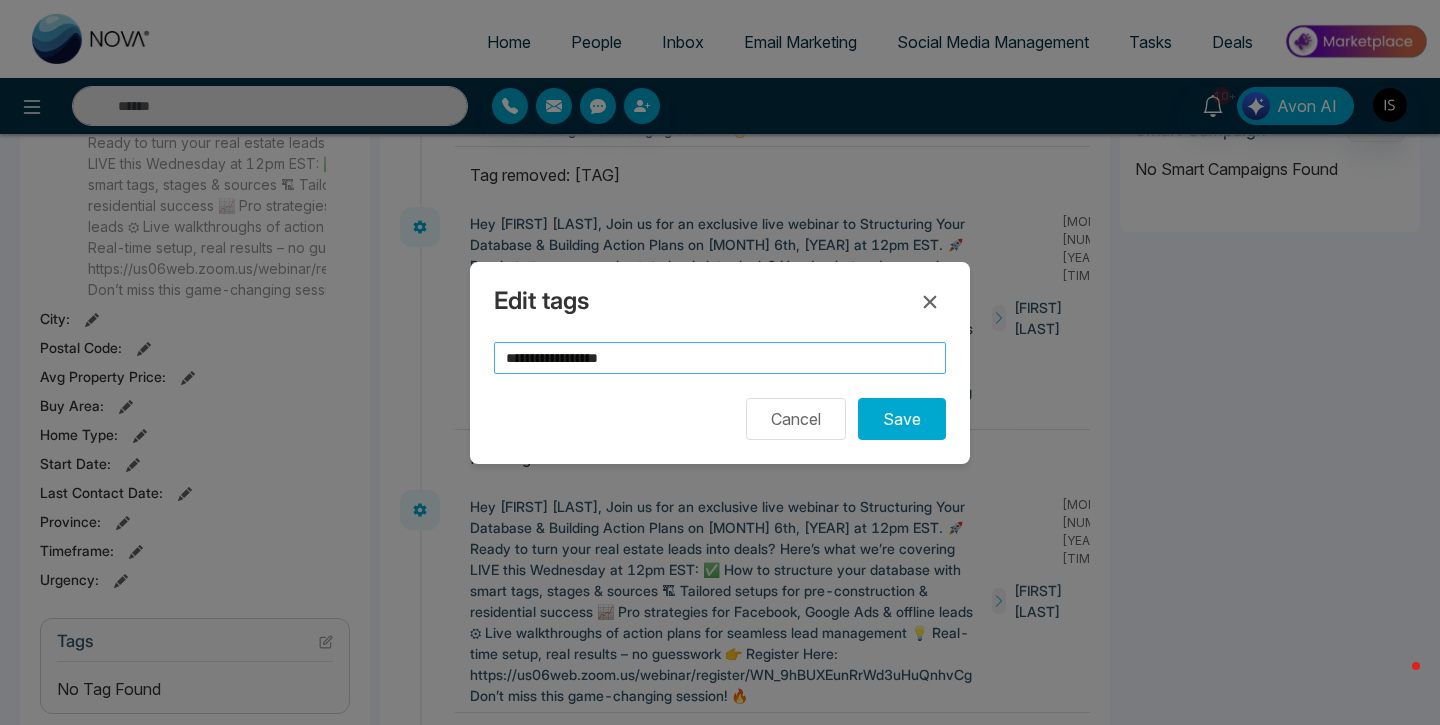 click on "**********" at bounding box center [720, 358] 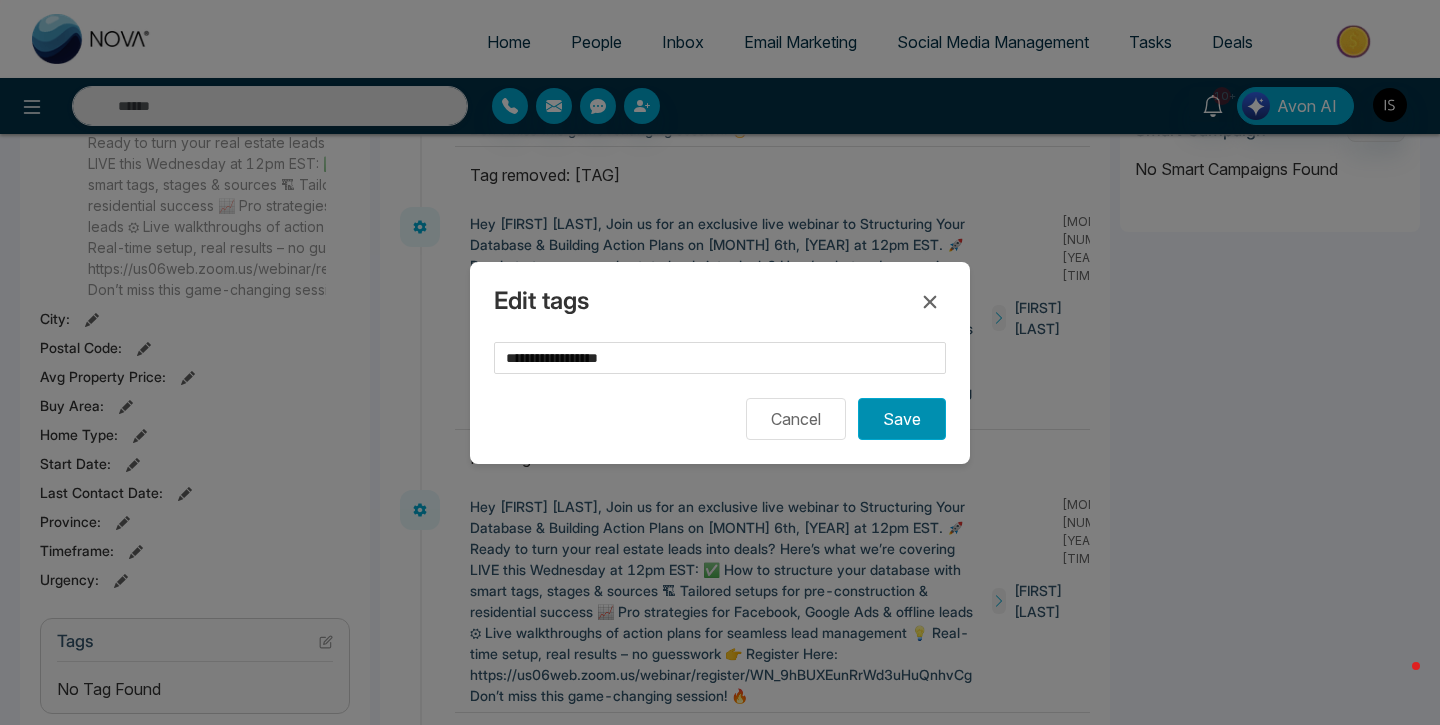 click on "Save" at bounding box center (902, 419) 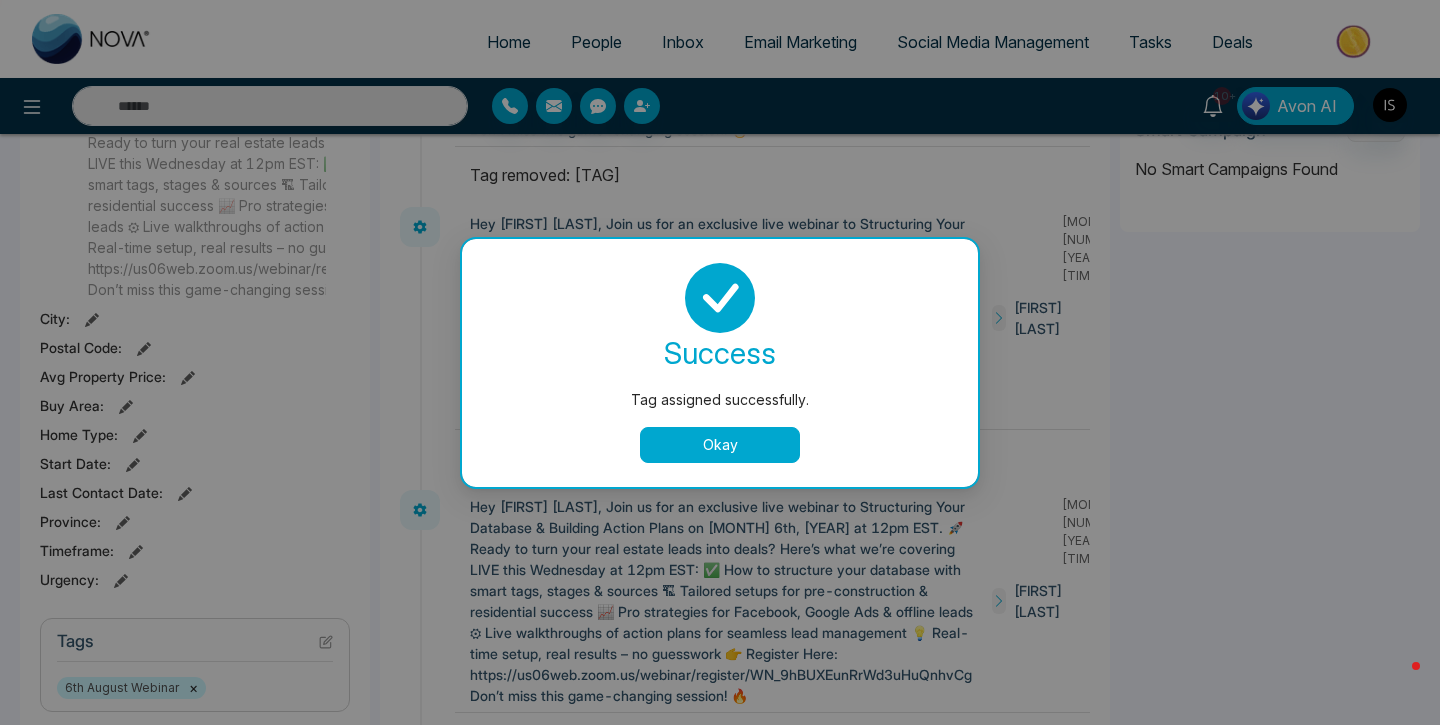 click on "Okay" at bounding box center (720, 445) 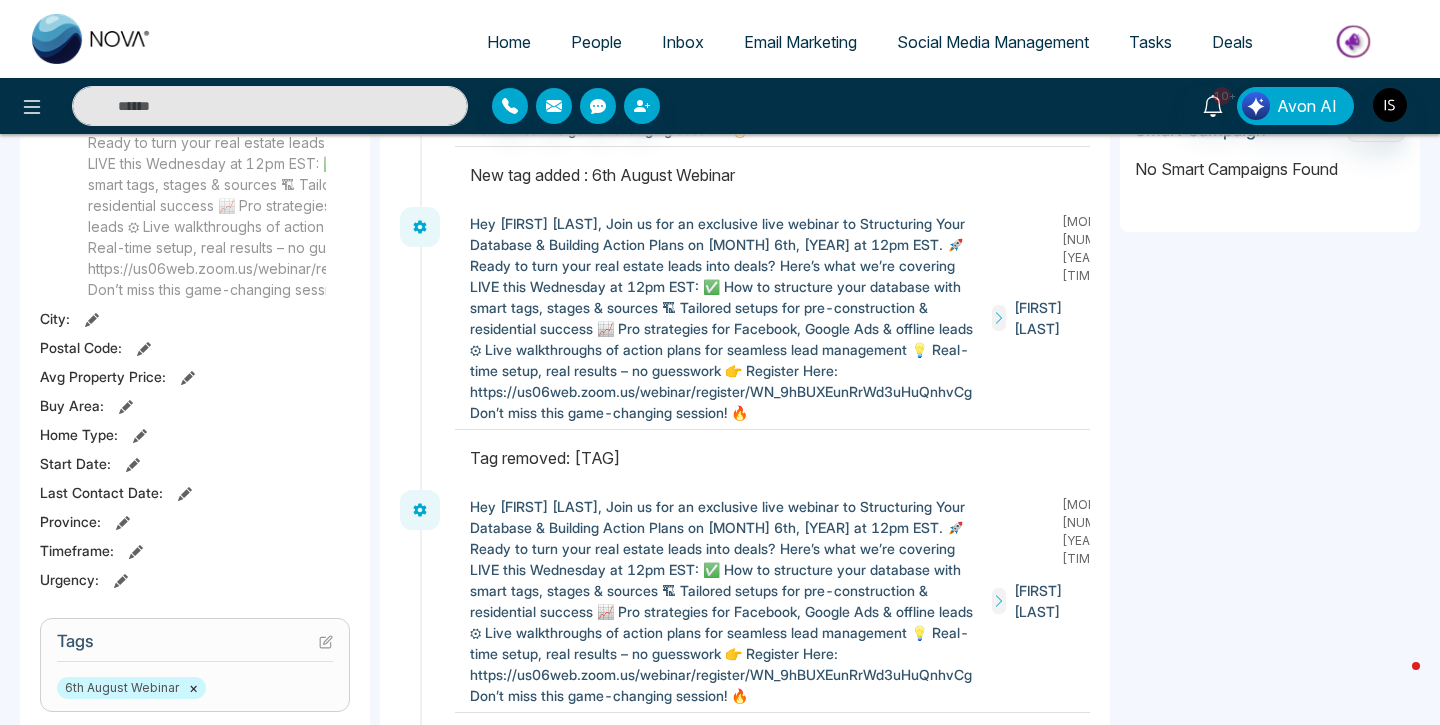 click at bounding box center (92, 39) 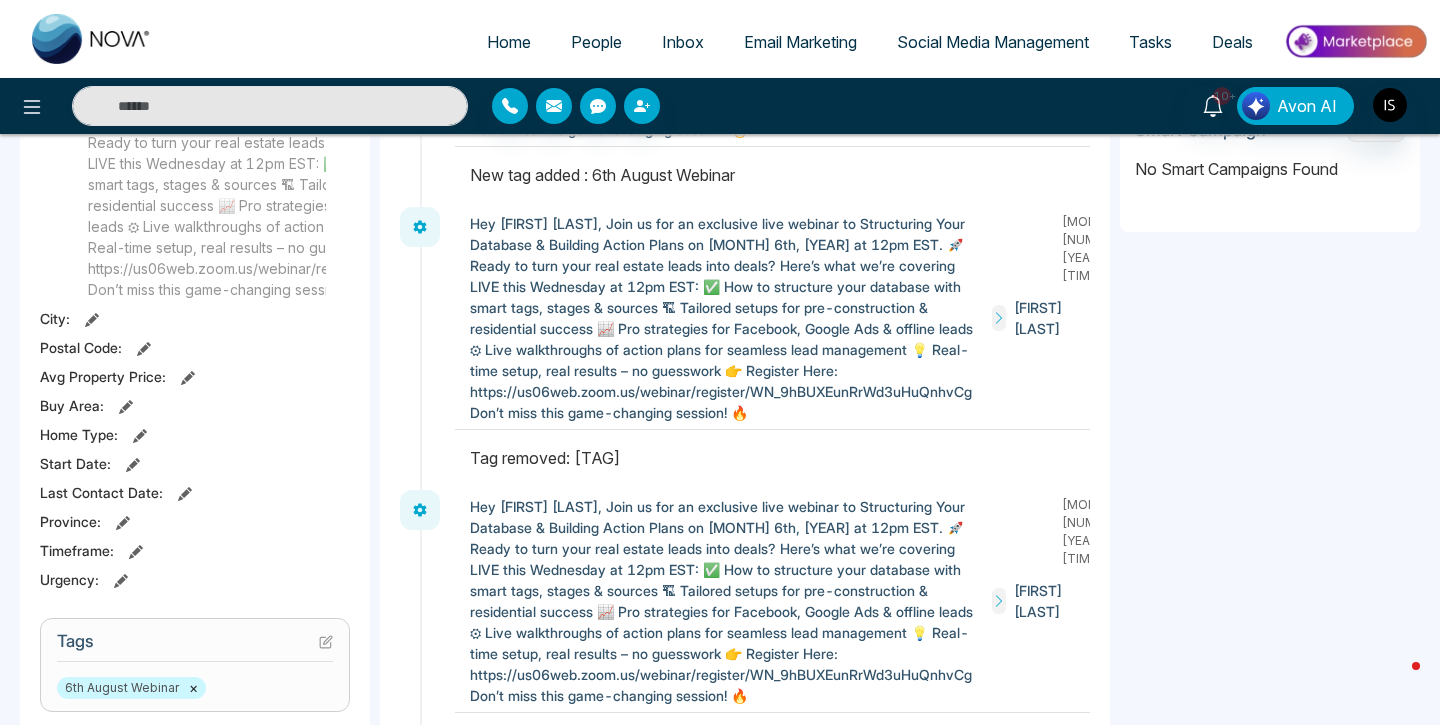 scroll, scrollTop: 0, scrollLeft: 0, axis: both 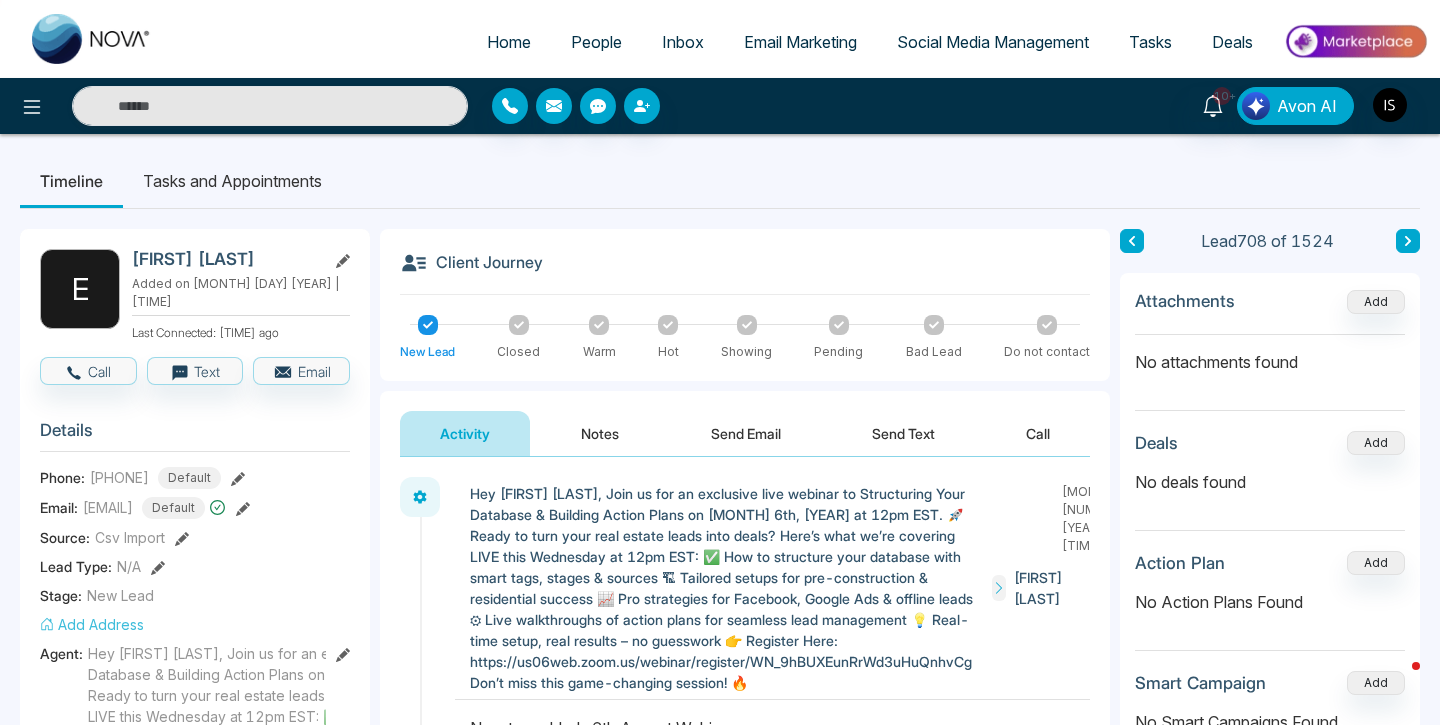 select on "*" 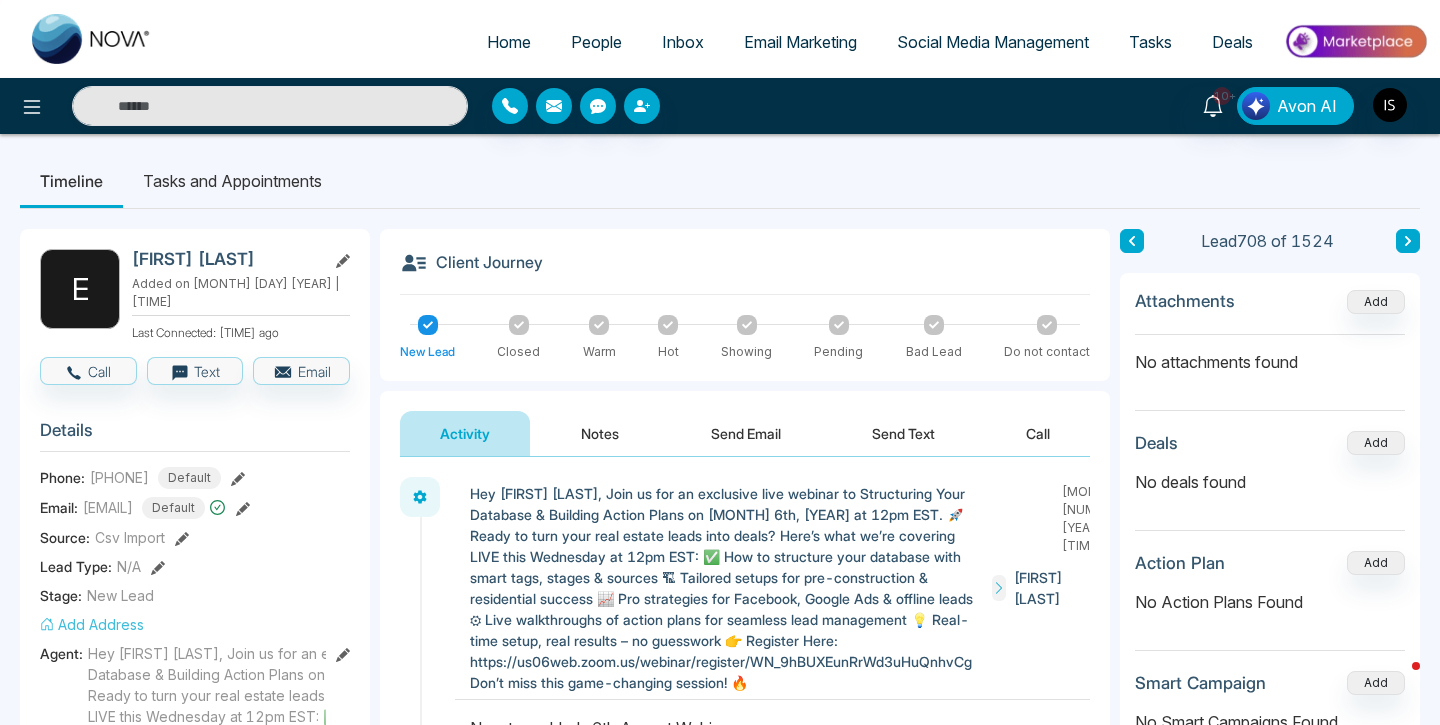 select on "*" 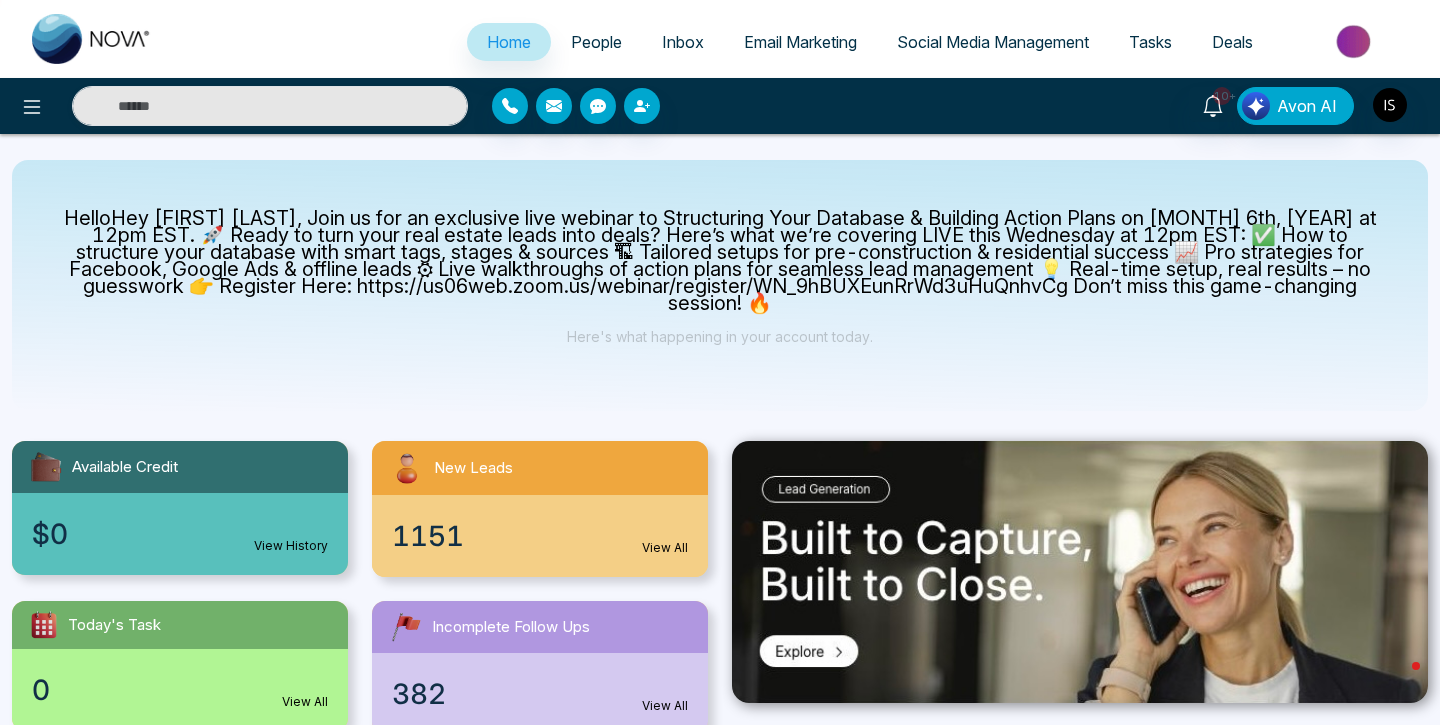 click on "Inbox" at bounding box center (683, 43) 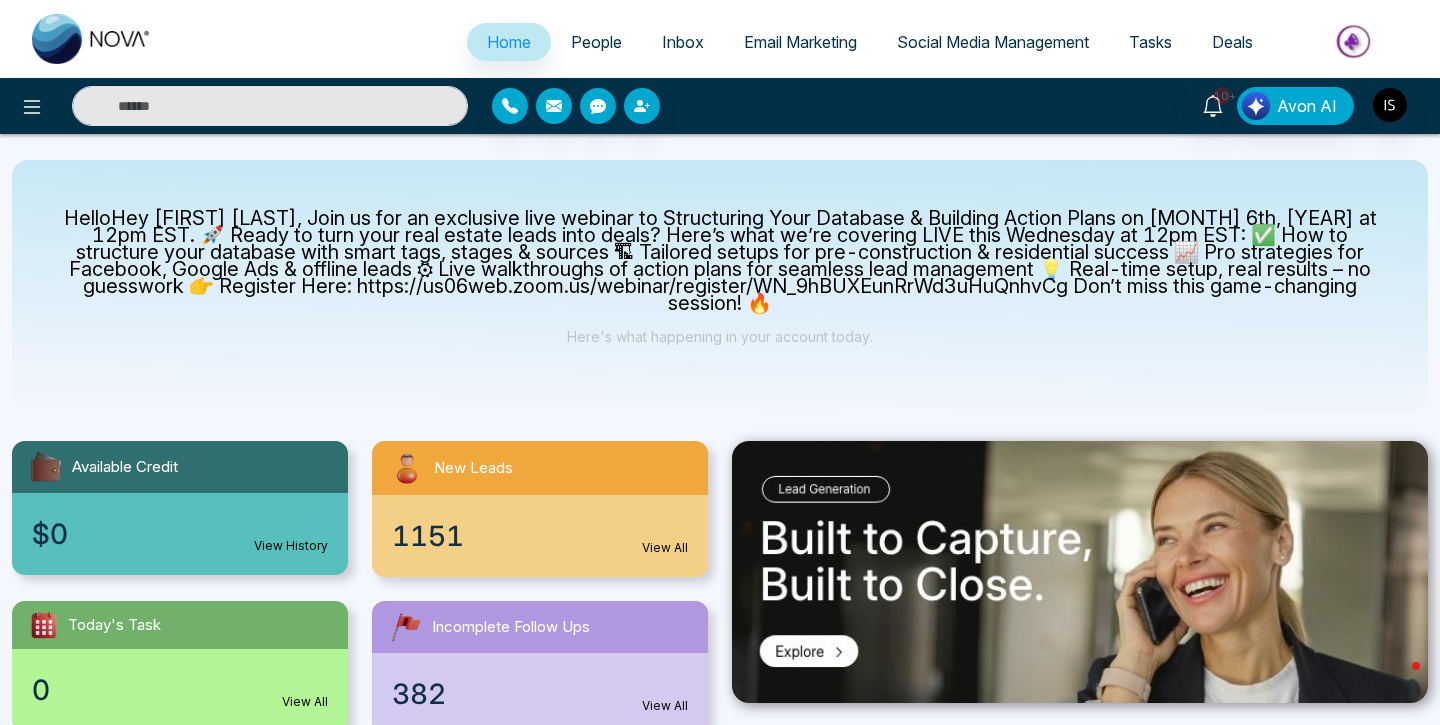 click on "Inbox" at bounding box center [683, 42] 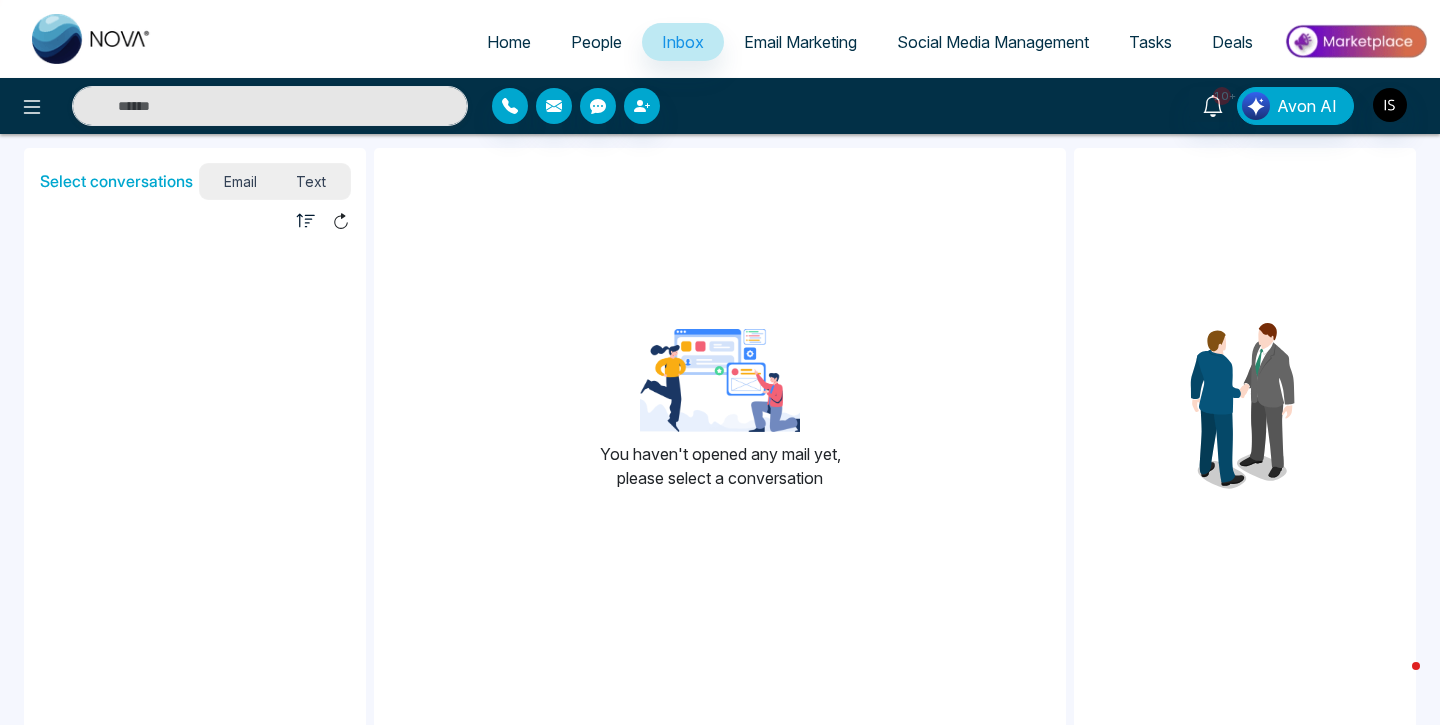 click on "Text" at bounding box center [312, 181] 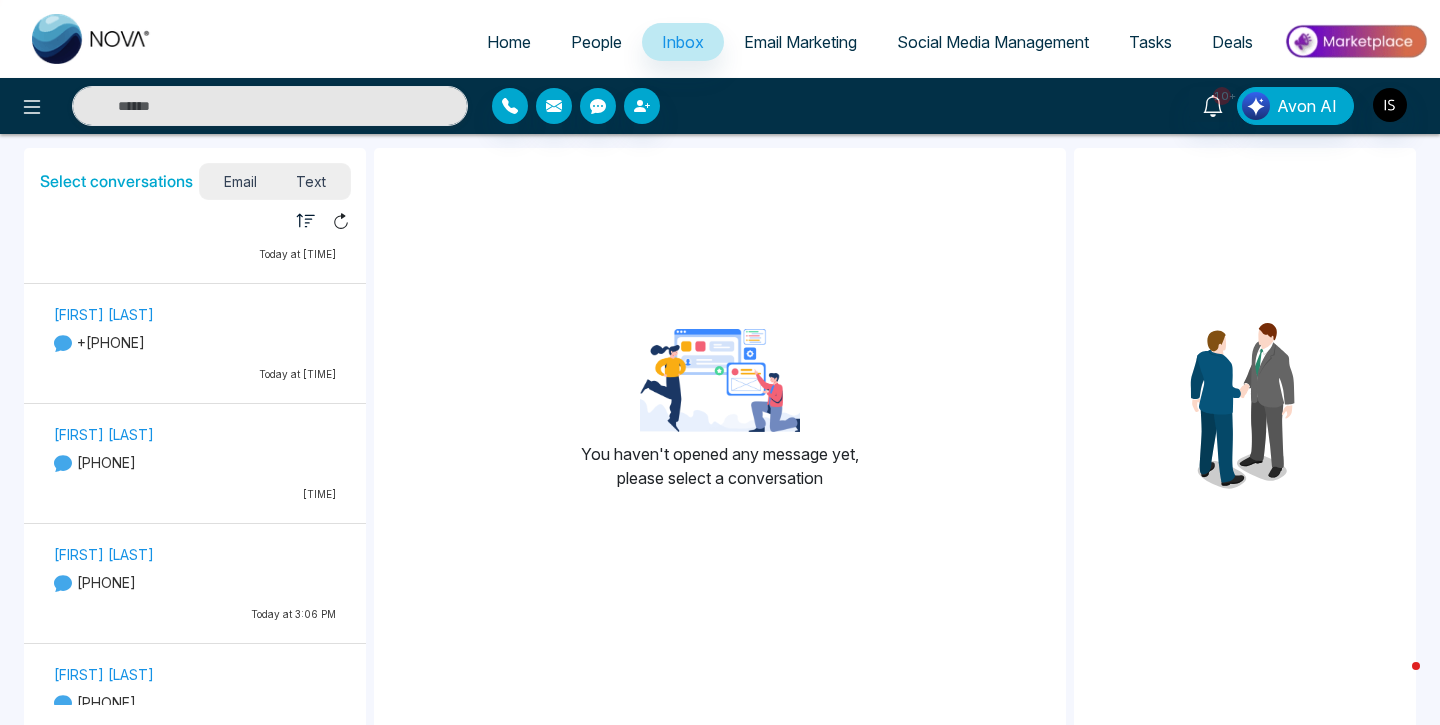 scroll, scrollTop: 275, scrollLeft: 0, axis: vertical 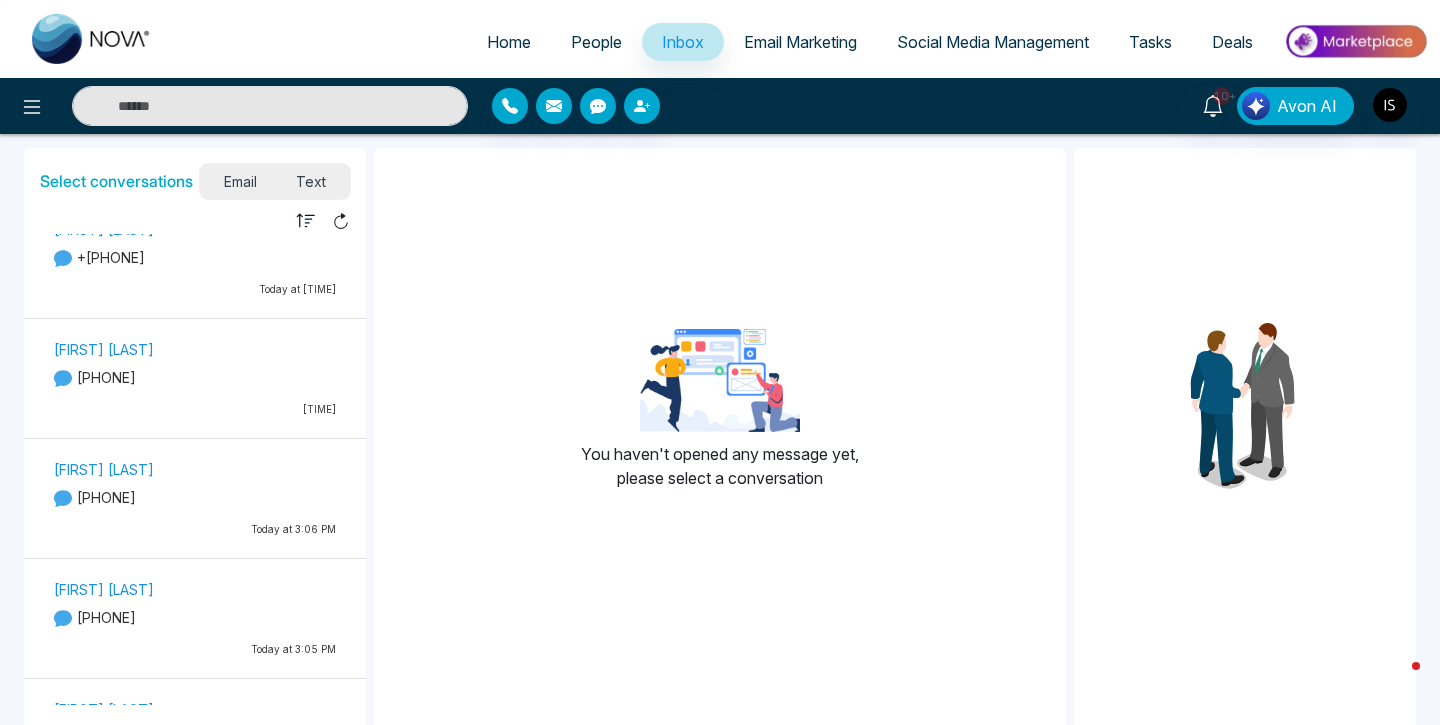 click on "[PHONE]" at bounding box center (195, 377) 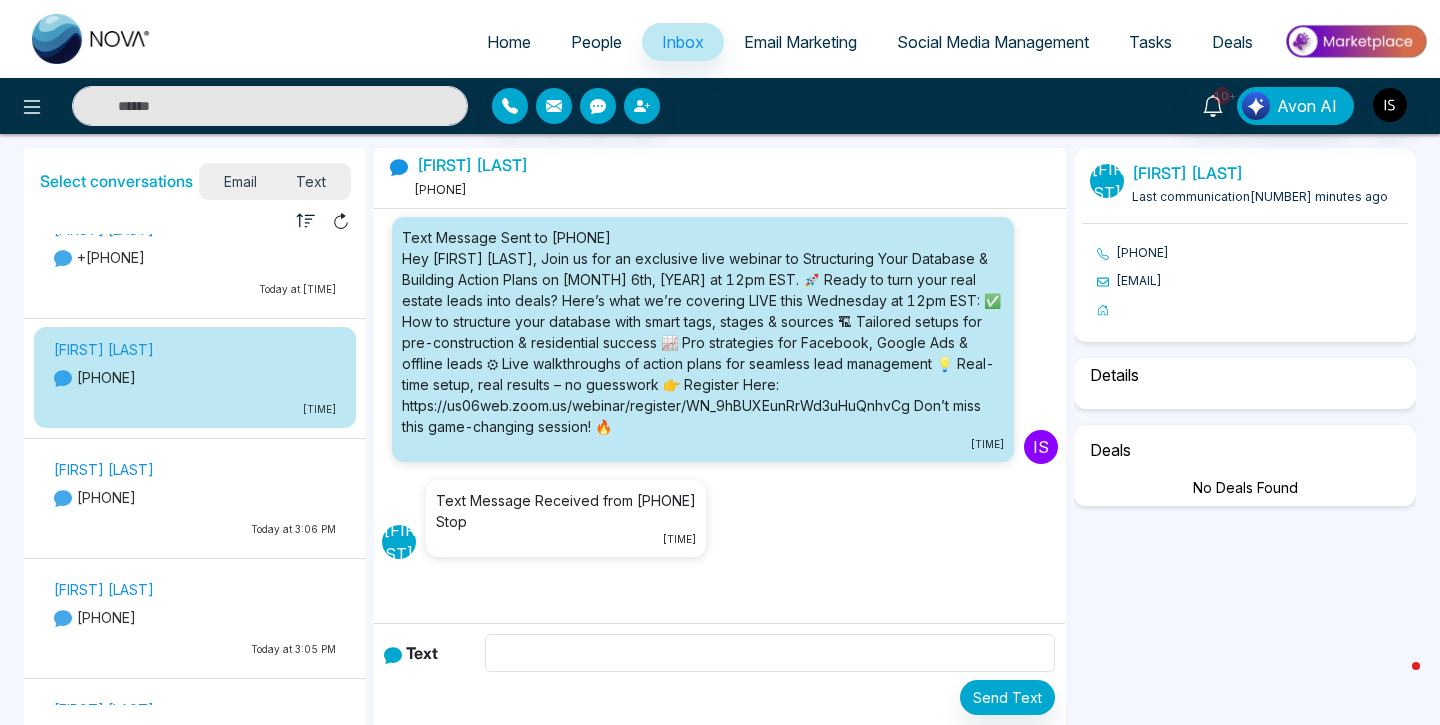 scroll, scrollTop: 55, scrollLeft: 0, axis: vertical 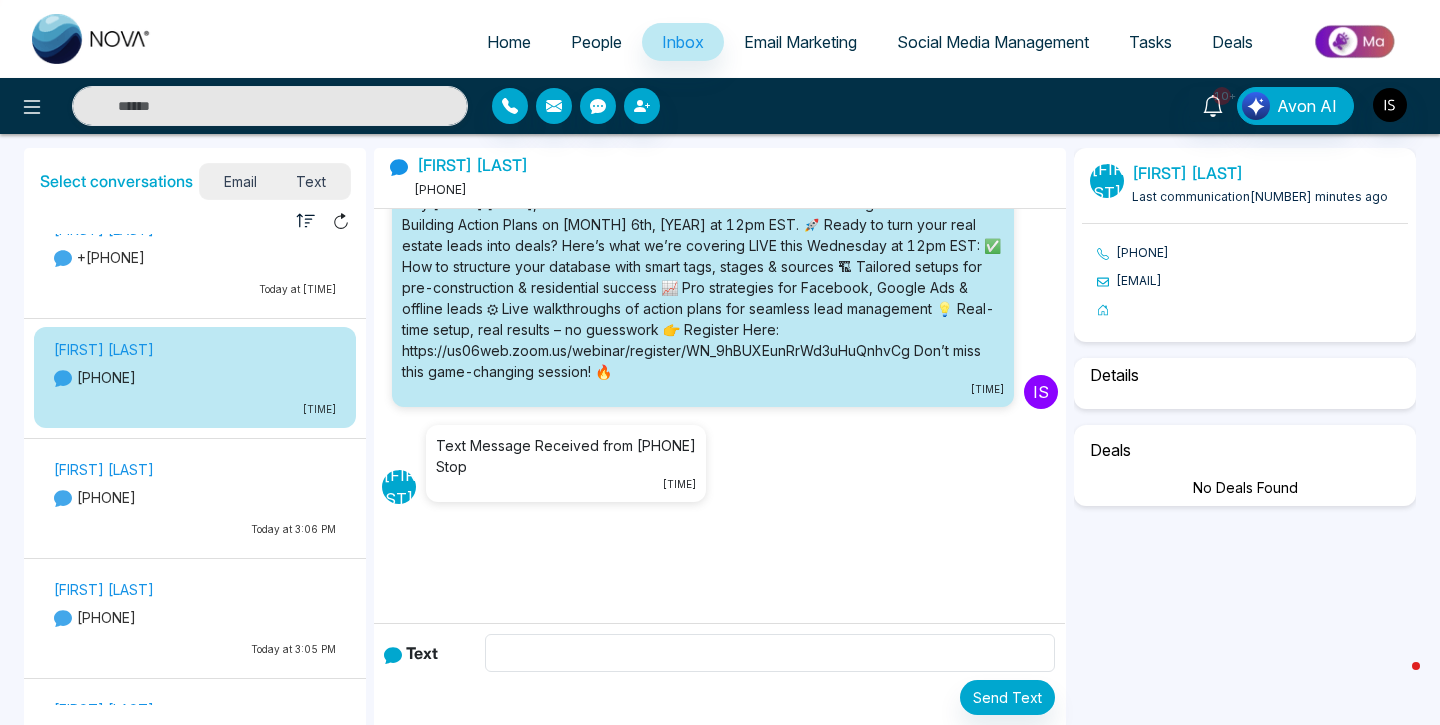 select on "*" 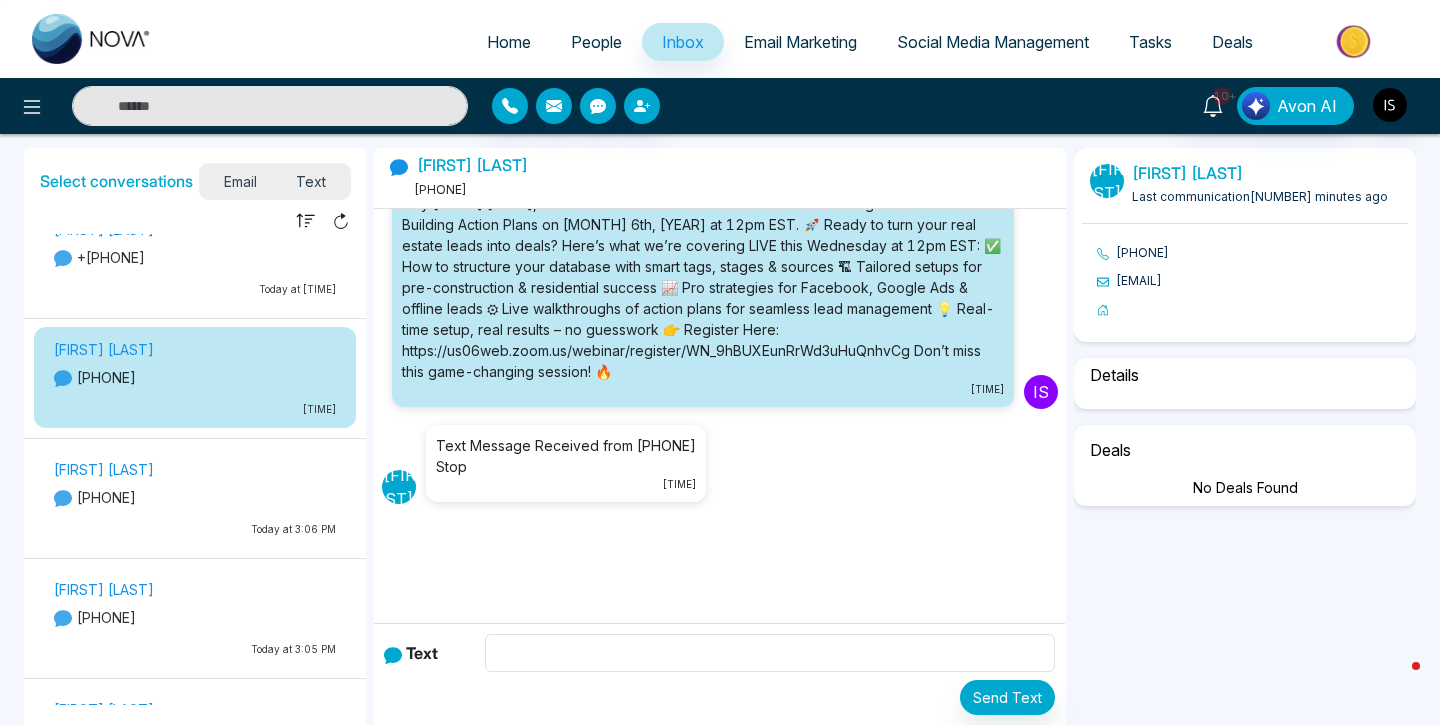 select on "**********" 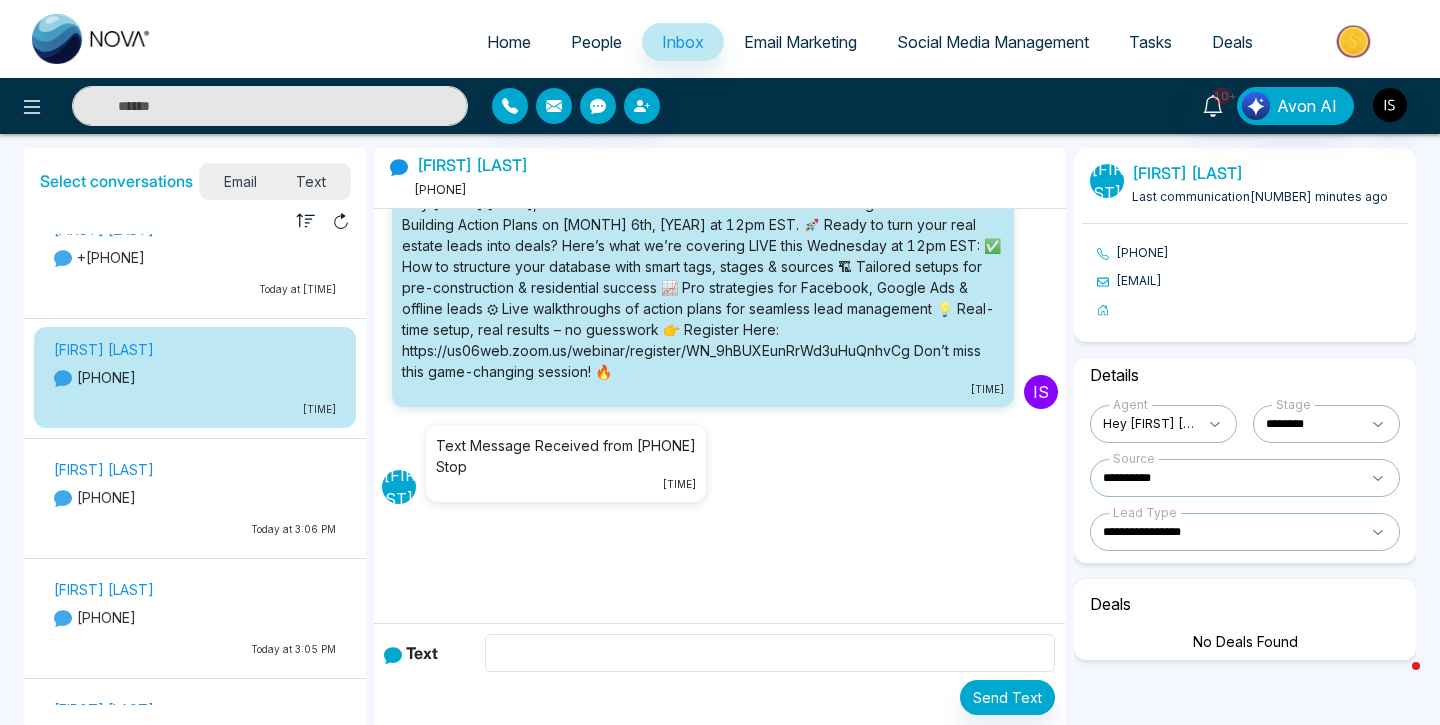 click on "Home" at bounding box center [509, 42] 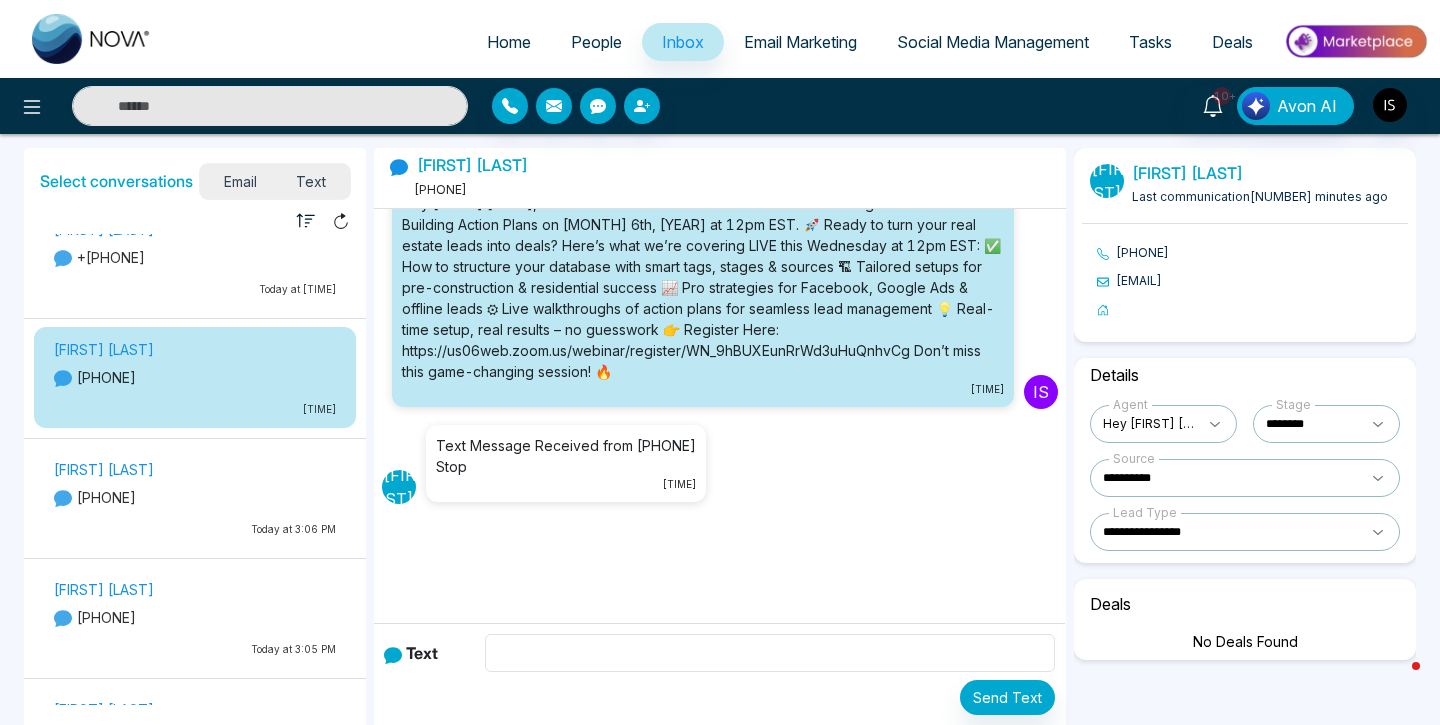 select on "*" 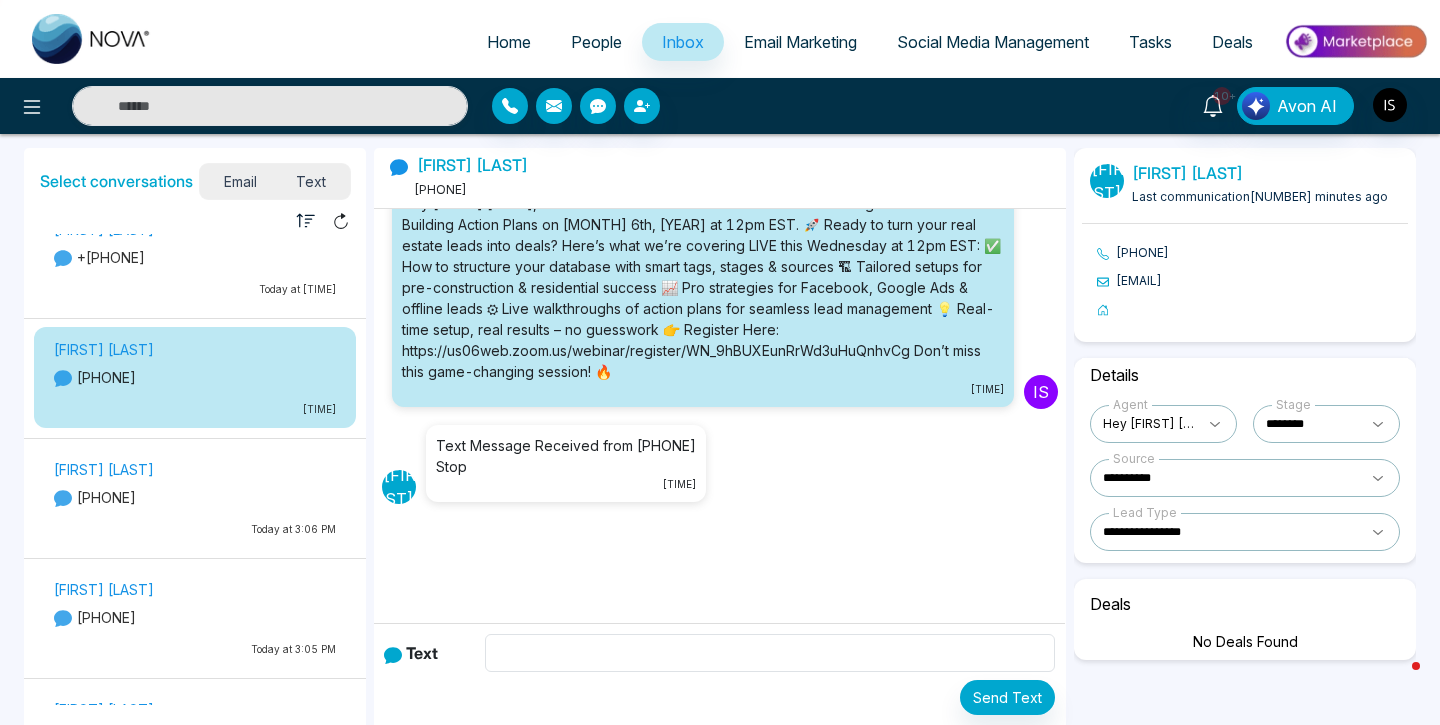 select on "*" 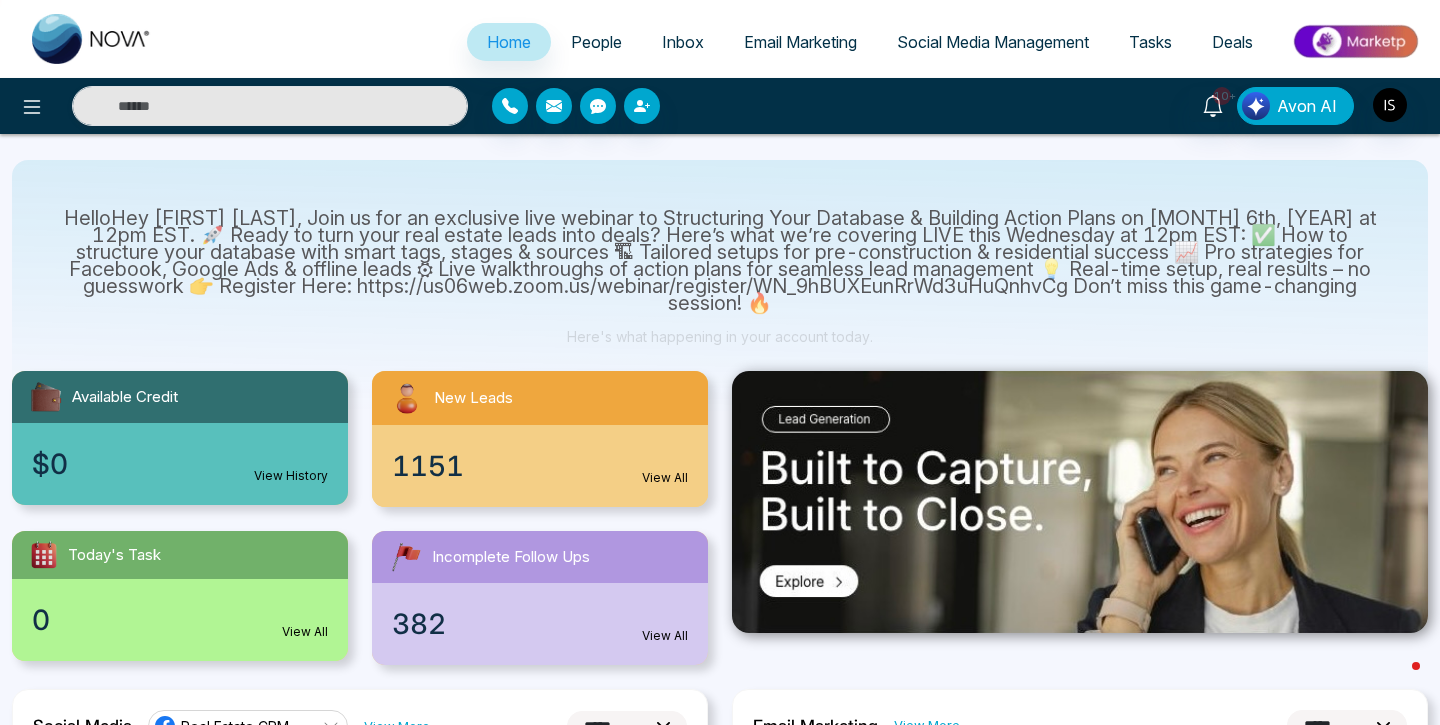 scroll, scrollTop: 0, scrollLeft: 0, axis: both 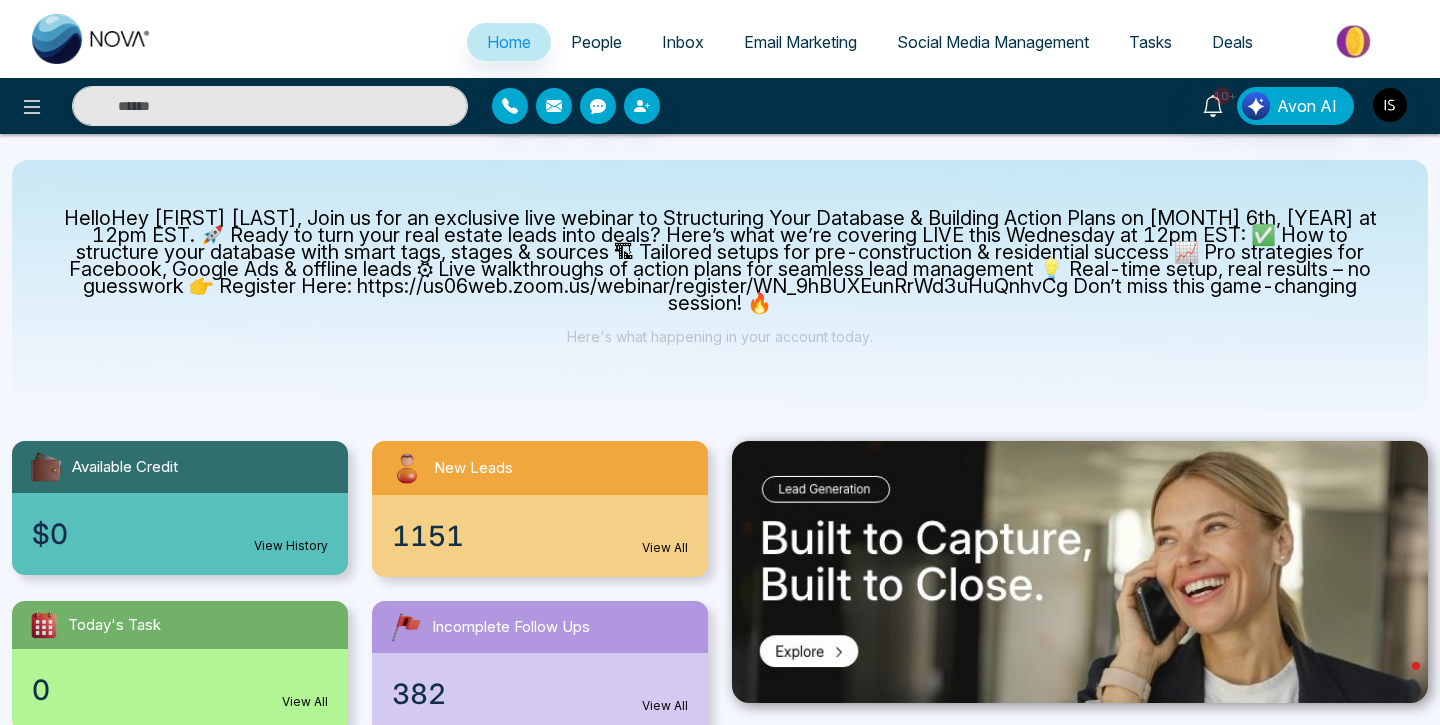 click on "Social Media Management" at bounding box center [993, 42] 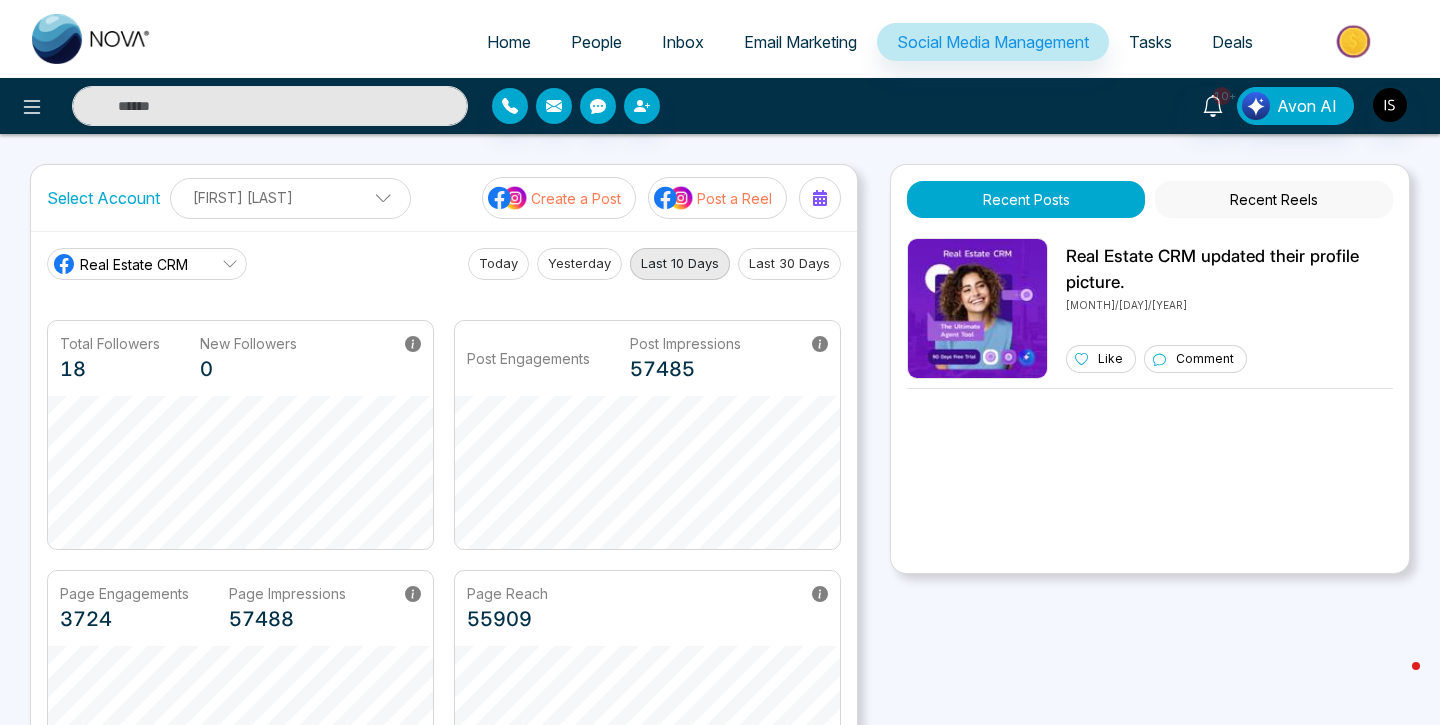 click on "Email Marketing" at bounding box center (800, 42) 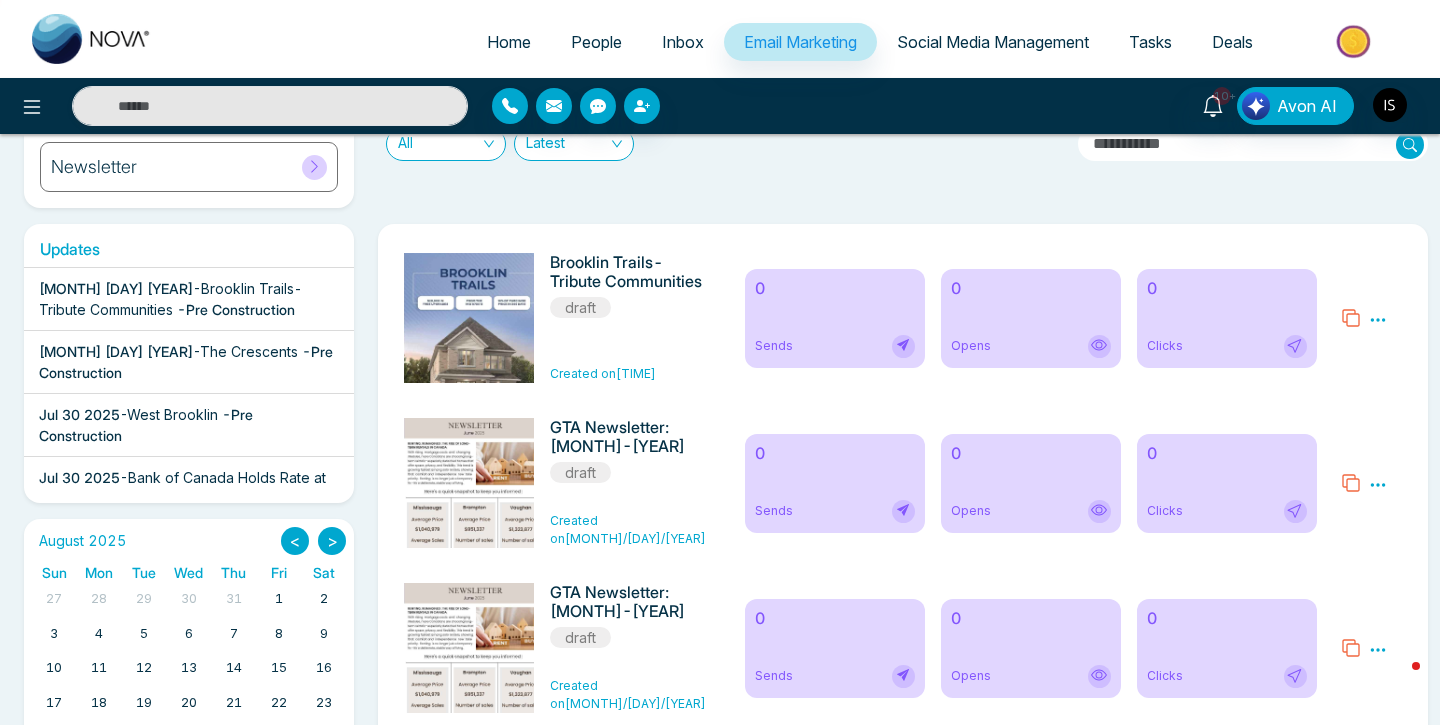 scroll, scrollTop: 0, scrollLeft: 0, axis: both 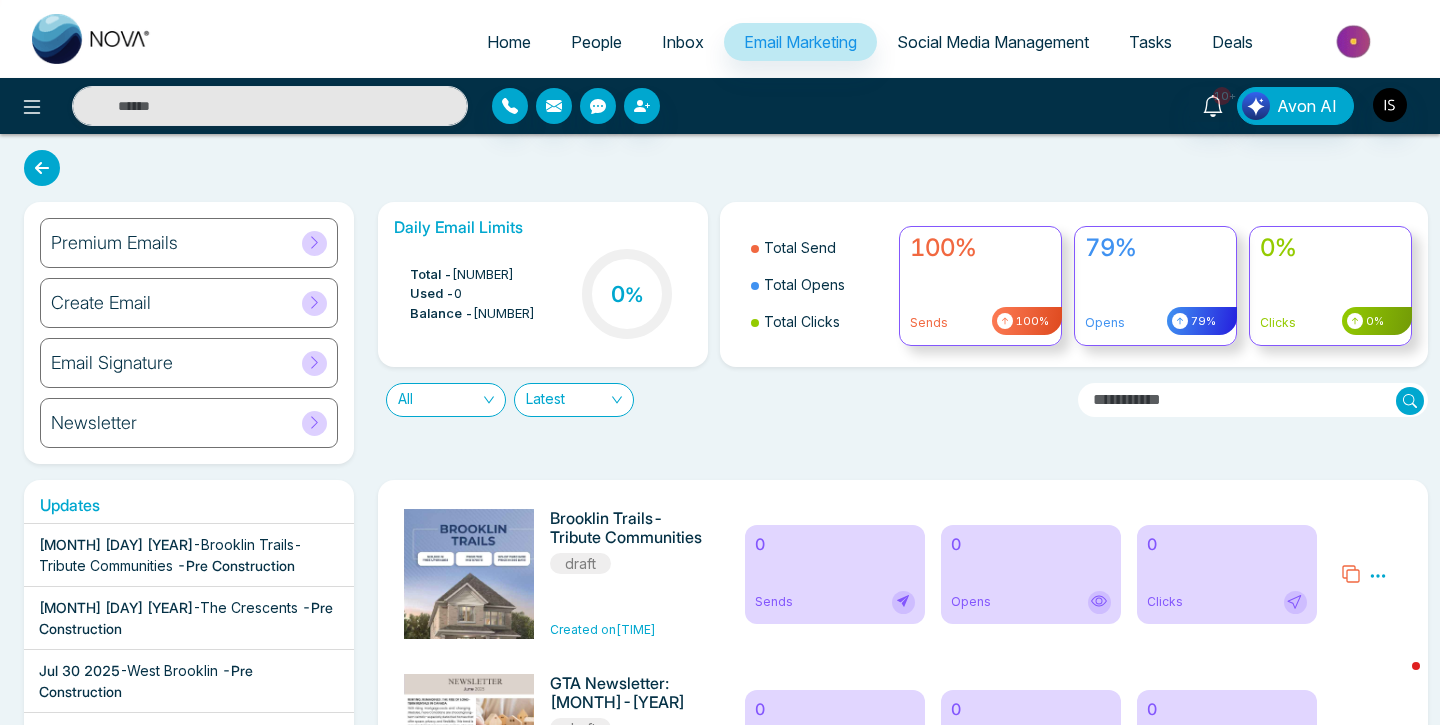 click on "Home" at bounding box center [509, 42] 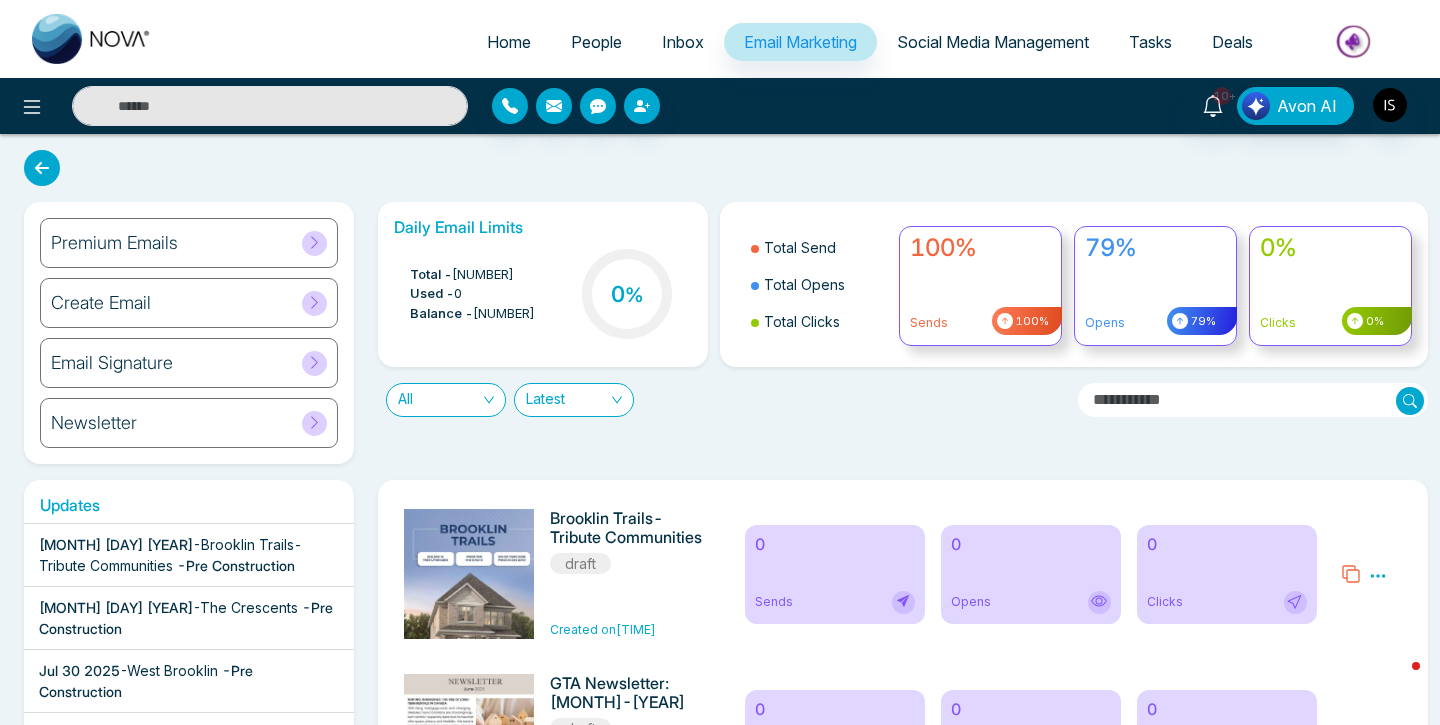 select on "*" 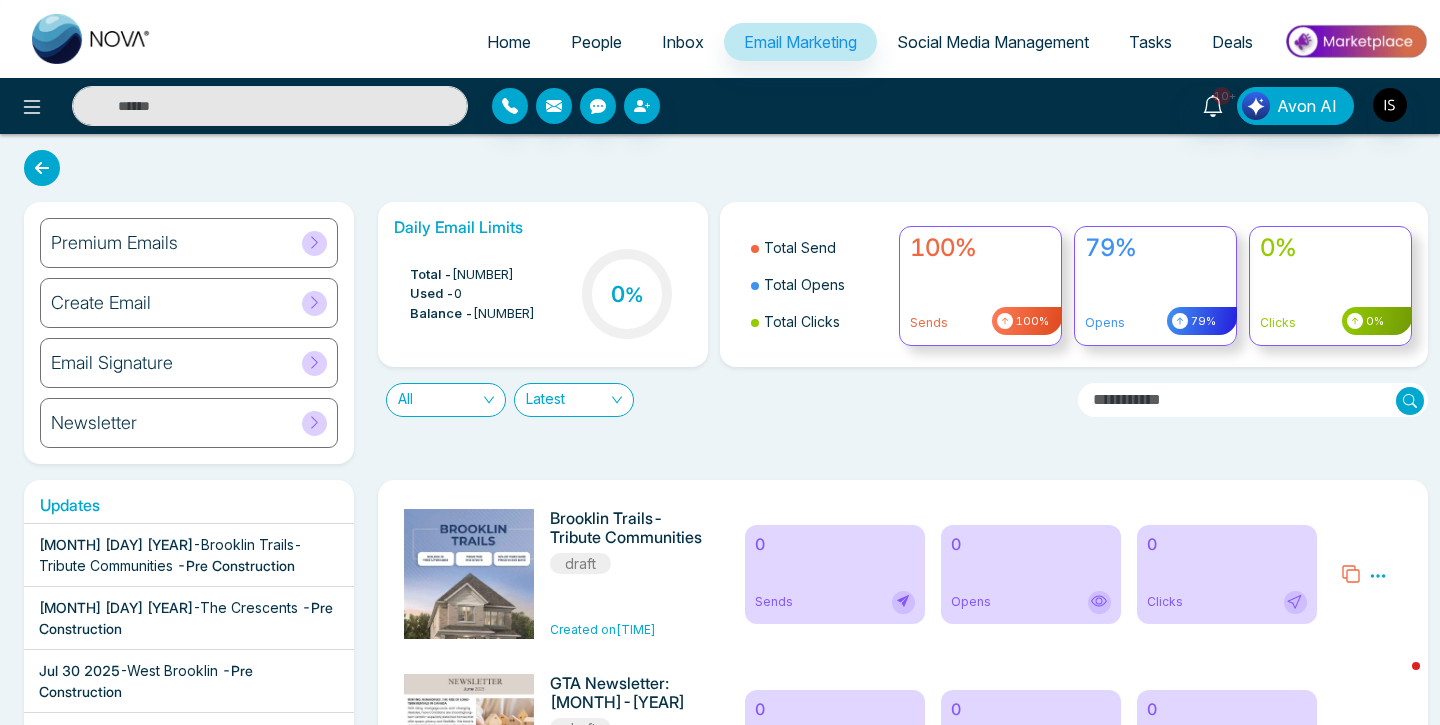 select on "*" 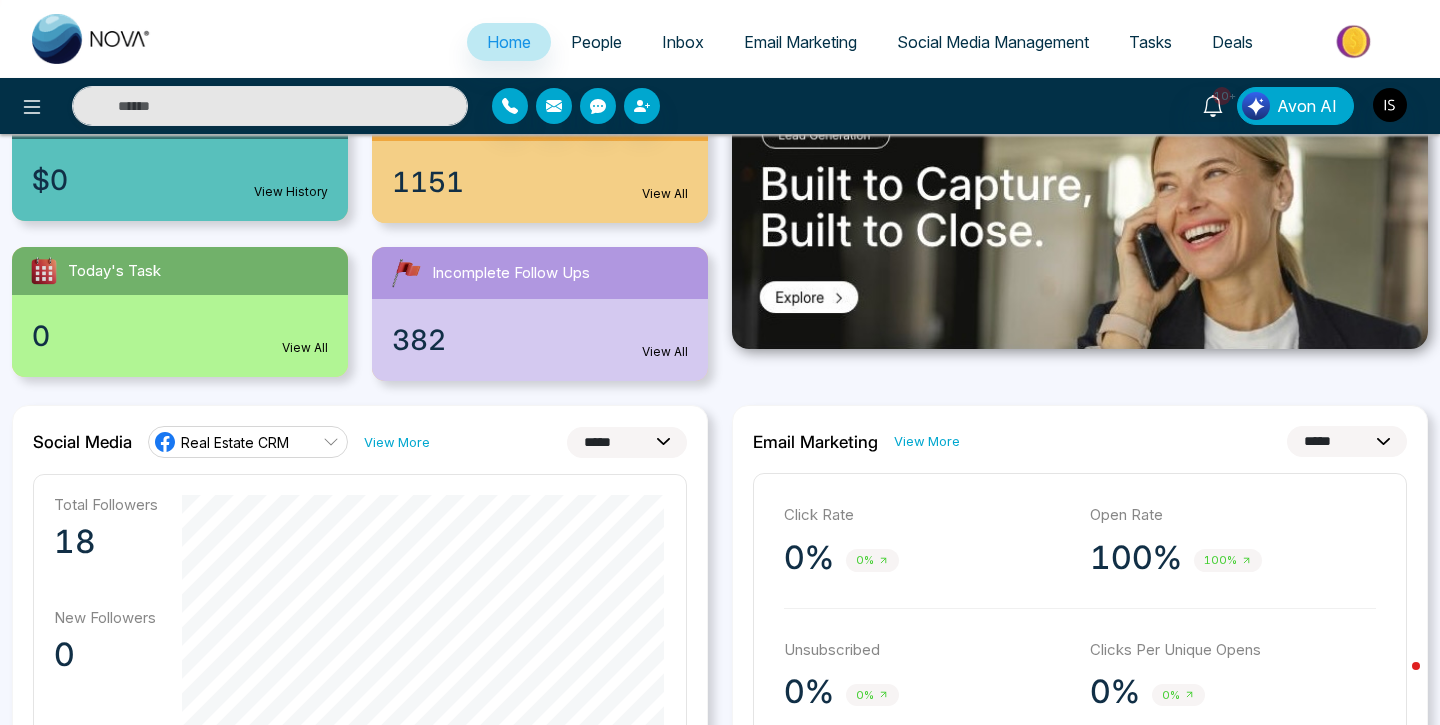 scroll, scrollTop: 217, scrollLeft: 0, axis: vertical 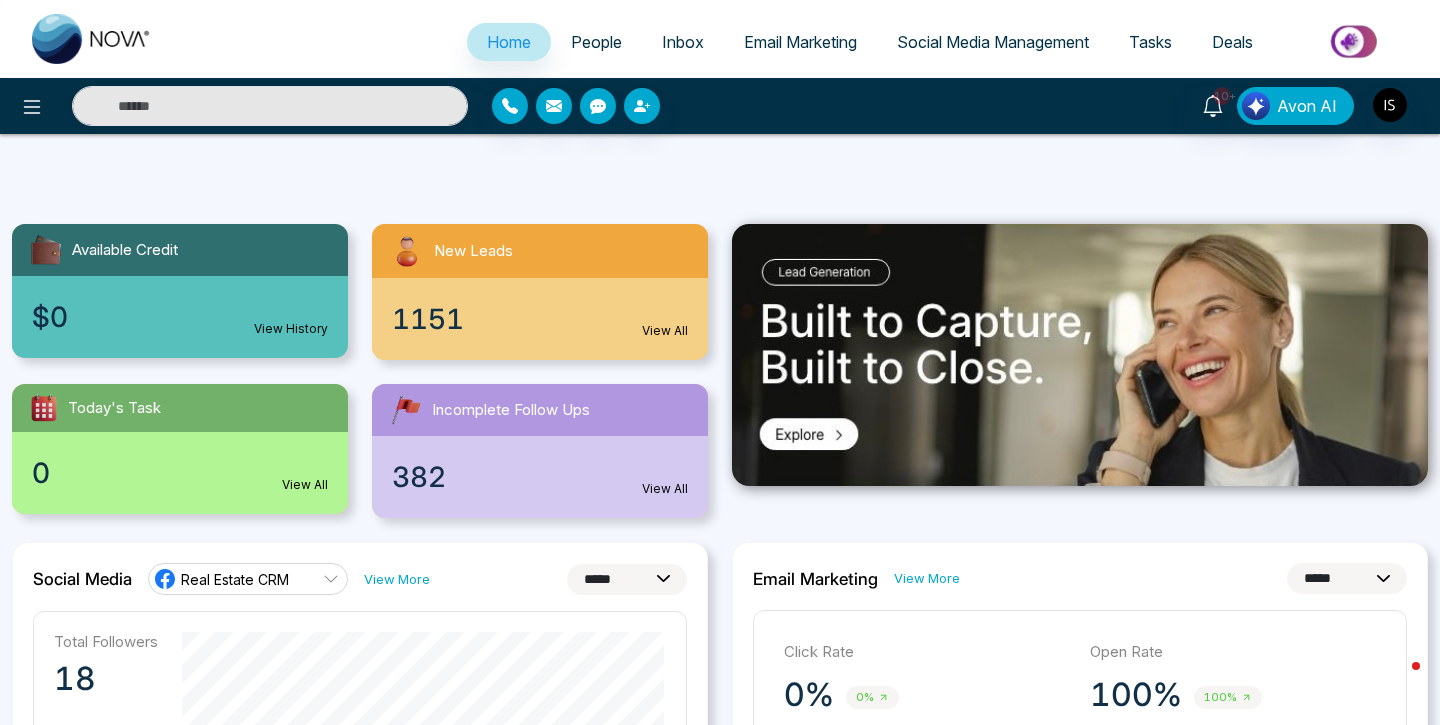 click on "Social Media Management" at bounding box center (993, 42) 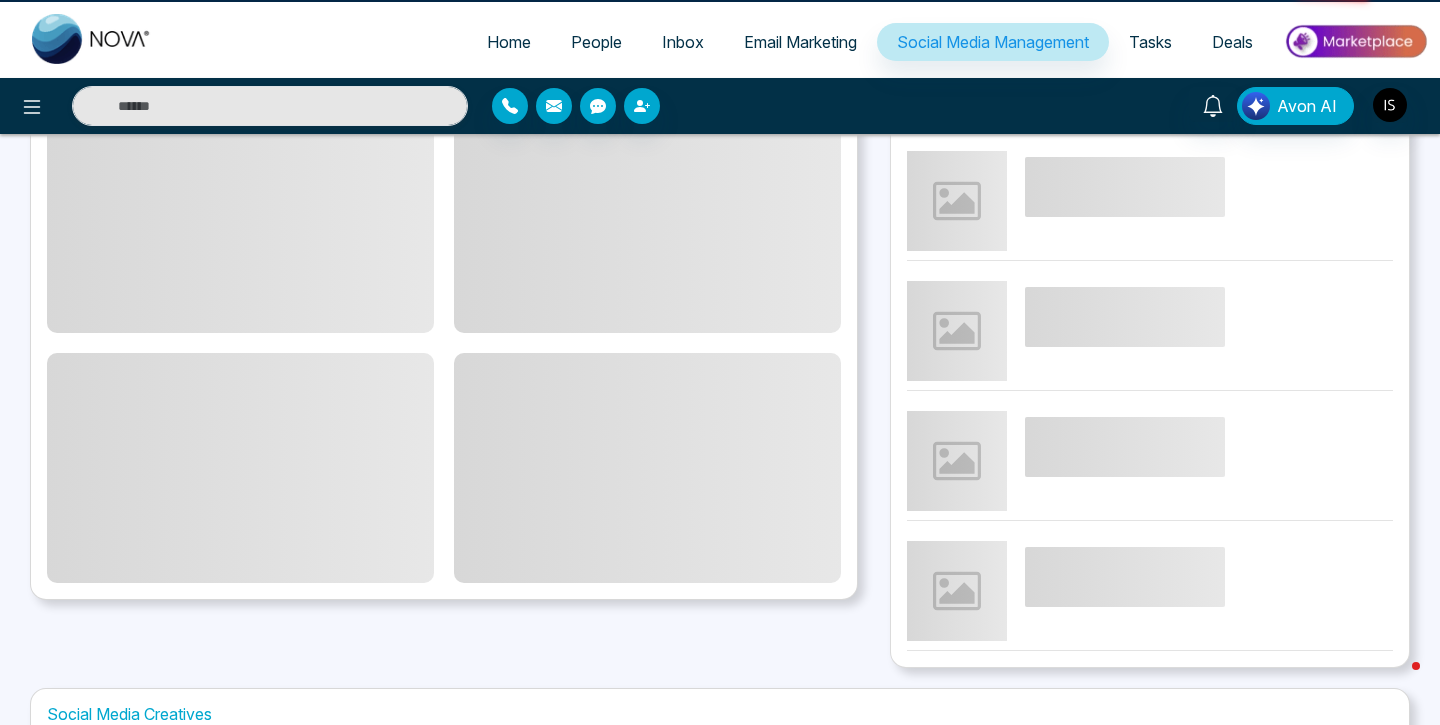 scroll, scrollTop: 0, scrollLeft: 0, axis: both 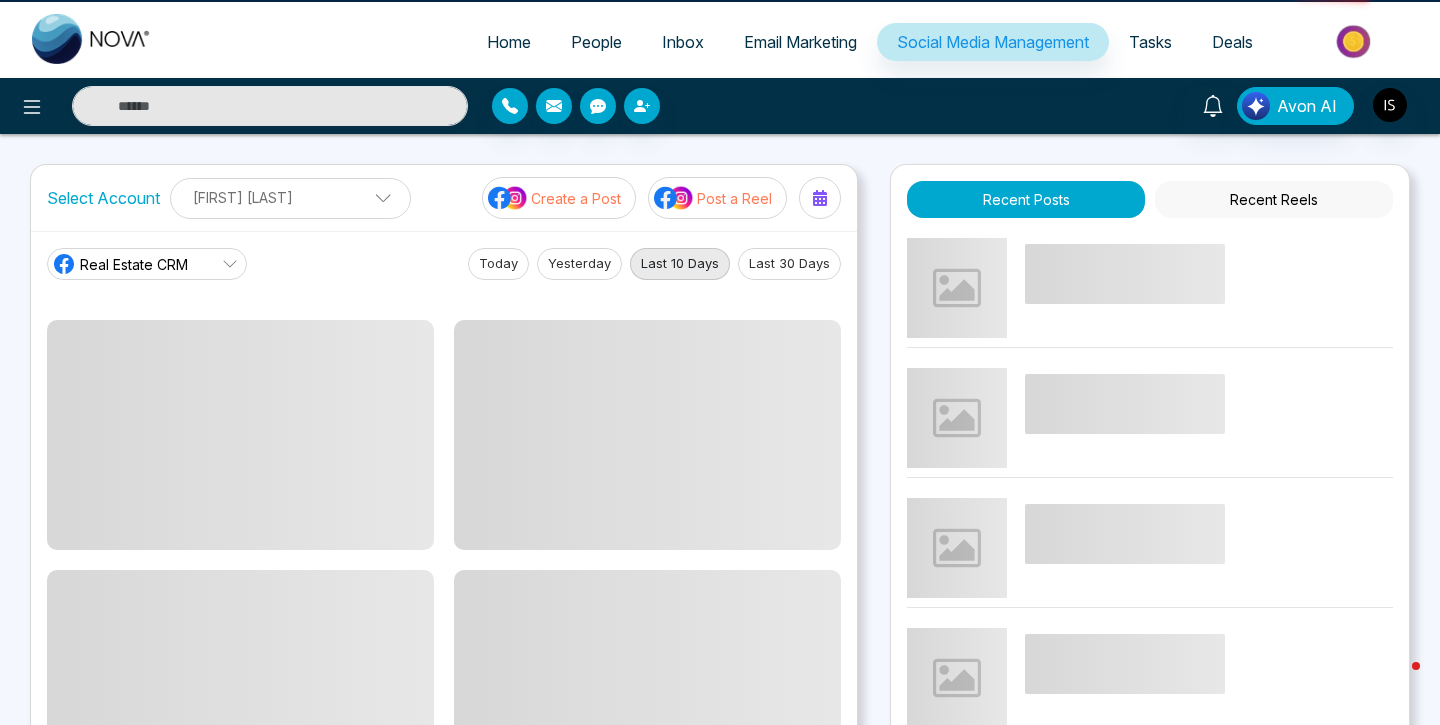 click on "Email Marketing" at bounding box center (800, 42) 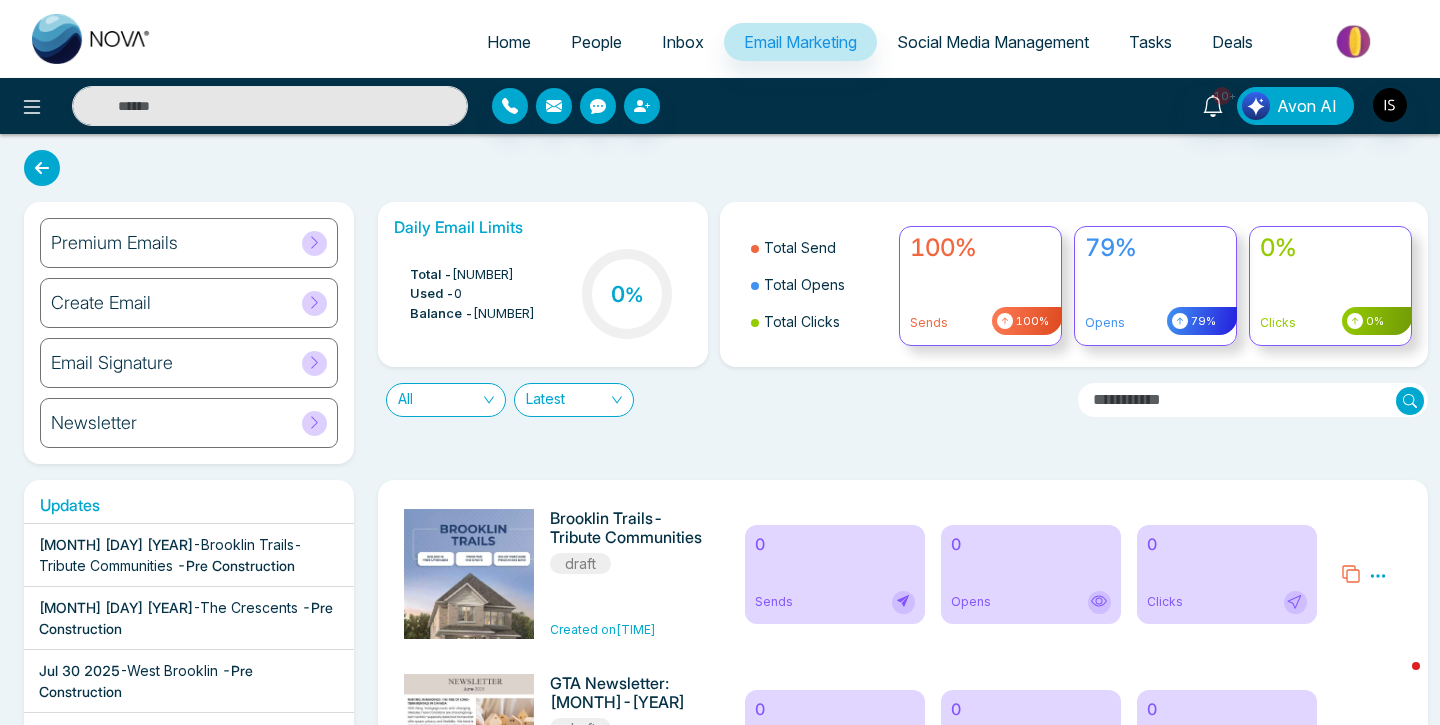 click on "Home" at bounding box center (509, 42) 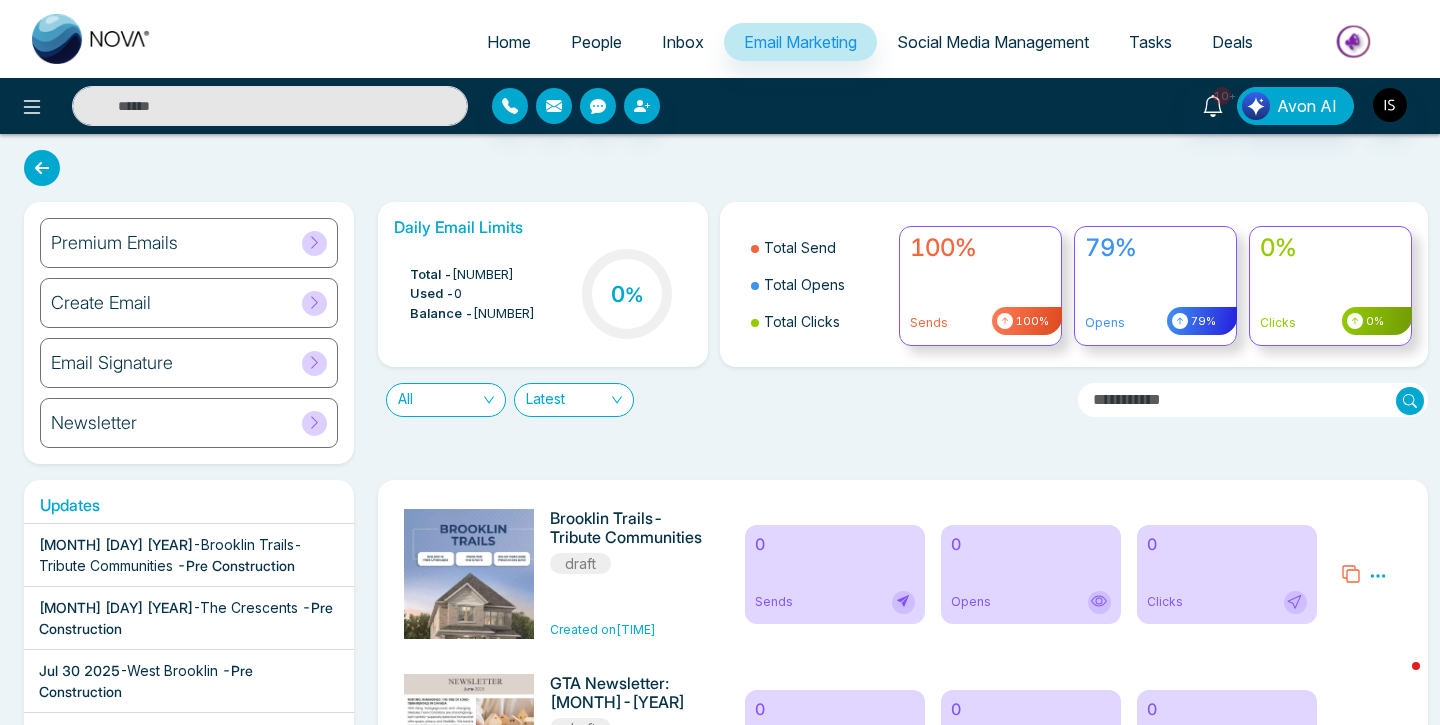 select on "*" 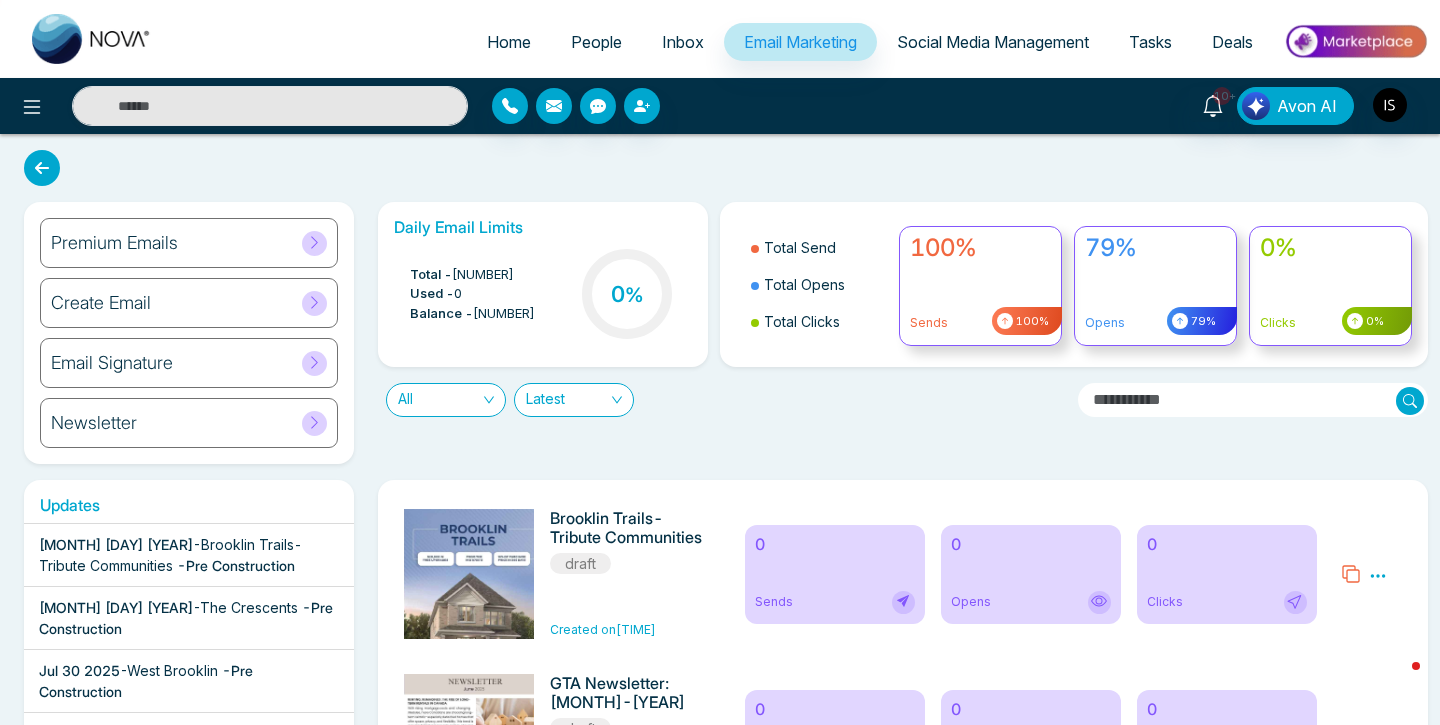 select on "*" 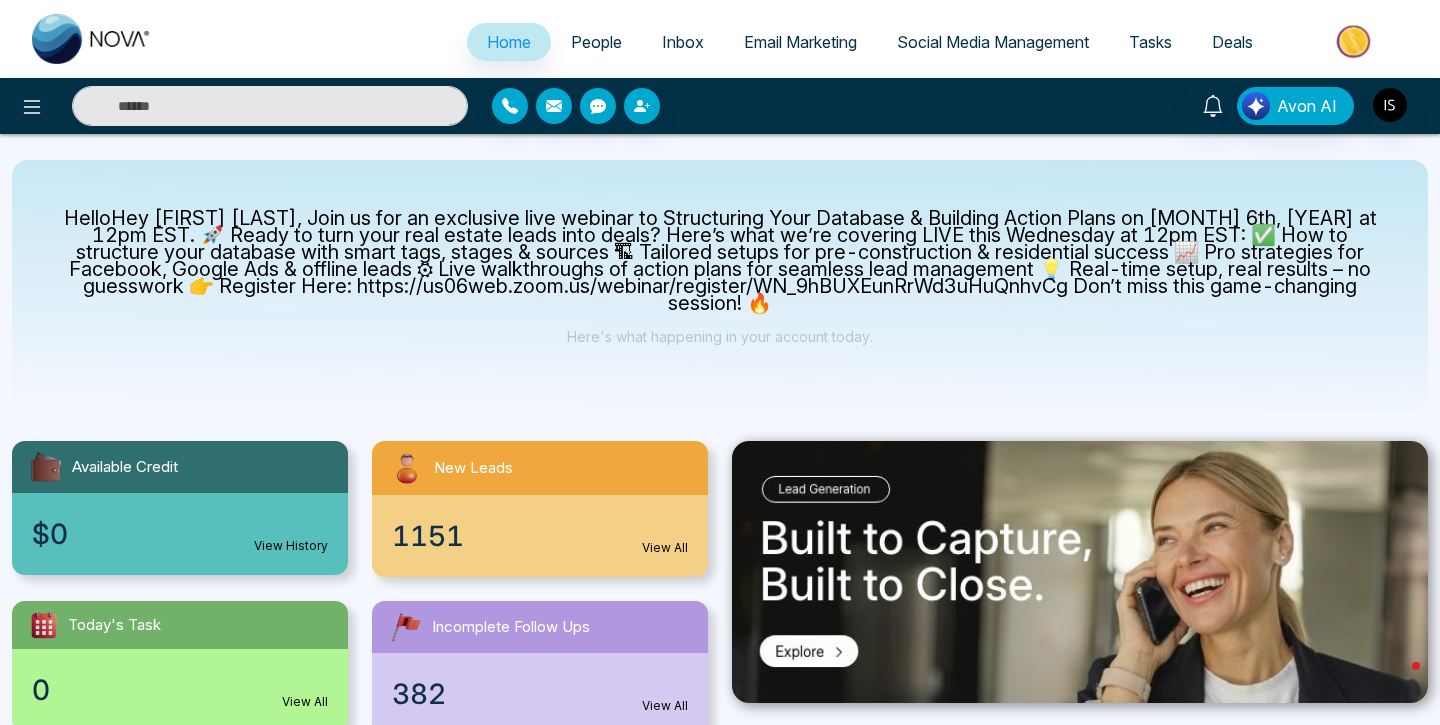 click on "People" at bounding box center [596, 42] 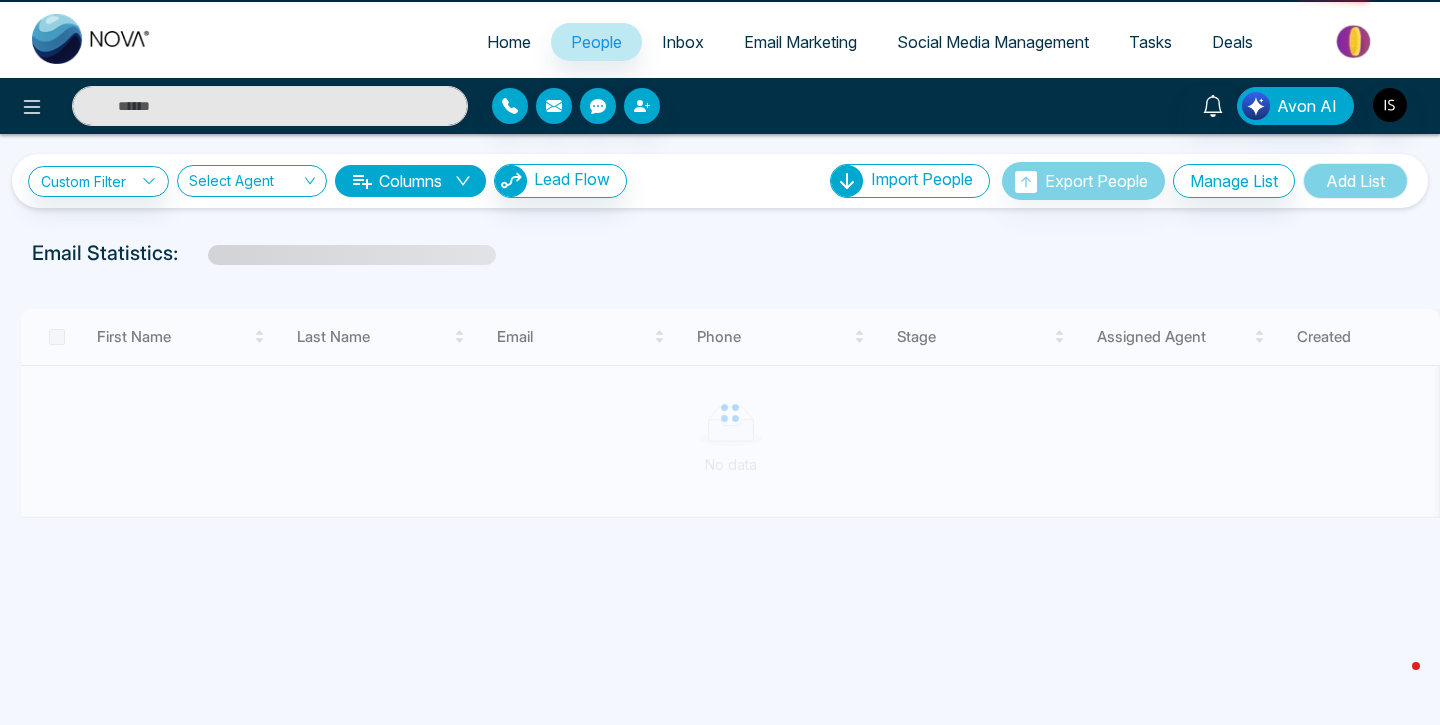 click on "Inbox" at bounding box center (683, 42) 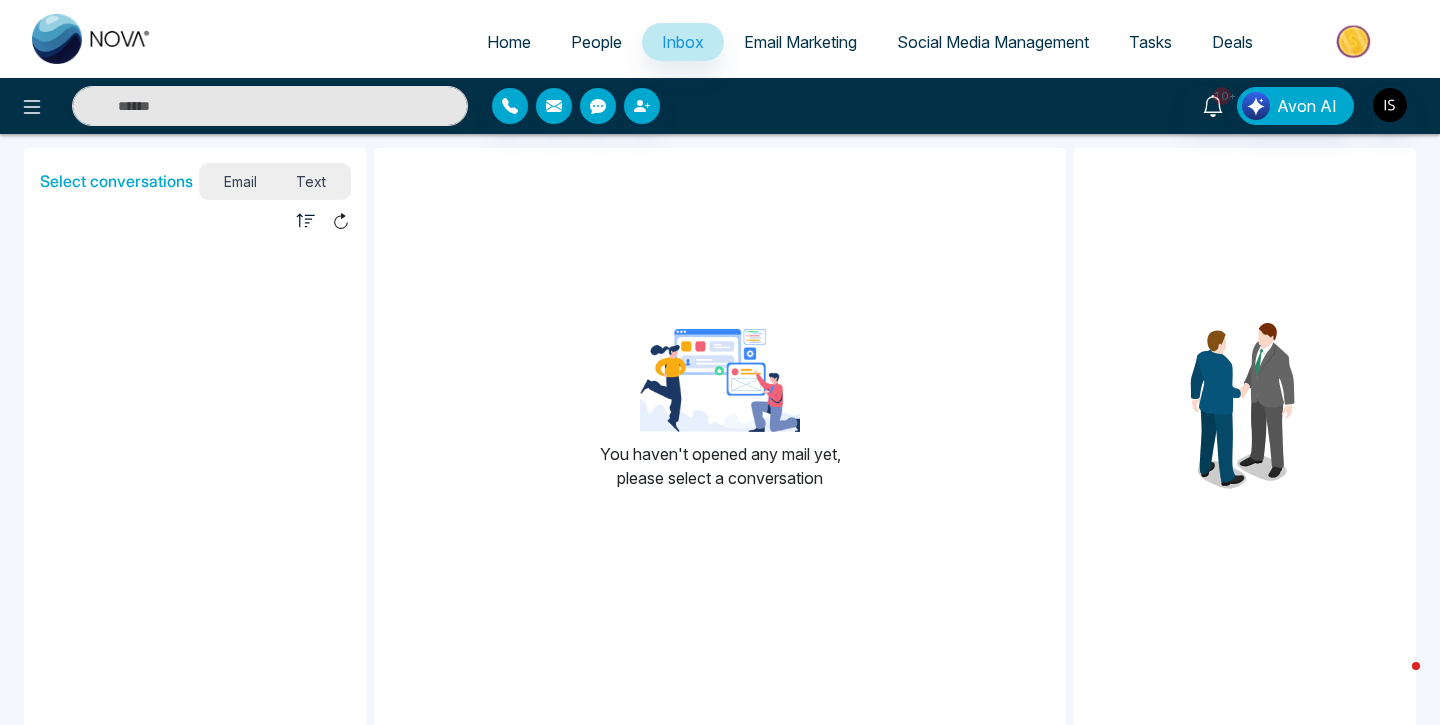 click on "Text" at bounding box center [312, 181] 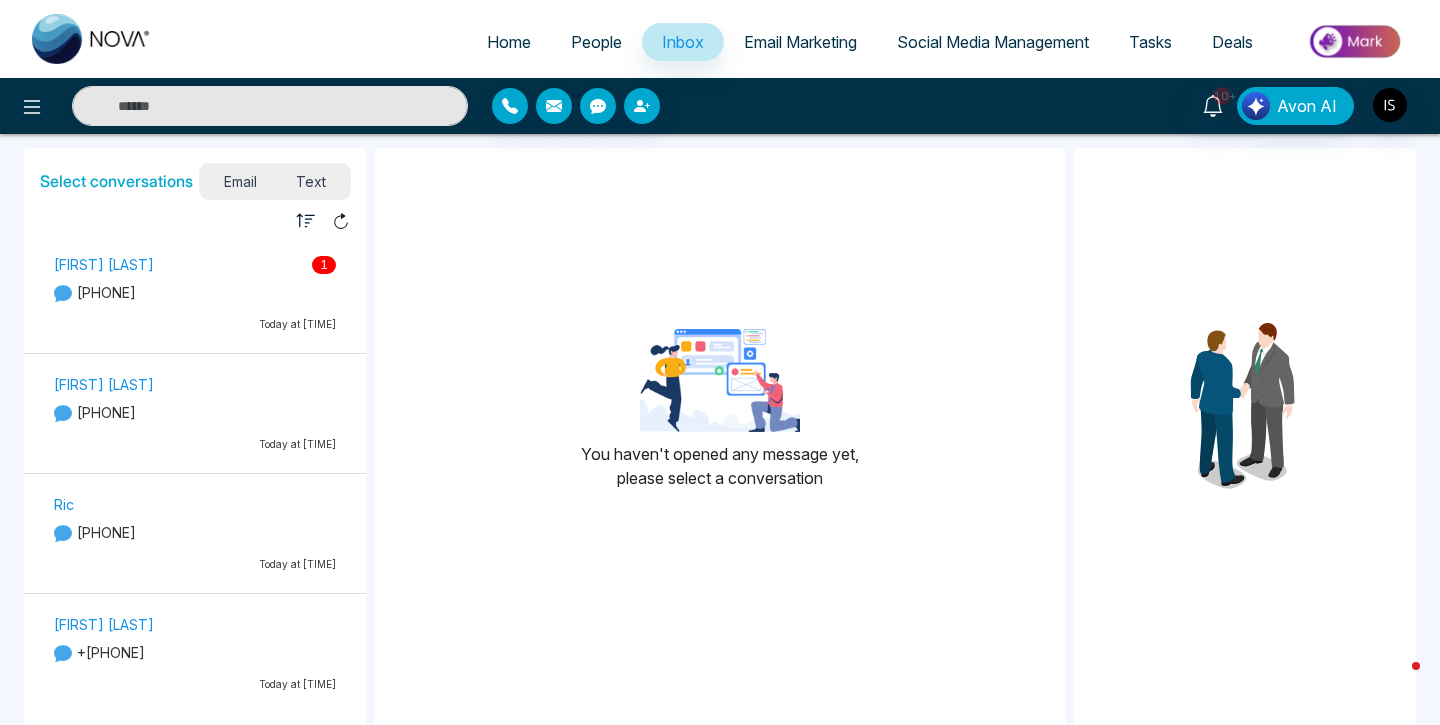 click on "[PHONE]" at bounding box center (195, 292) 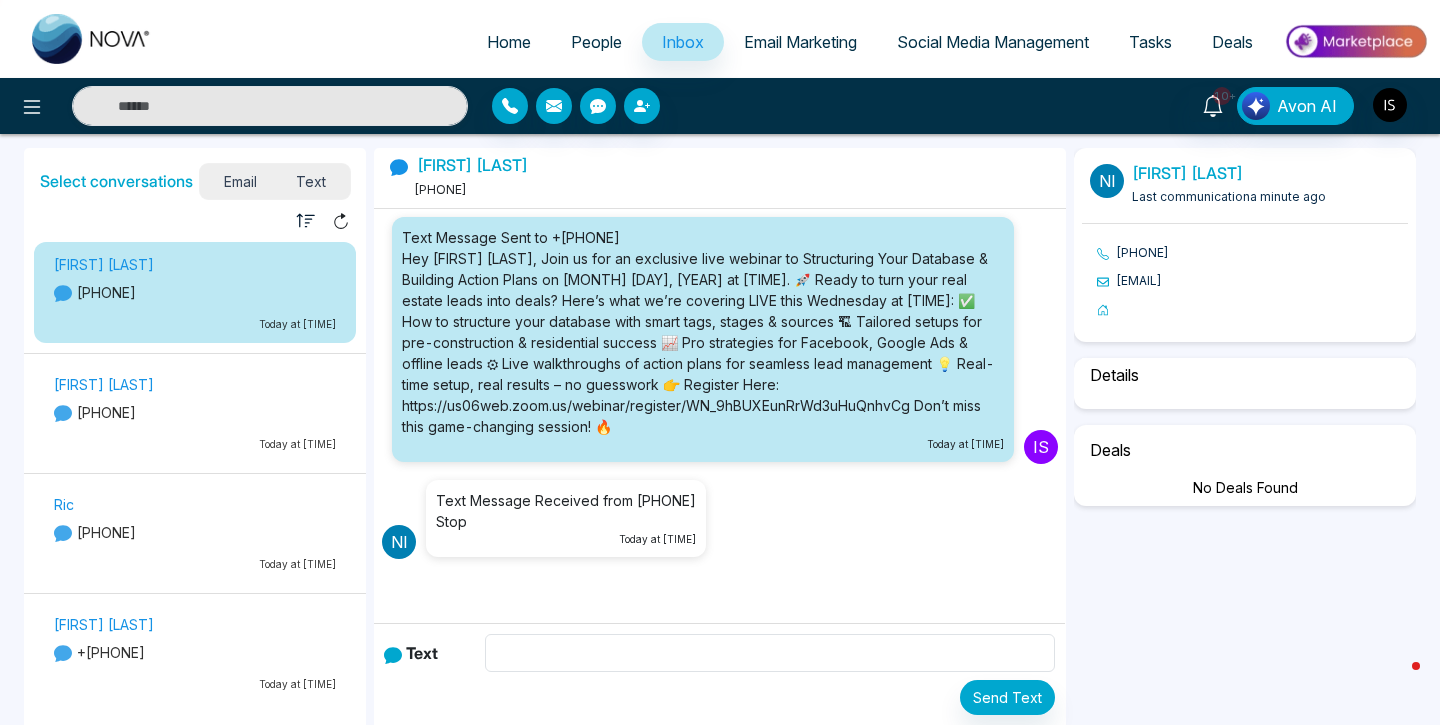 scroll, scrollTop: 55, scrollLeft: 0, axis: vertical 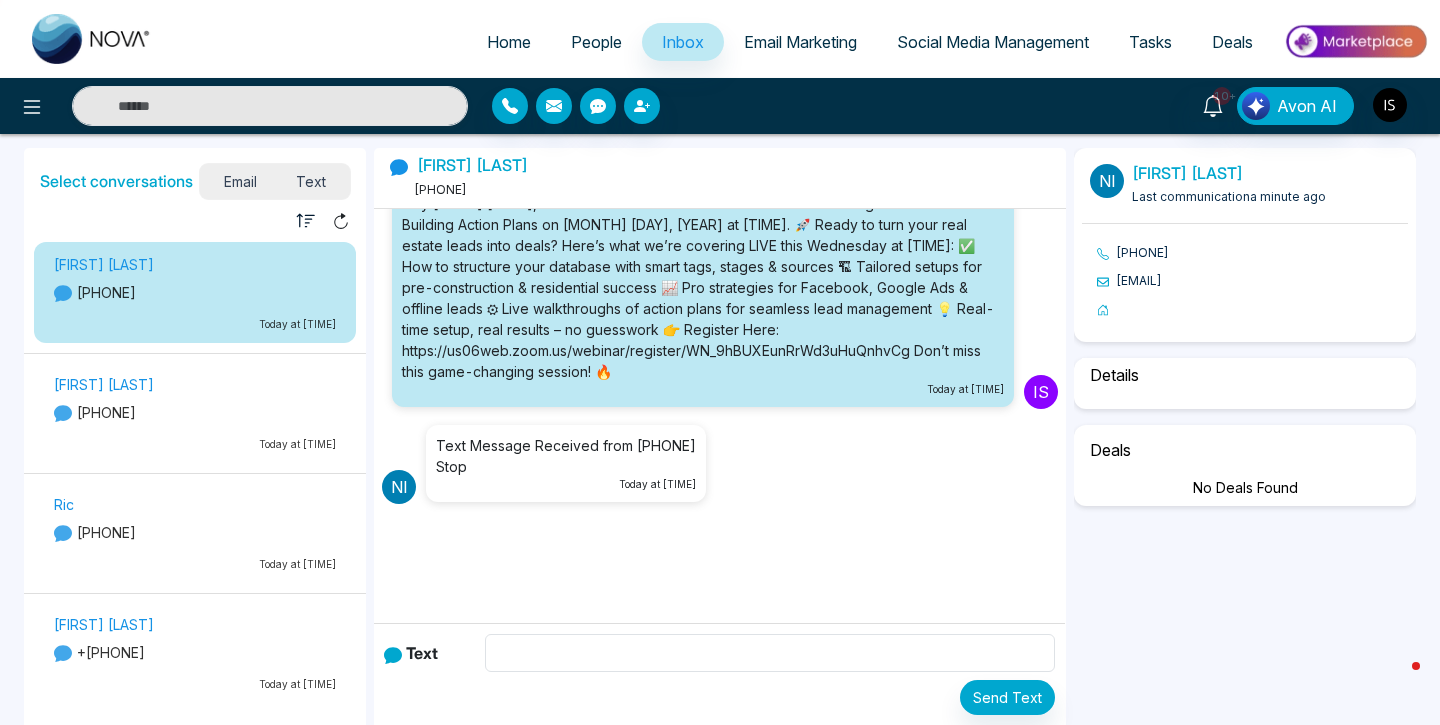 select on "*" 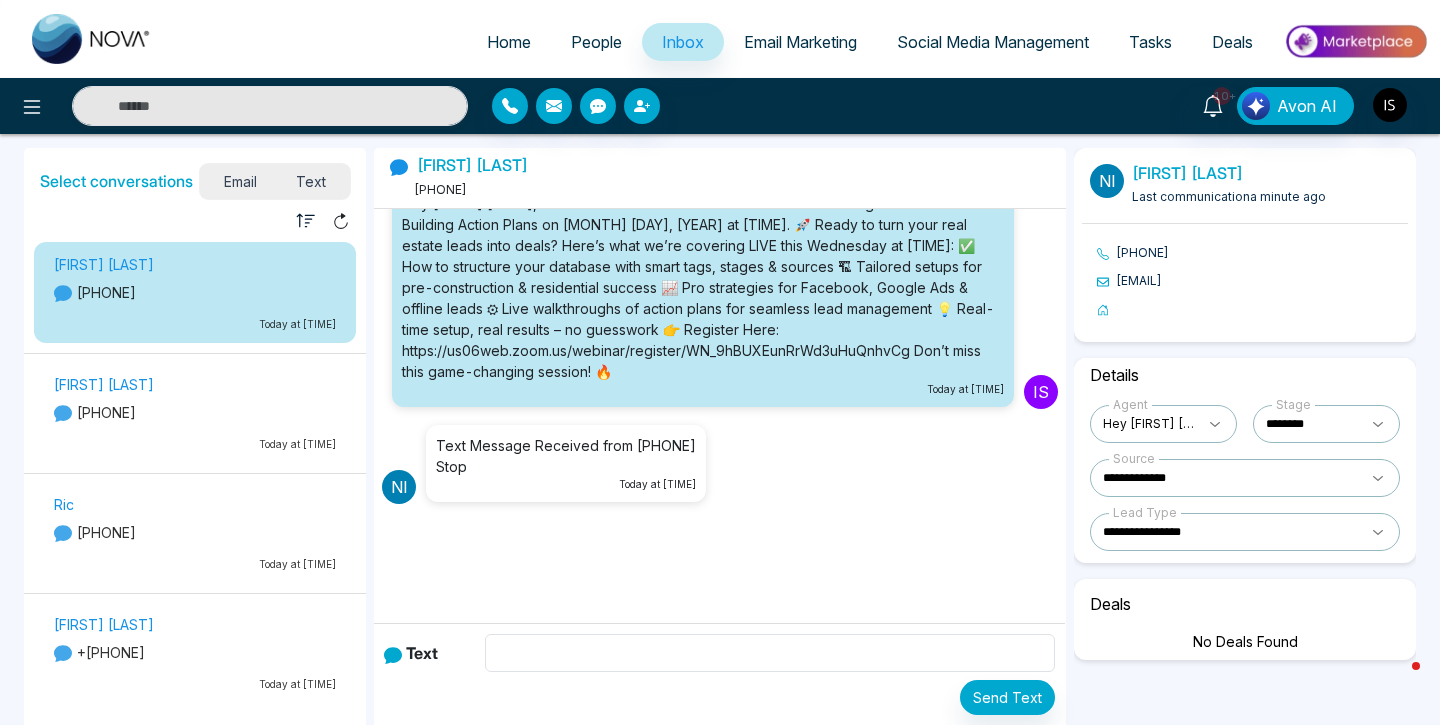 select on "**********" 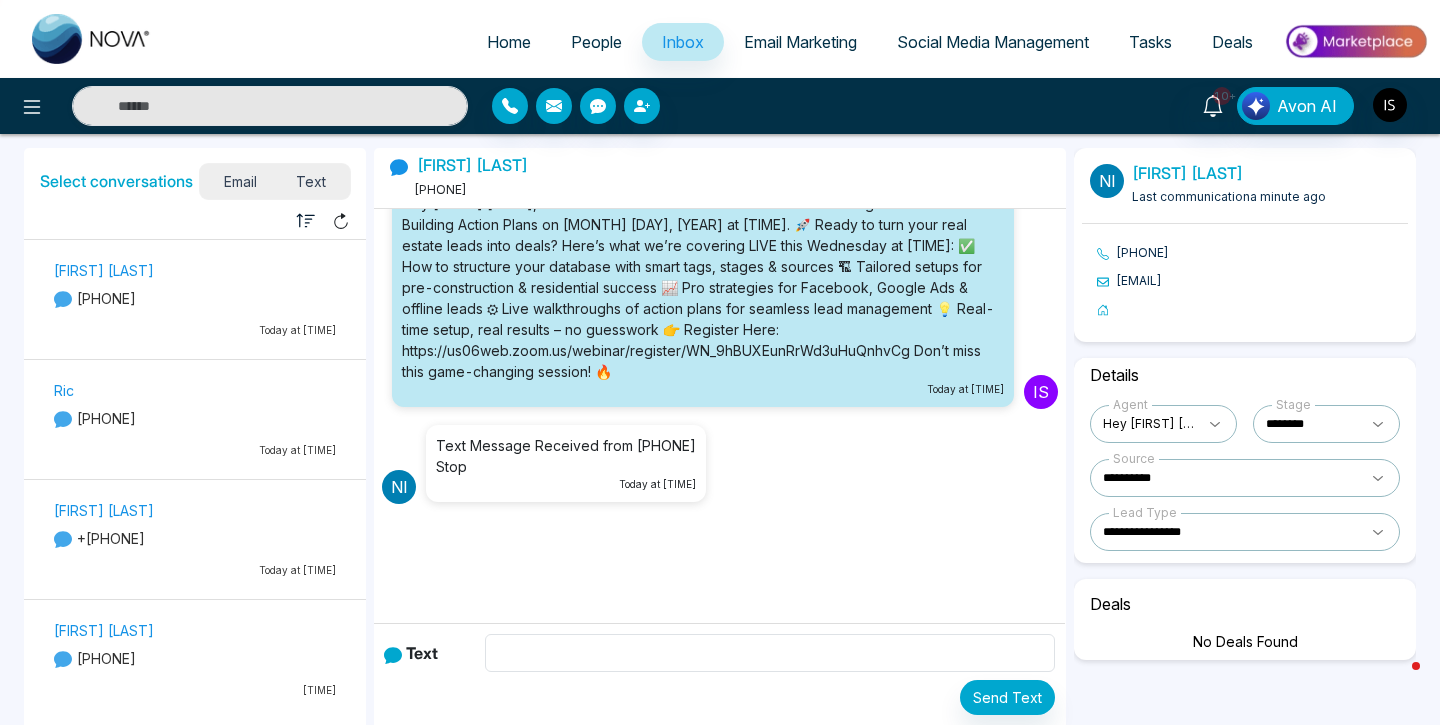 scroll, scrollTop: 118, scrollLeft: 0, axis: vertical 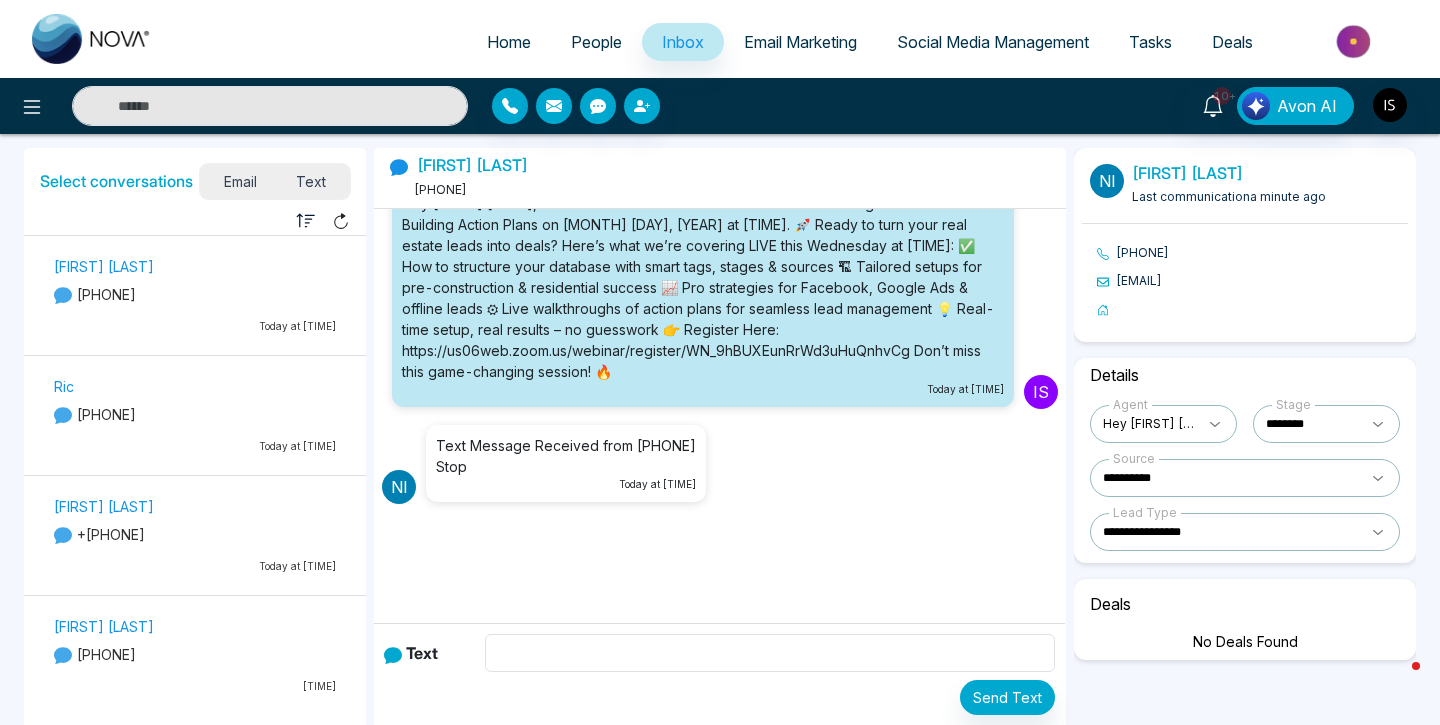 click on "Today at [TIME]" at bounding box center (195, 326) 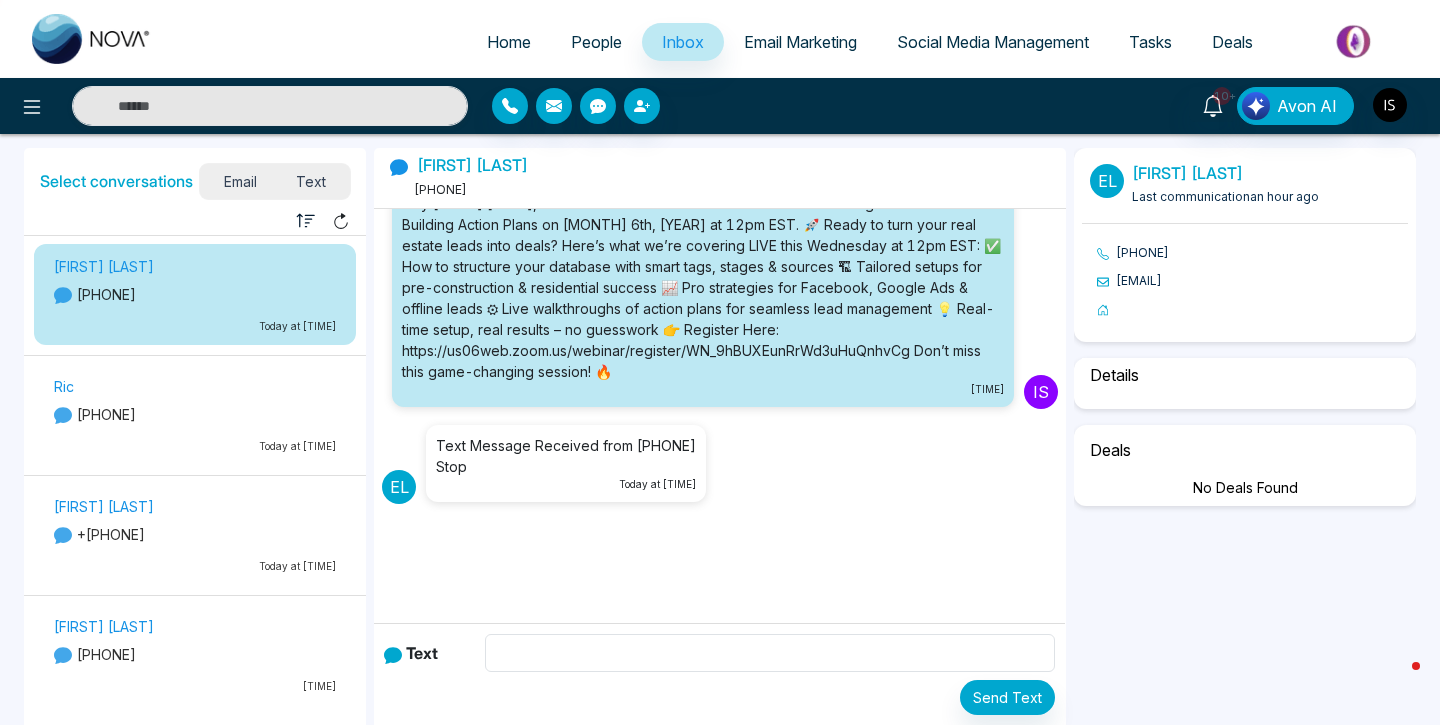 click on "[FIRST] [PHONE] [TIME]" at bounding box center (195, 418) 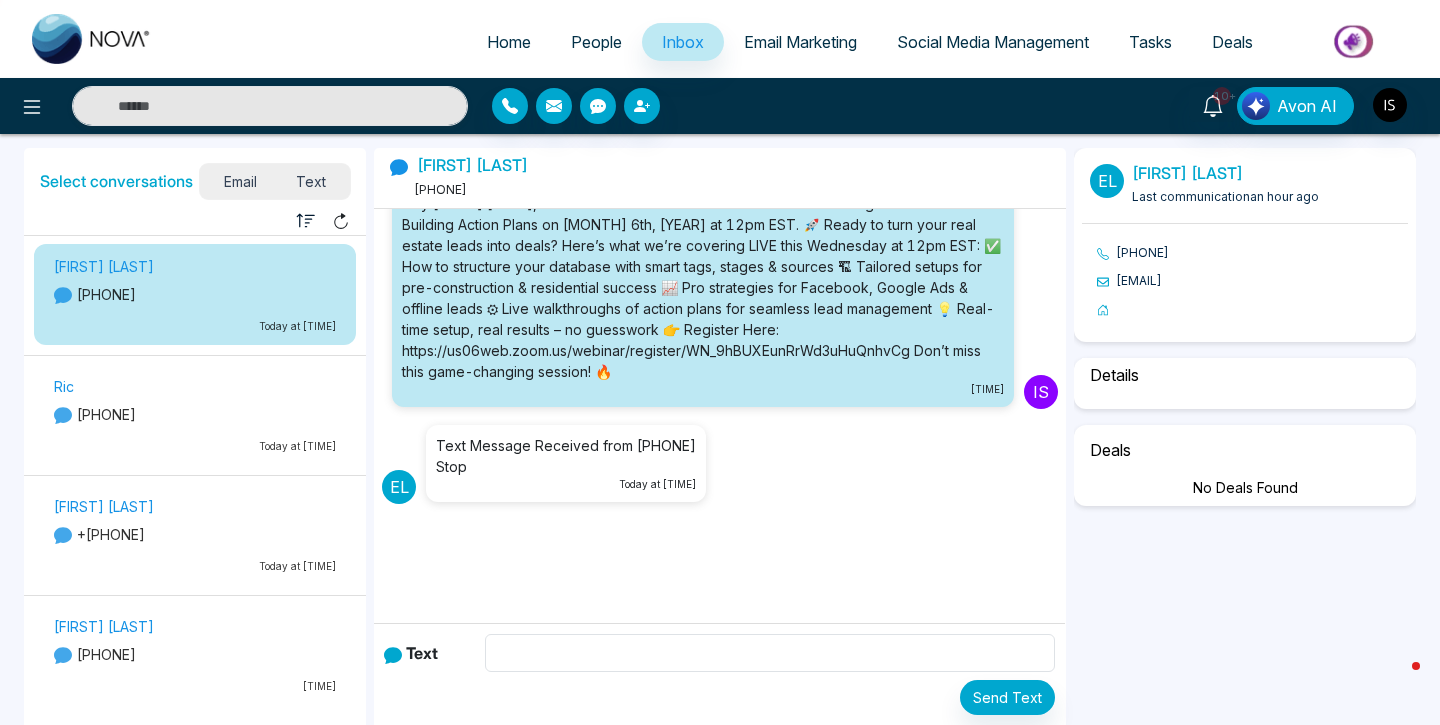 select on "*" 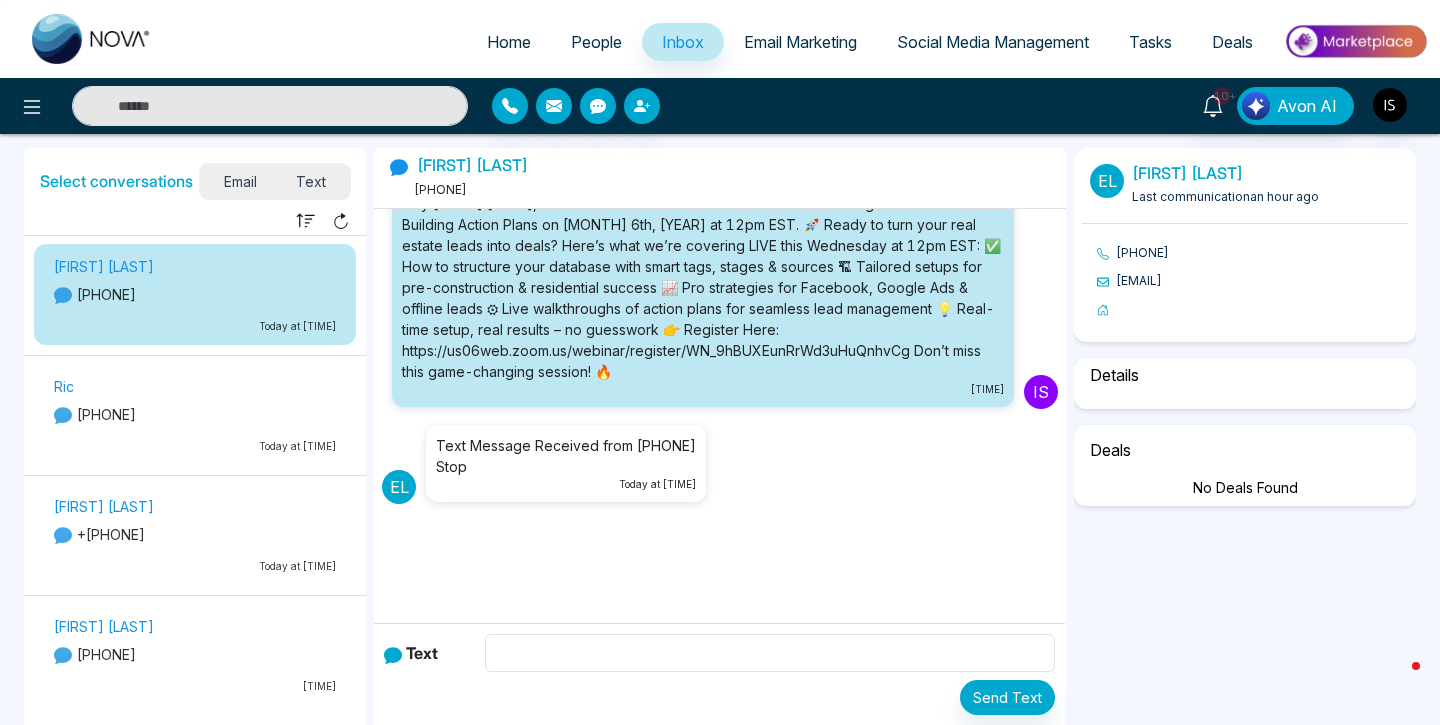 select on "**********" 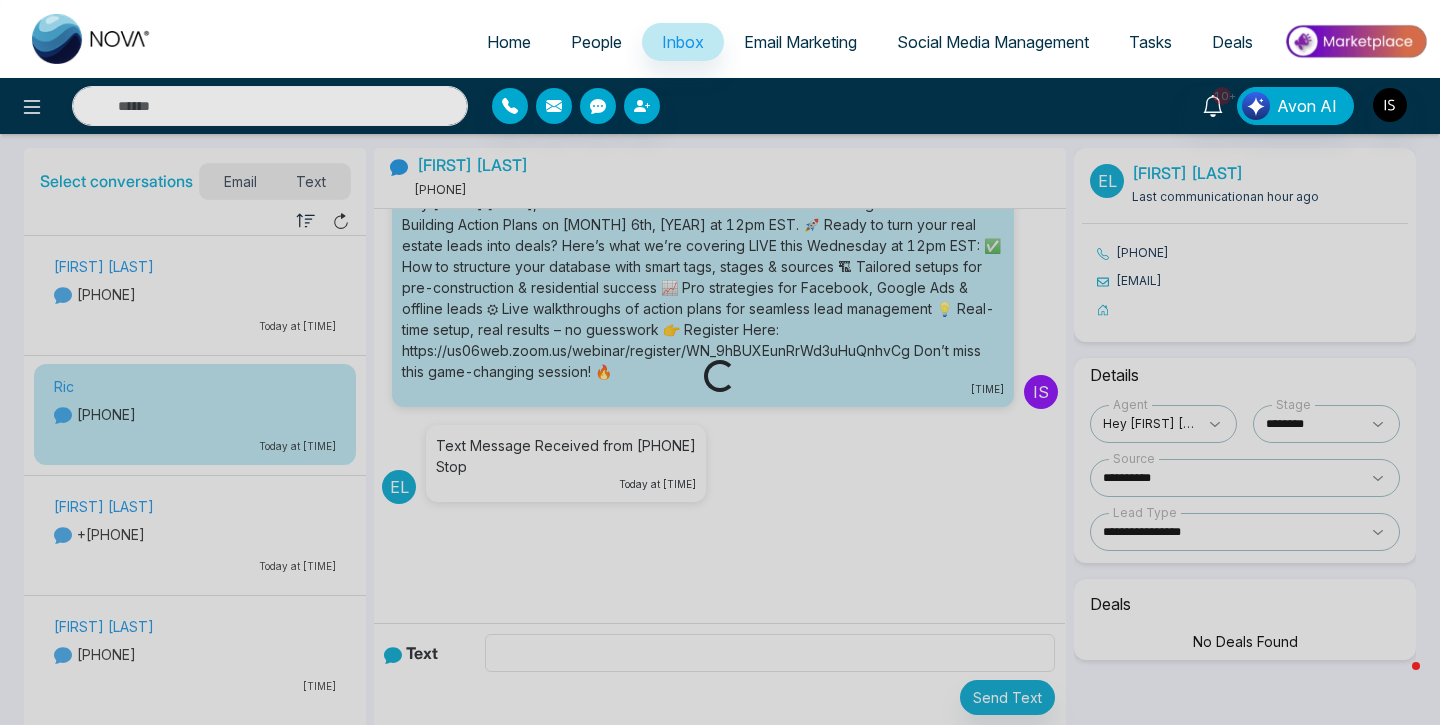 scroll, scrollTop: 0, scrollLeft: 0, axis: both 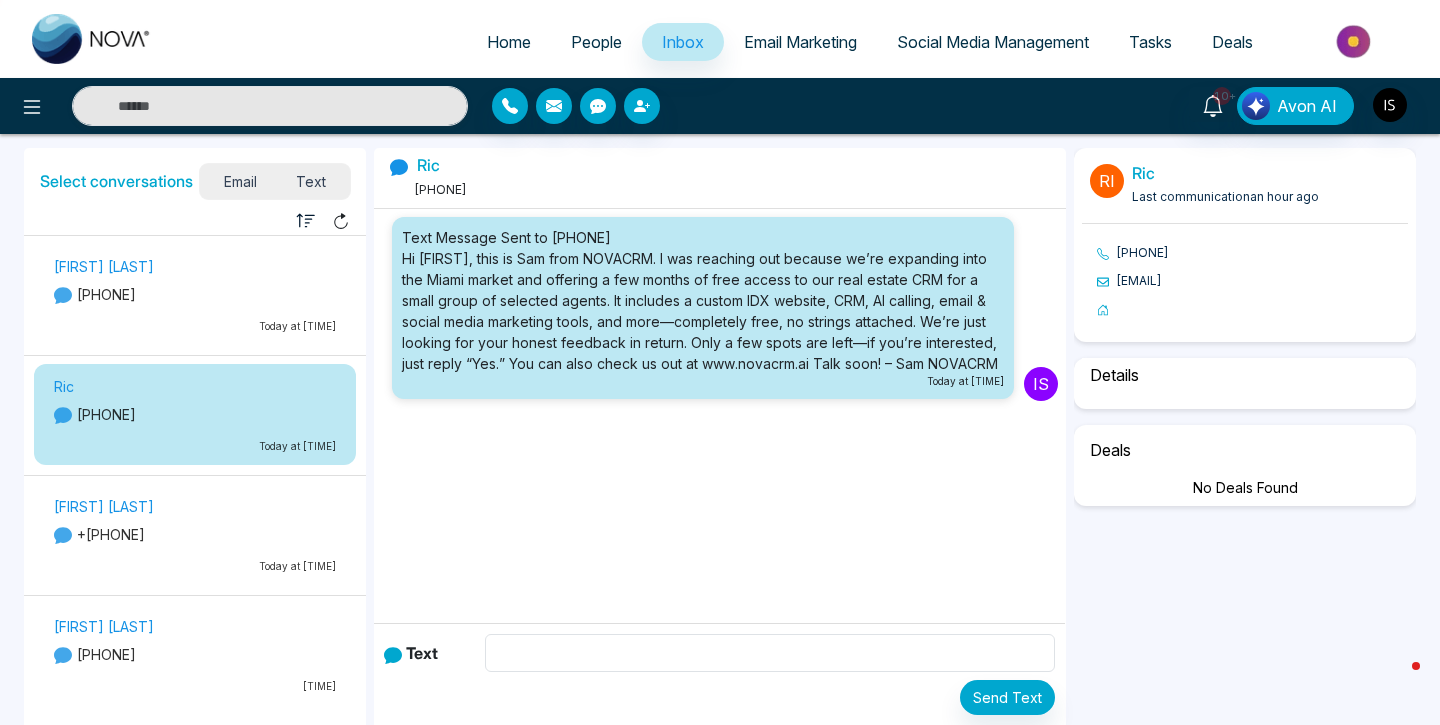 click on "Today at [TIME]" at bounding box center [195, 566] 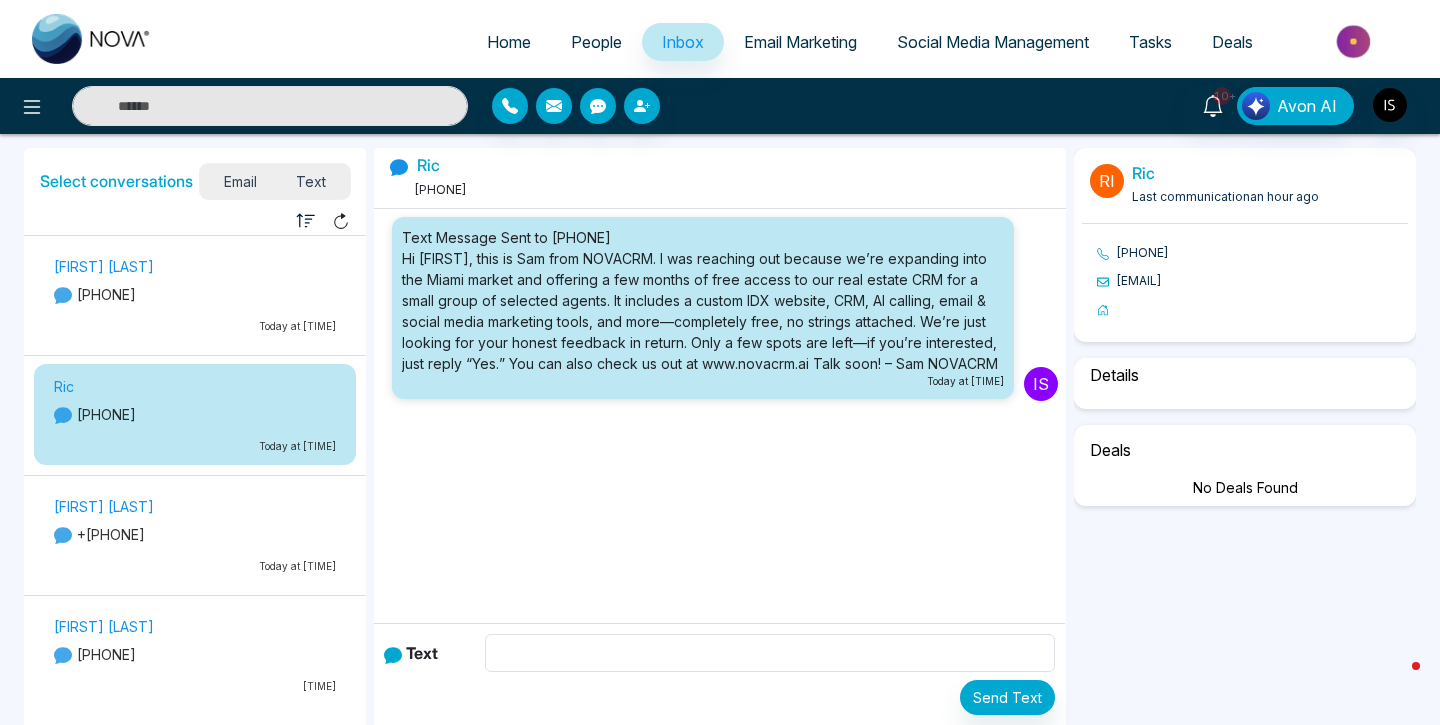 select on "*" 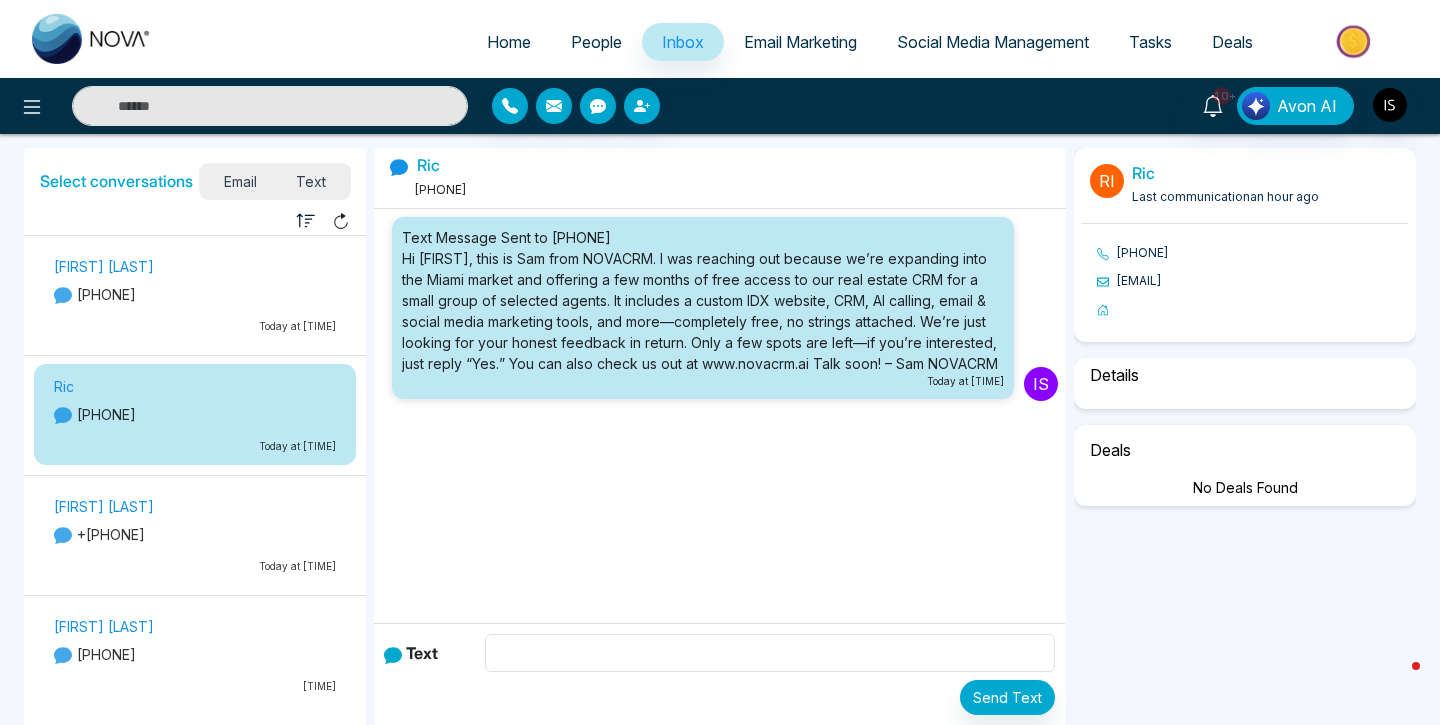 select on "********" 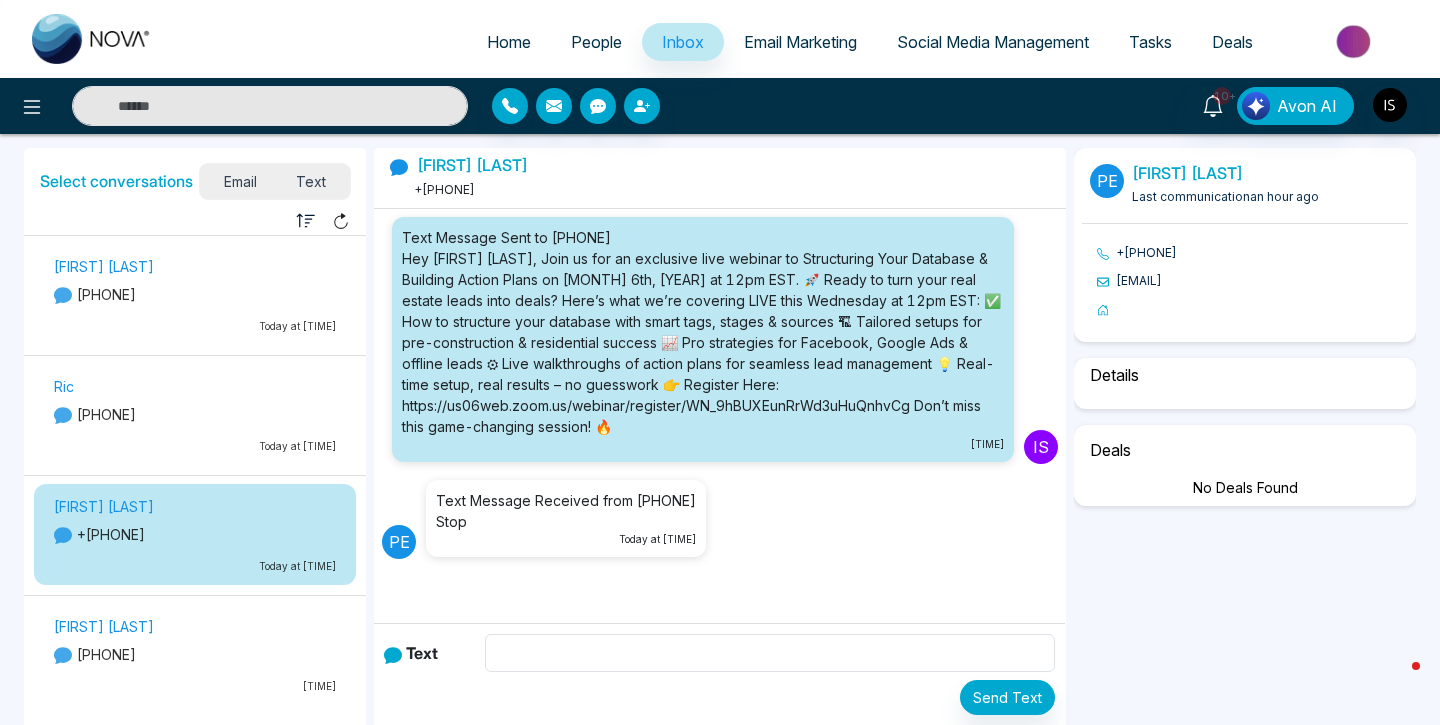 scroll, scrollTop: 55, scrollLeft: 0, axis: vertical 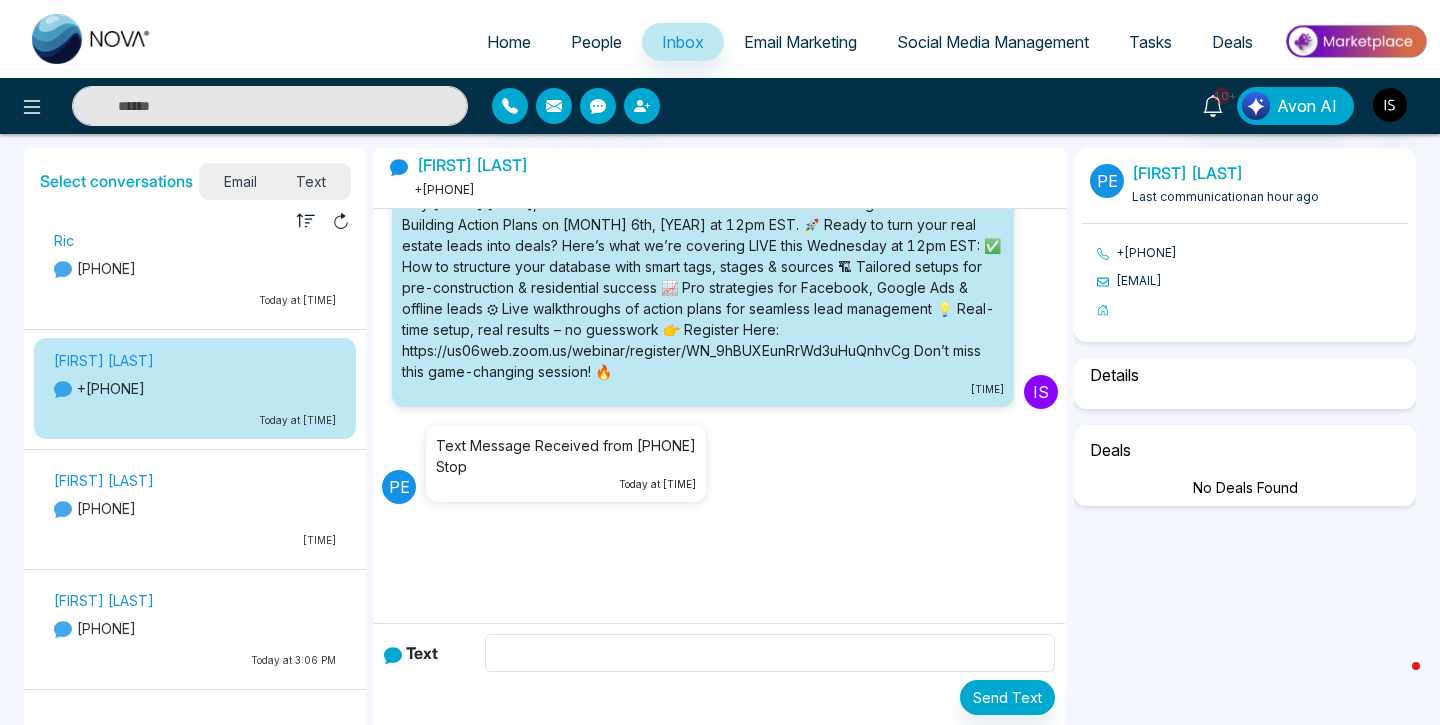 click on "[PHONE]" at bounding box center (195, 508) 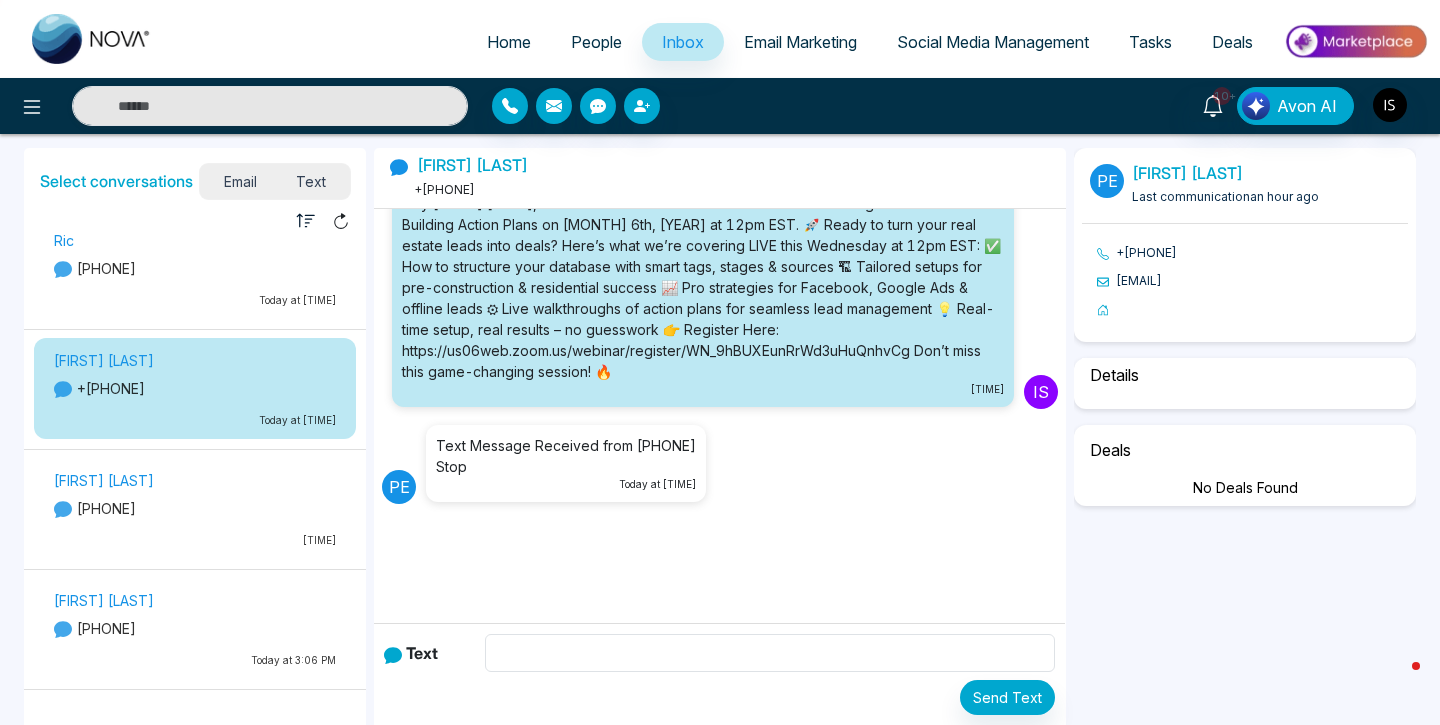 select on "*" 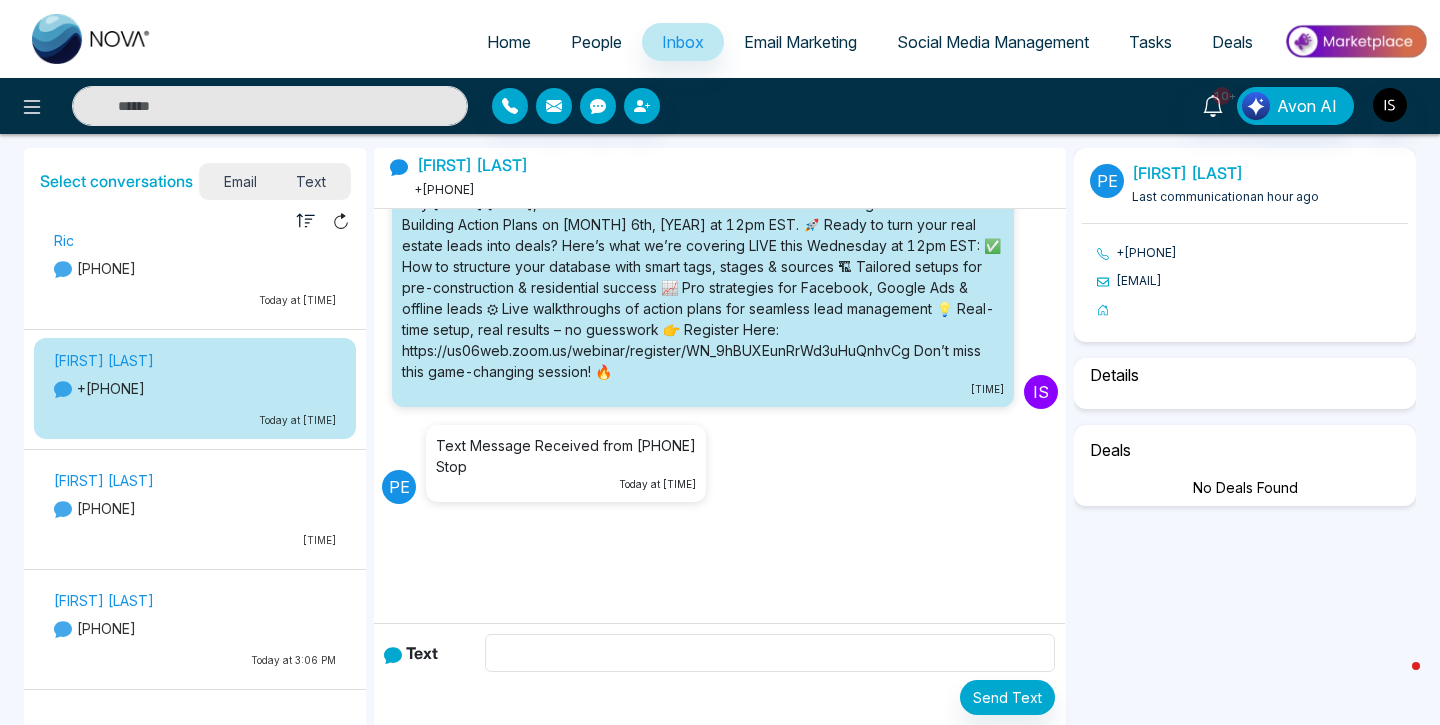 select on "**********" 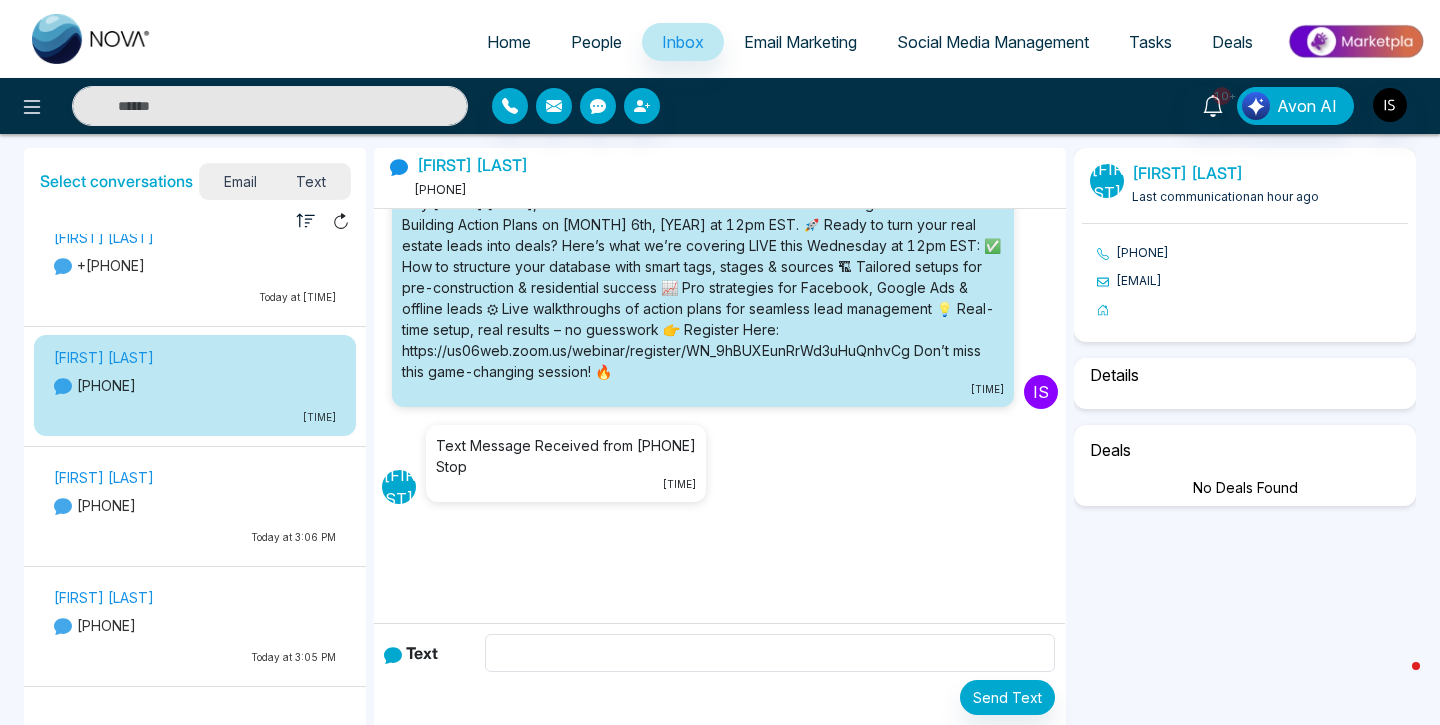 scroll, scrollTop: 415, scrollLeft: 0, axis: vertical 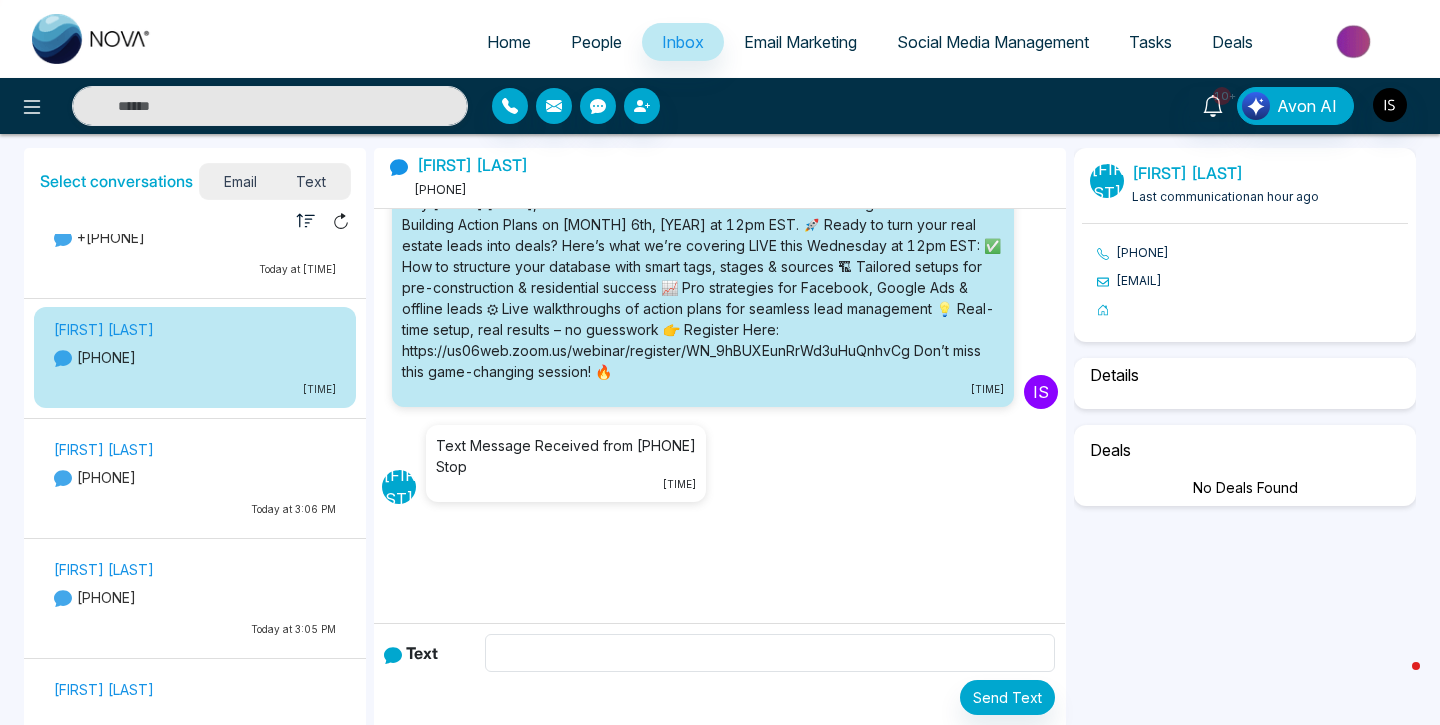 click on "[PHONE]" at bounding box center (195, 477) 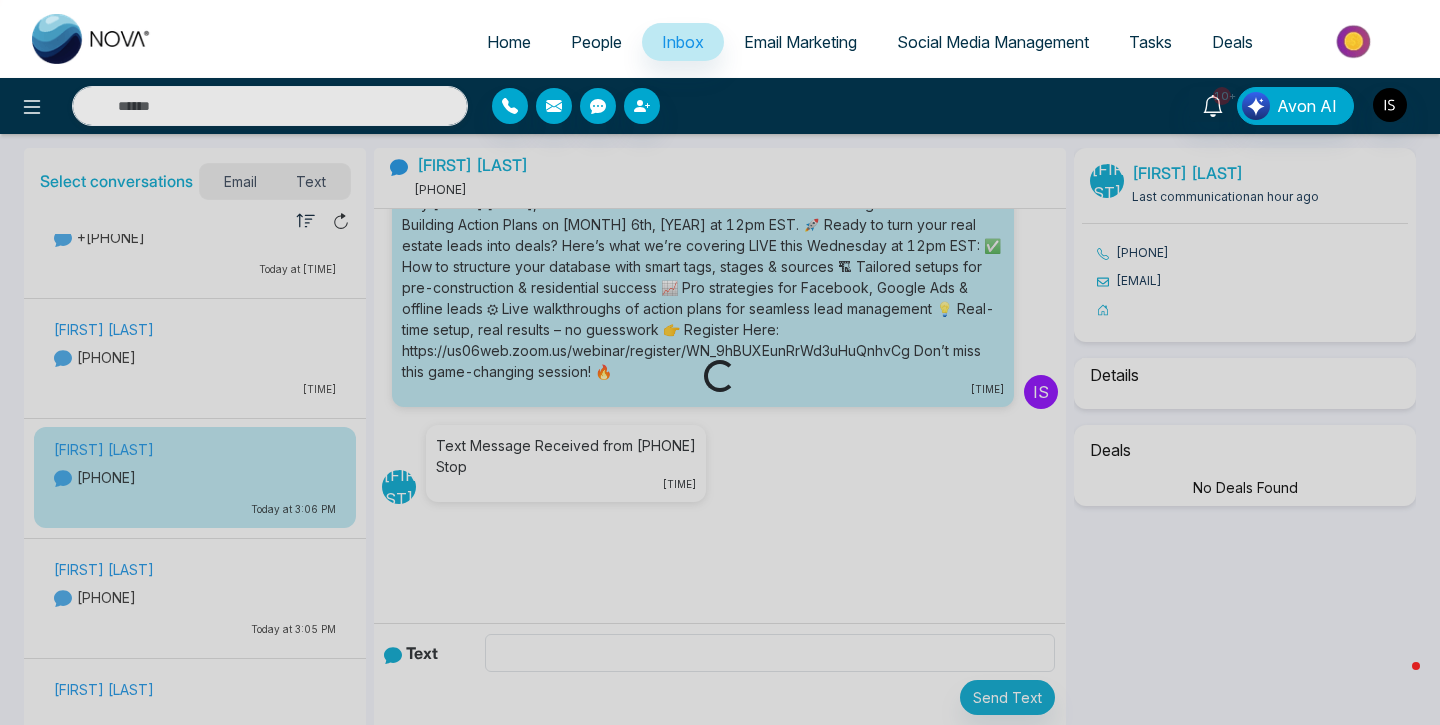 select on "*" 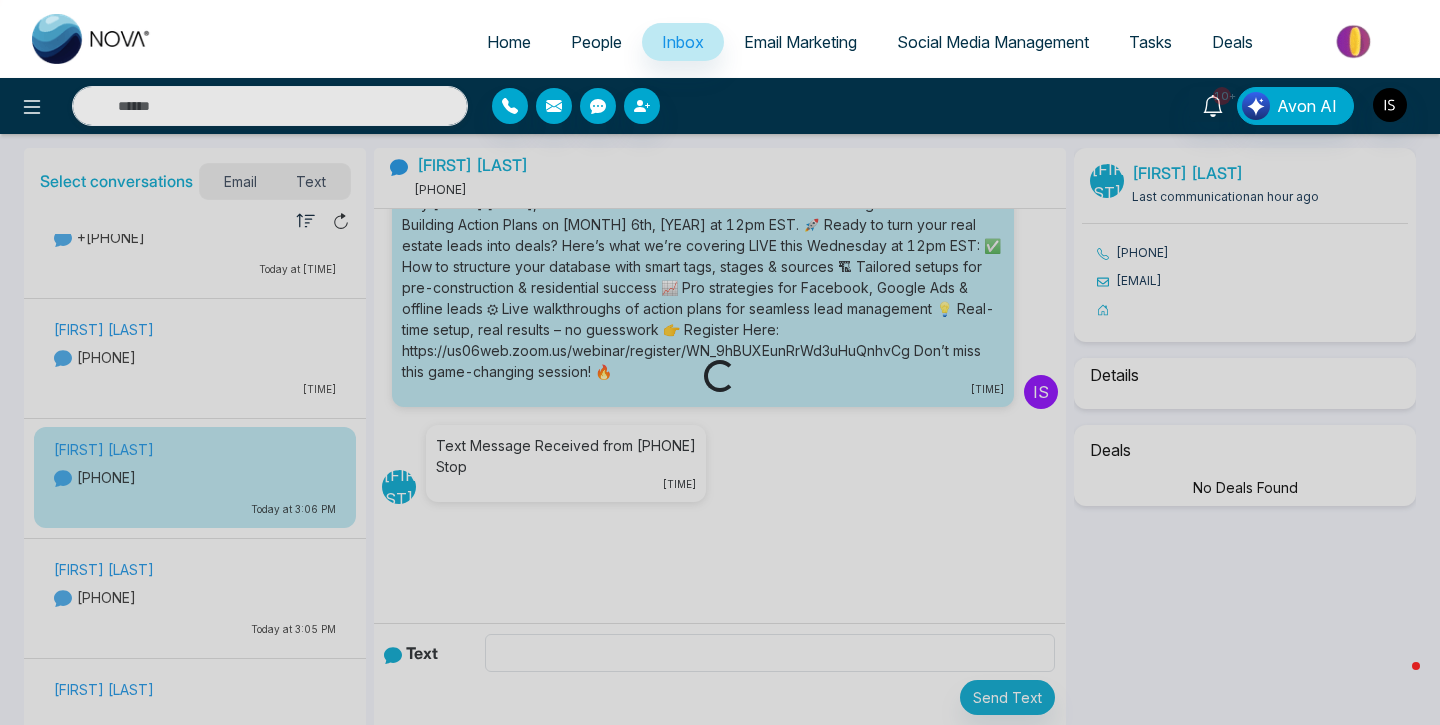 select on "**********" 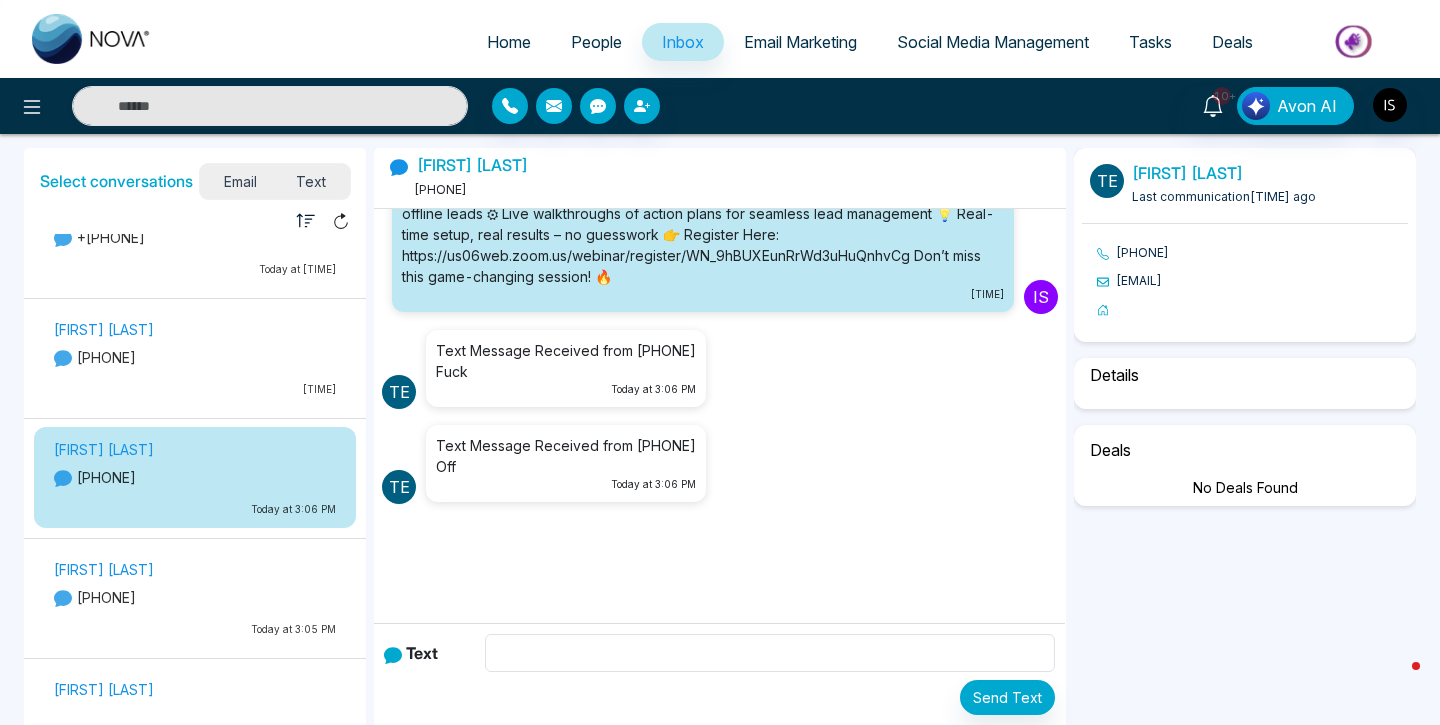 scroll, scrollTop: 64, scrollLeft: 0, axis: vertical 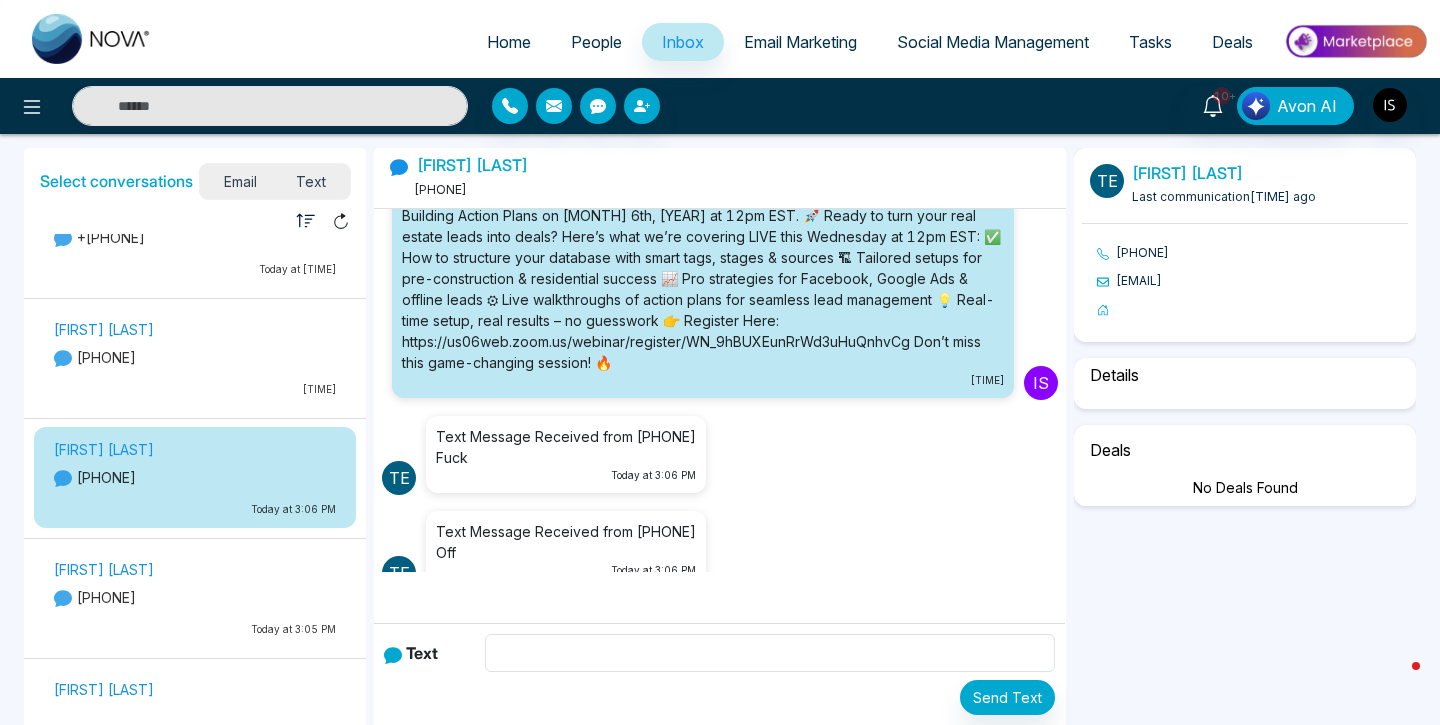 select on "*" 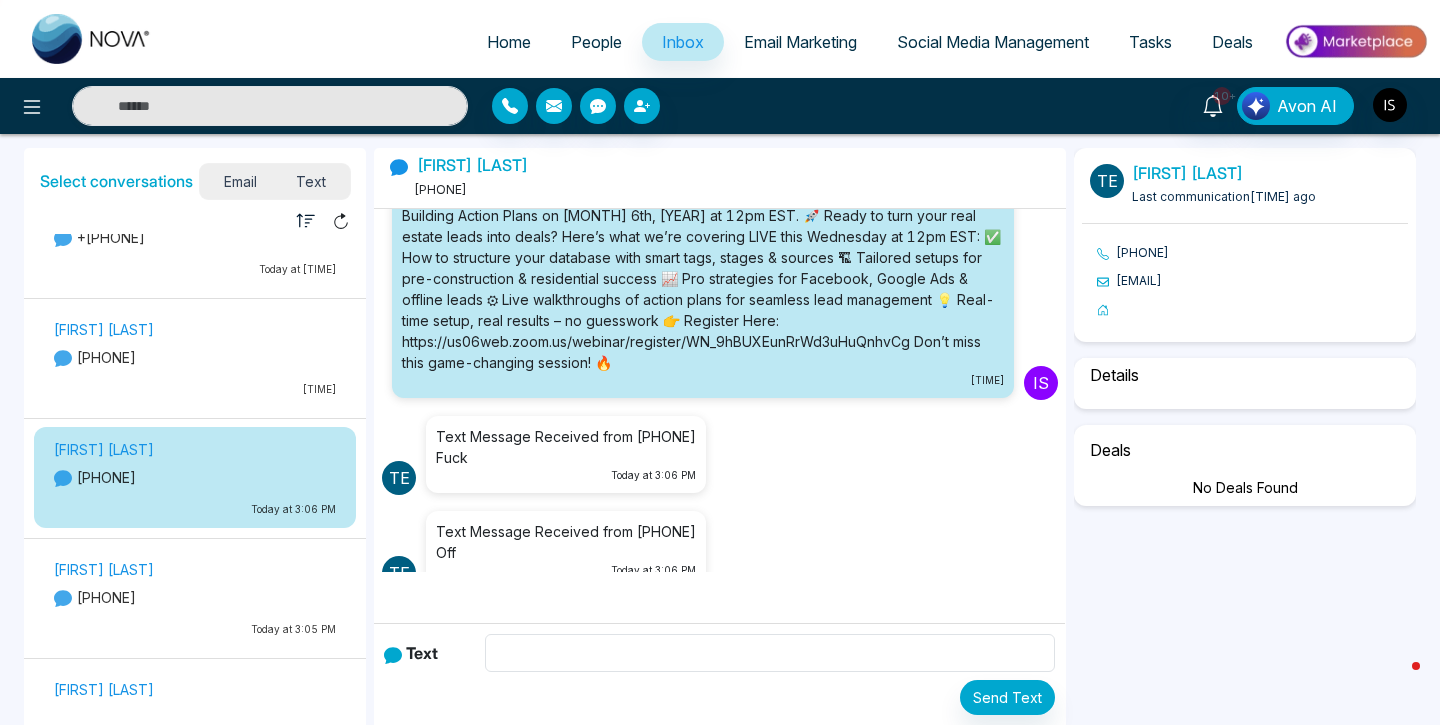 select on "**********" 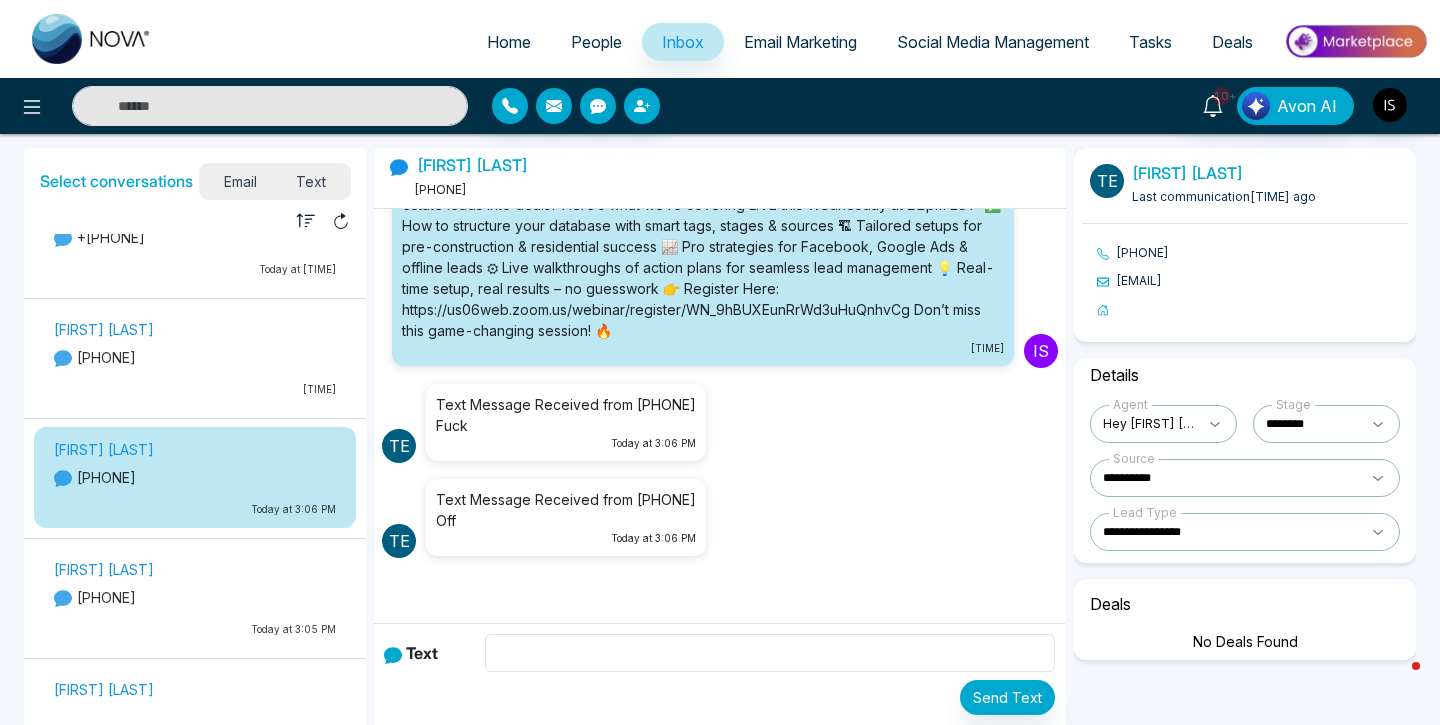 scroll, scrollTop: 0, scrollLeft: 0, axis: both 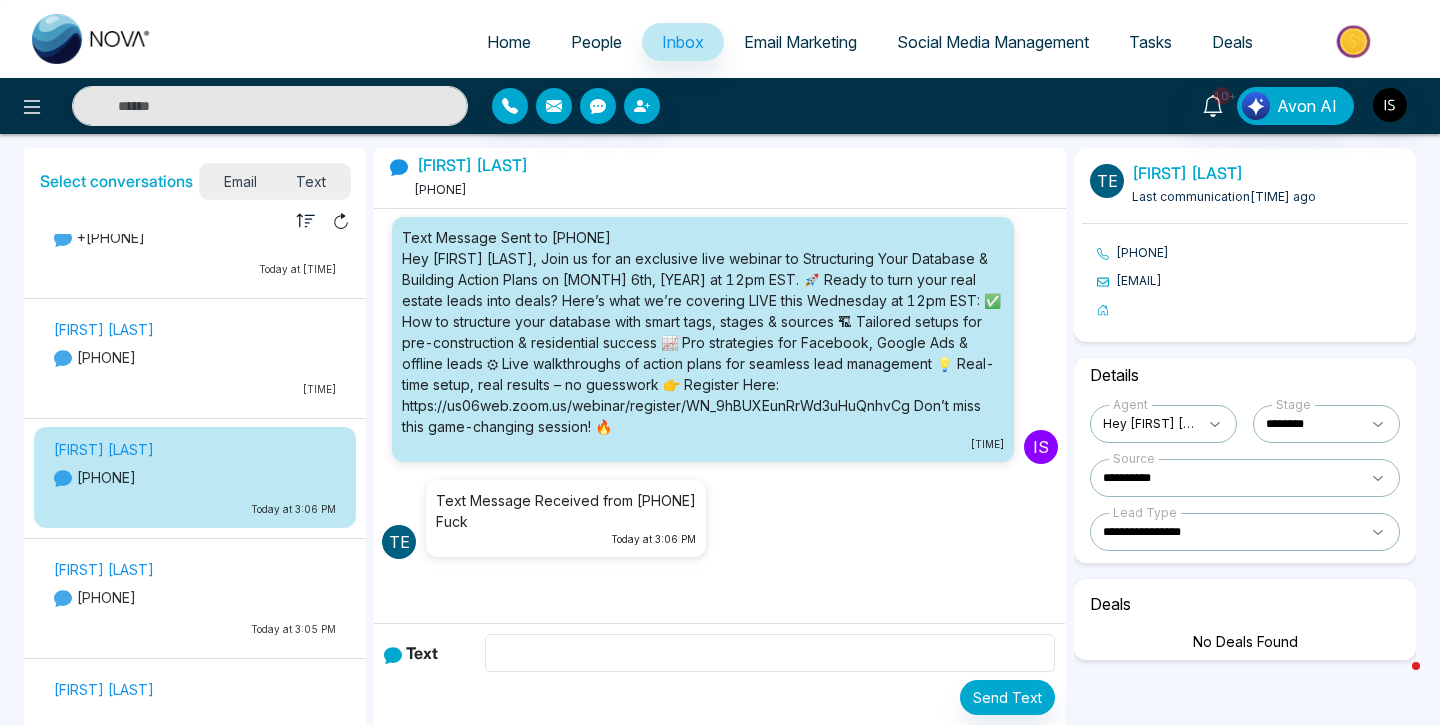 click on "[FIRST] [LAST]  [PHONE]" at bounding box center (720, 178) 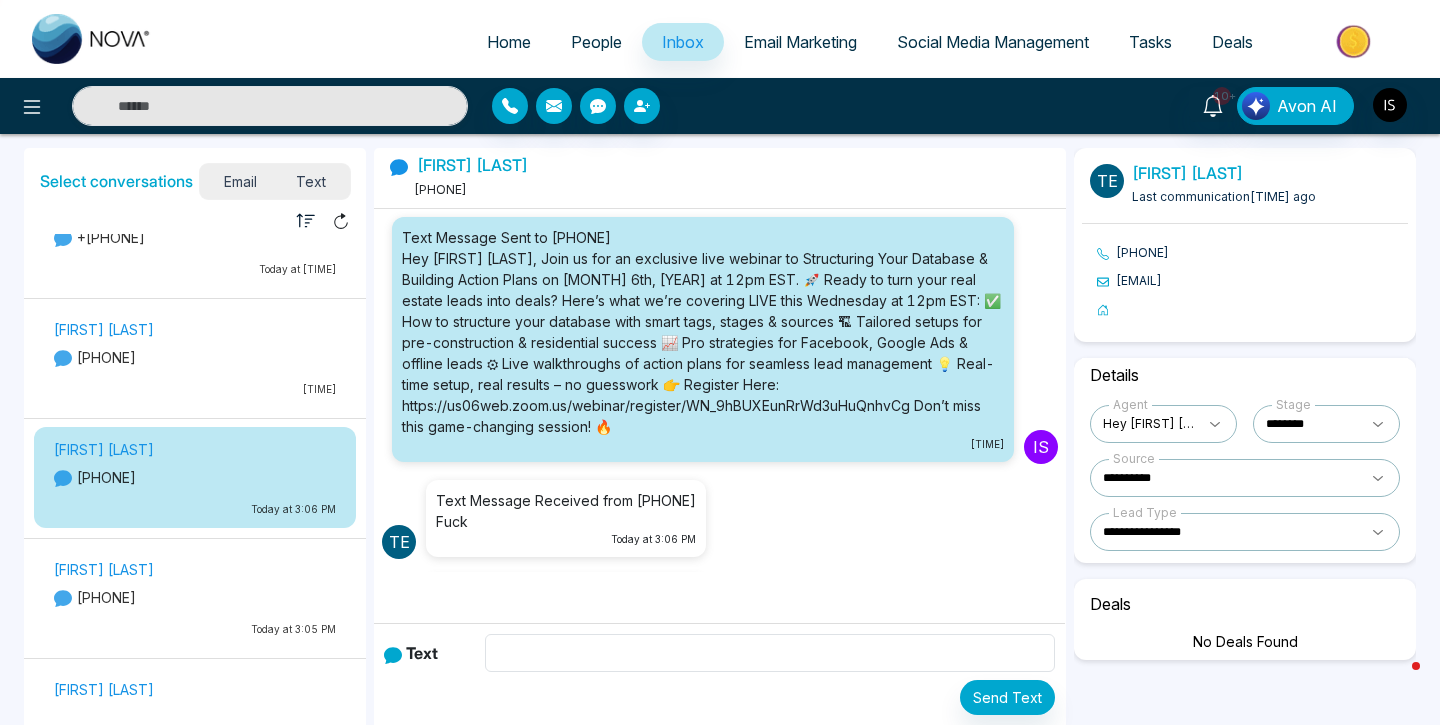 click on "[FIRST] [LAST]" at bounding box center [472, 165] 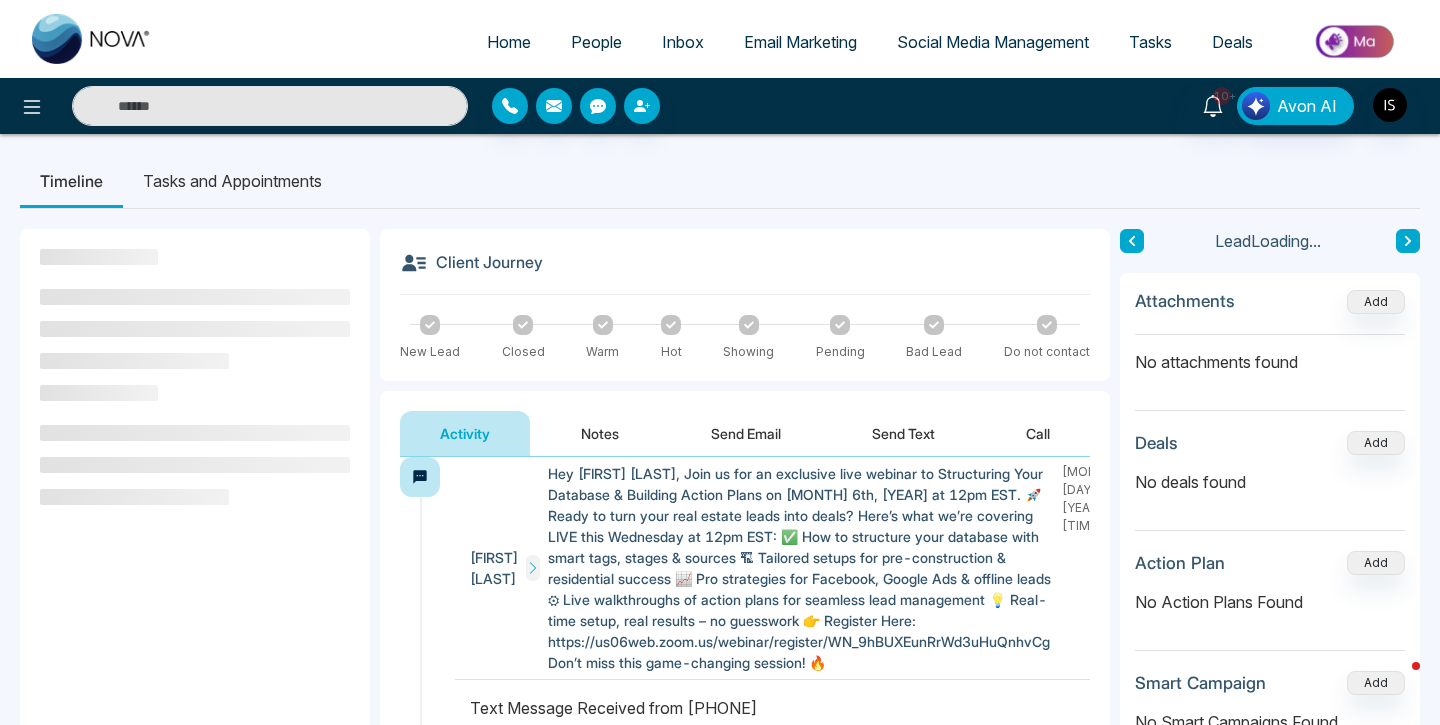 scroll, scrollTop: 0, scrollLeft: 0, axis: both 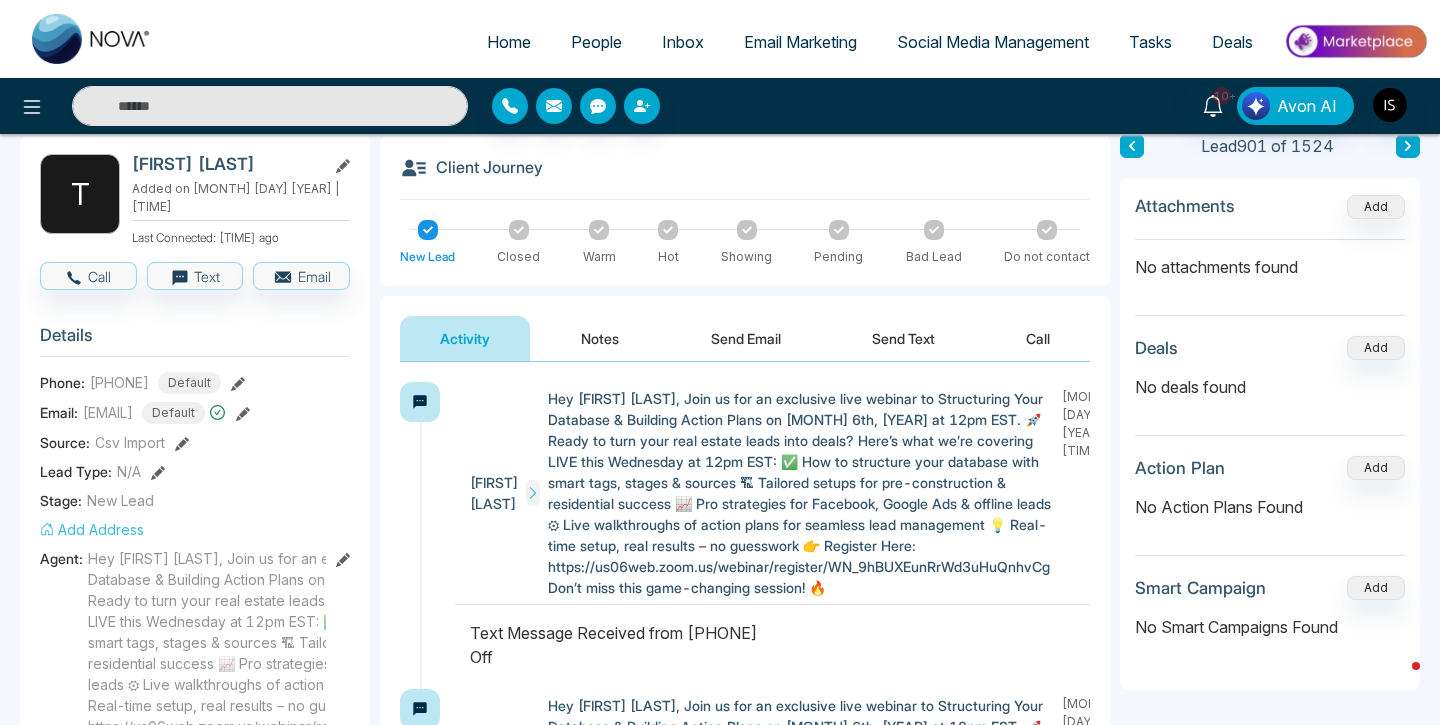 click on "[FIRST] [LAST]" at bounding box center [225, 164] 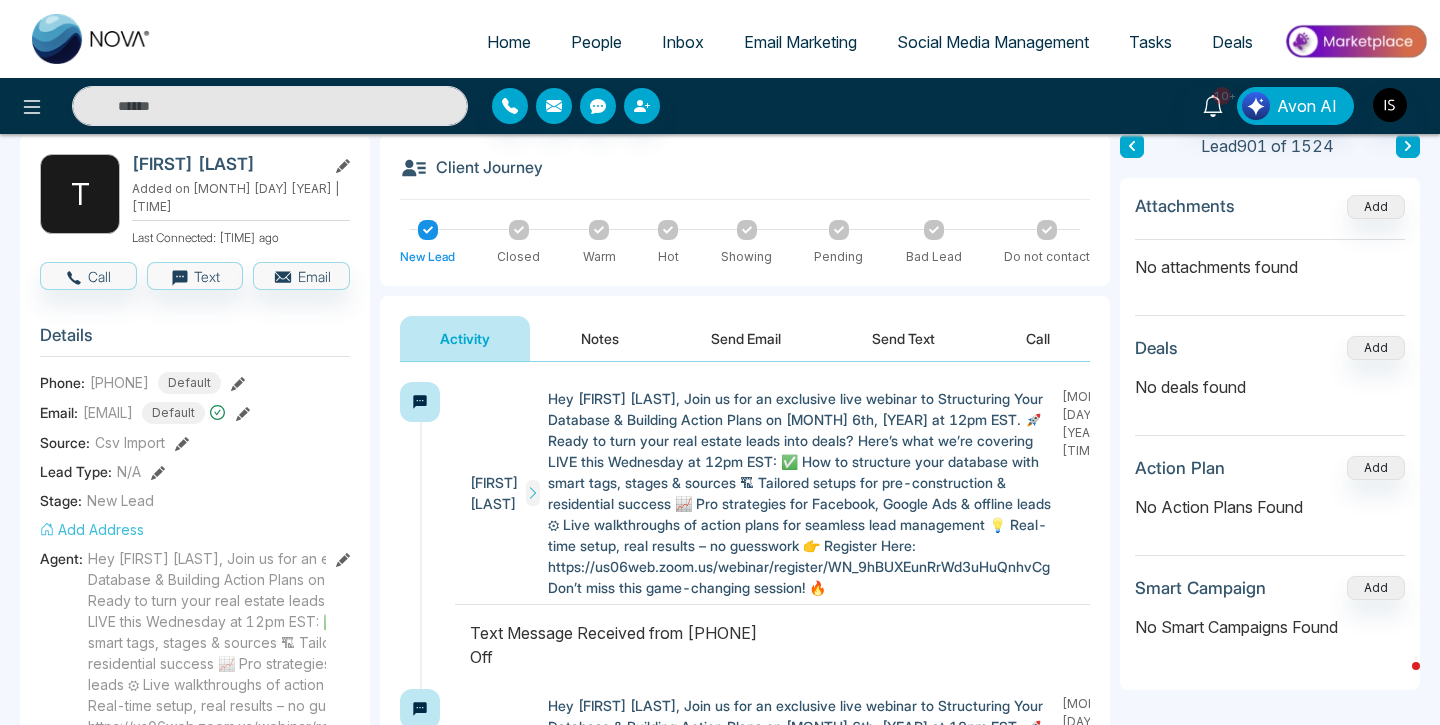 click on "[FIRST] [LAST]" at bounding box center [225, 164] 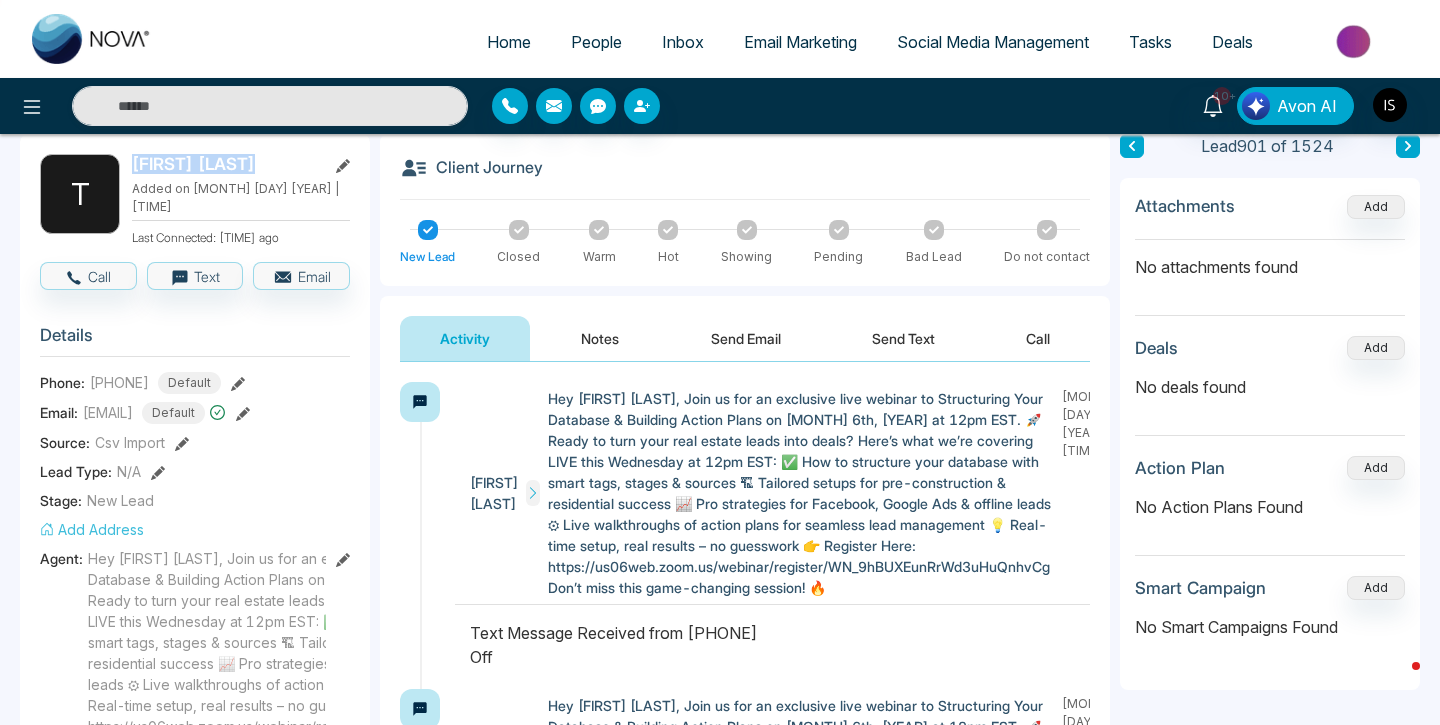 click on "[FIRST] [LAST]" at bounding box center [225, 164] 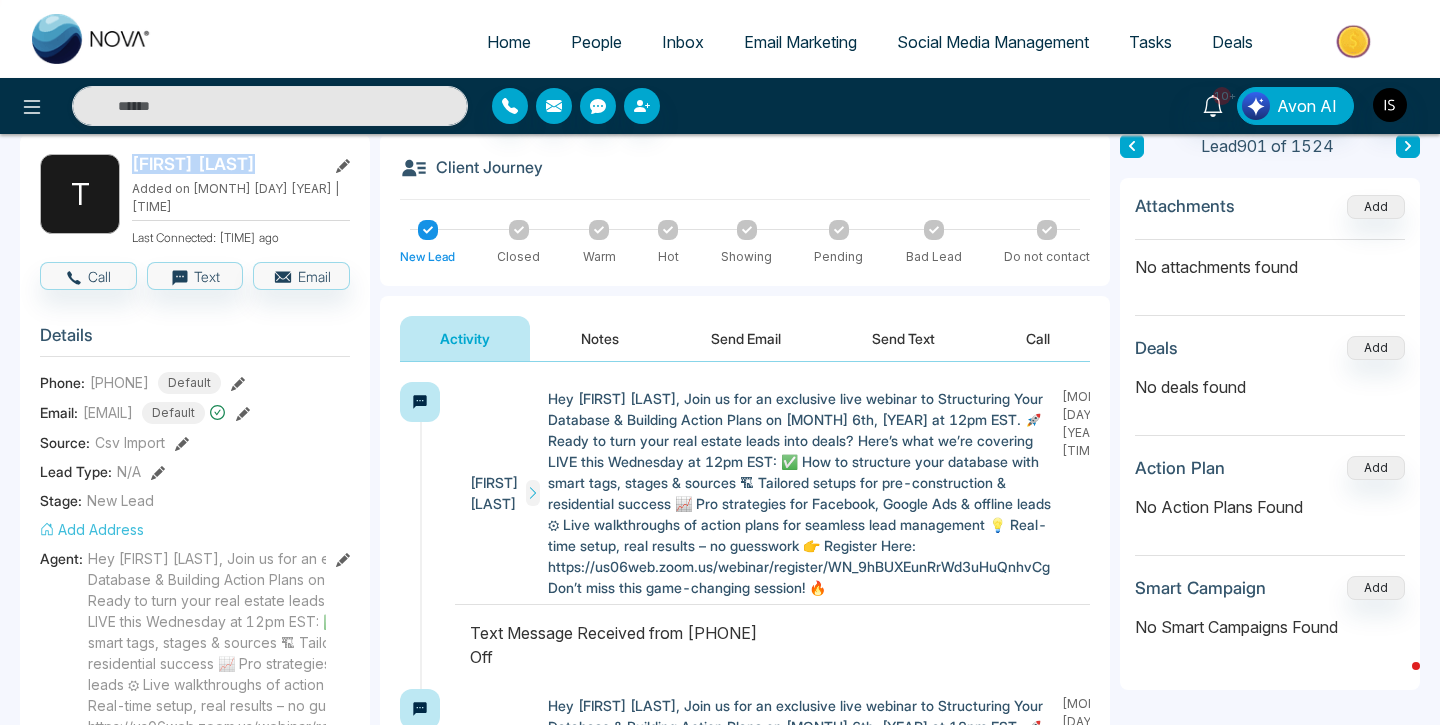 copy on "[FIRST] [LAST]" 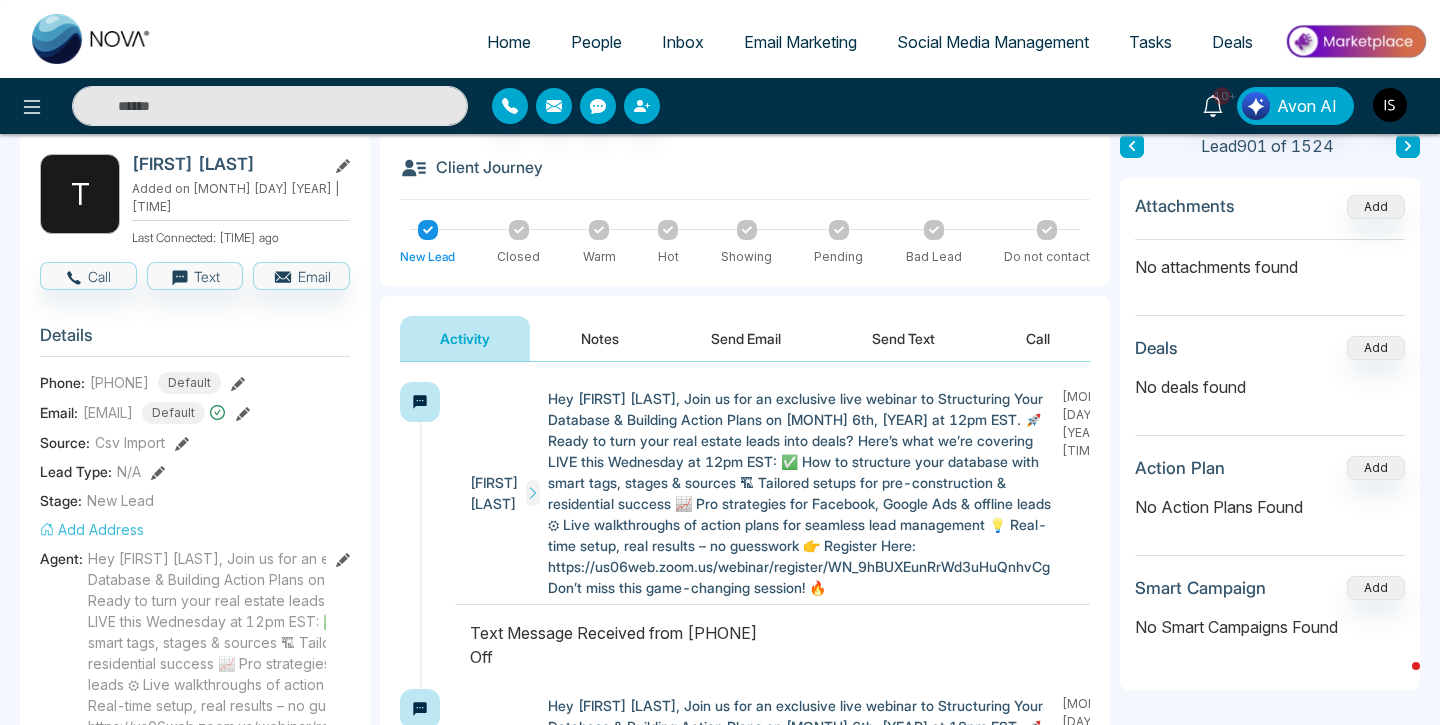 click on "[FIRST] [LAST]" at bounding box center (241, 164) 